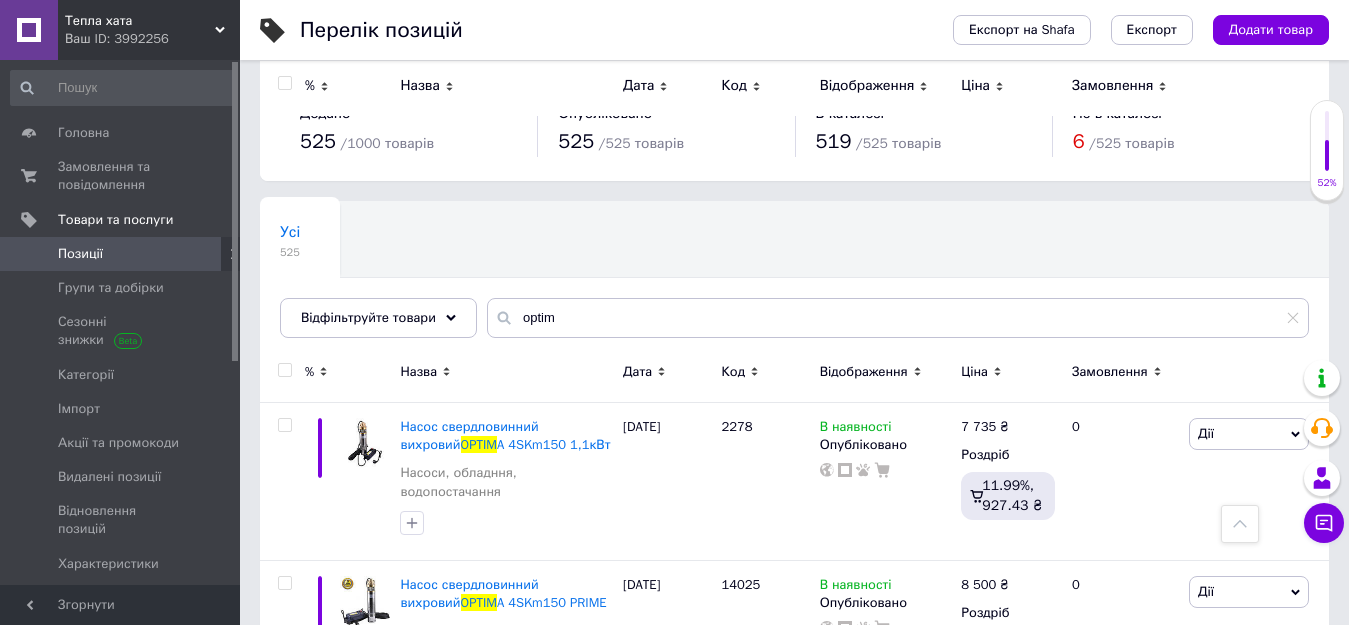 scroll, scrollTop: 400, scrollLeft: 0, axis: vertical 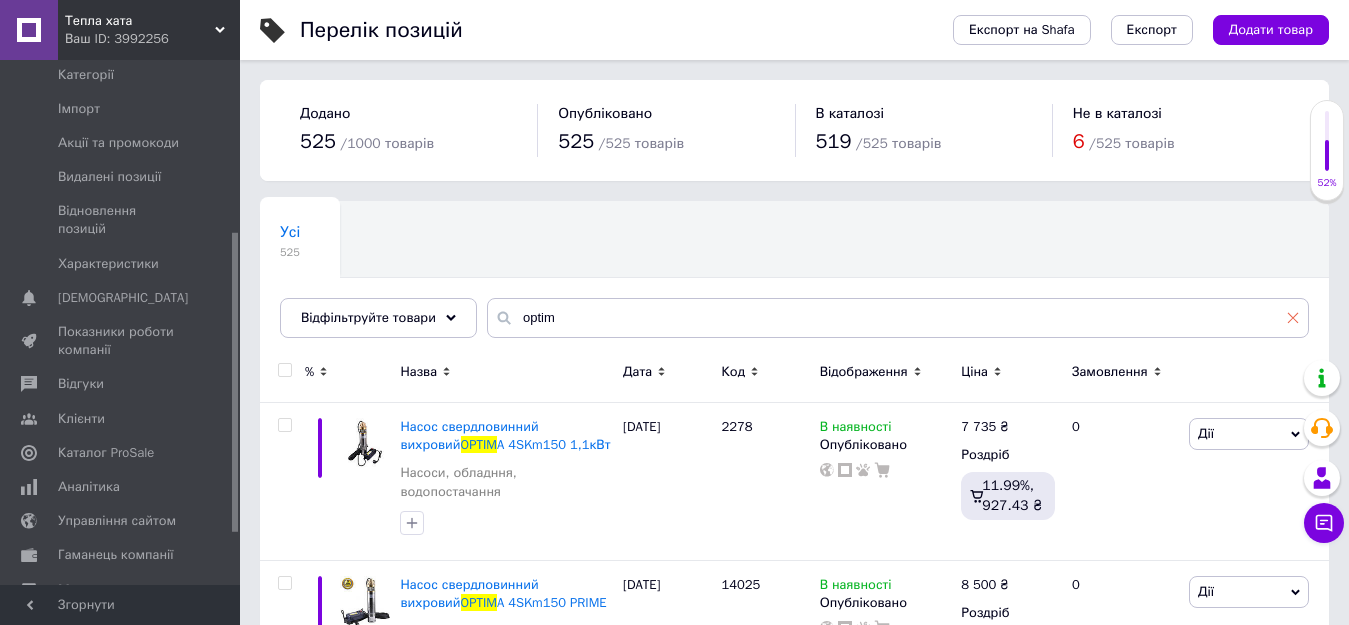 click 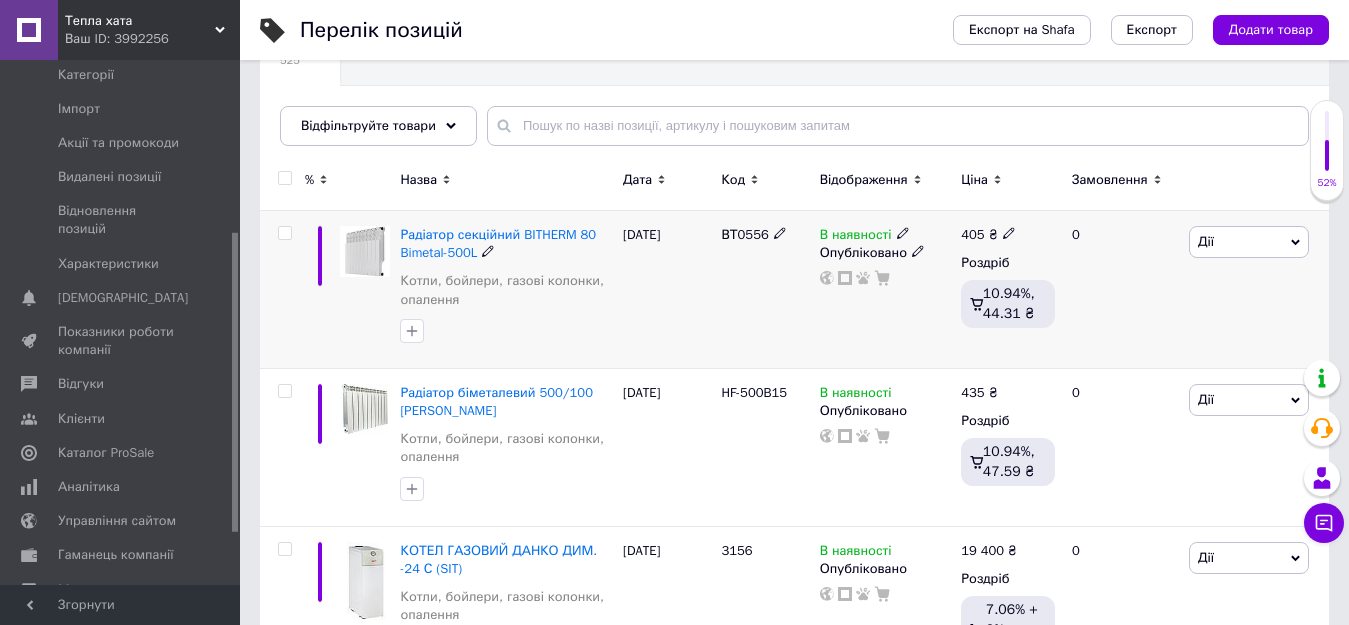 scroll, scrollTop: 200, scrollLeft: 0, axis: vertical 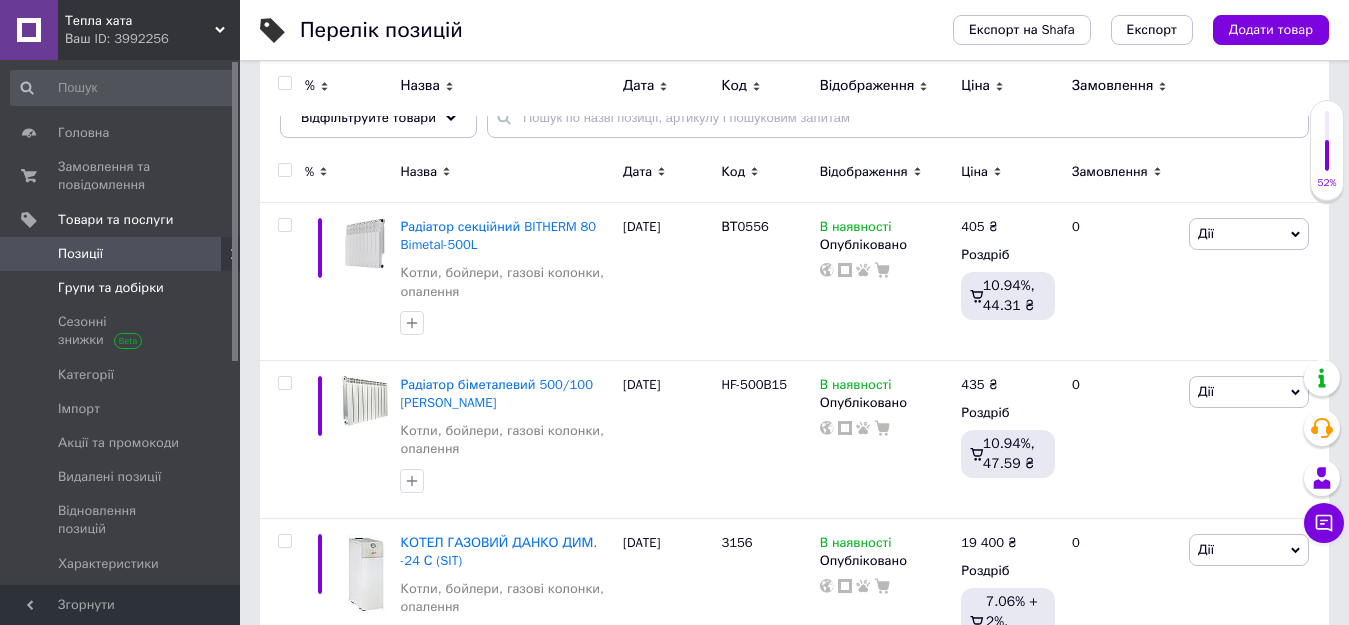 click on "Групи та добірки" at bounding box center [111, 288] 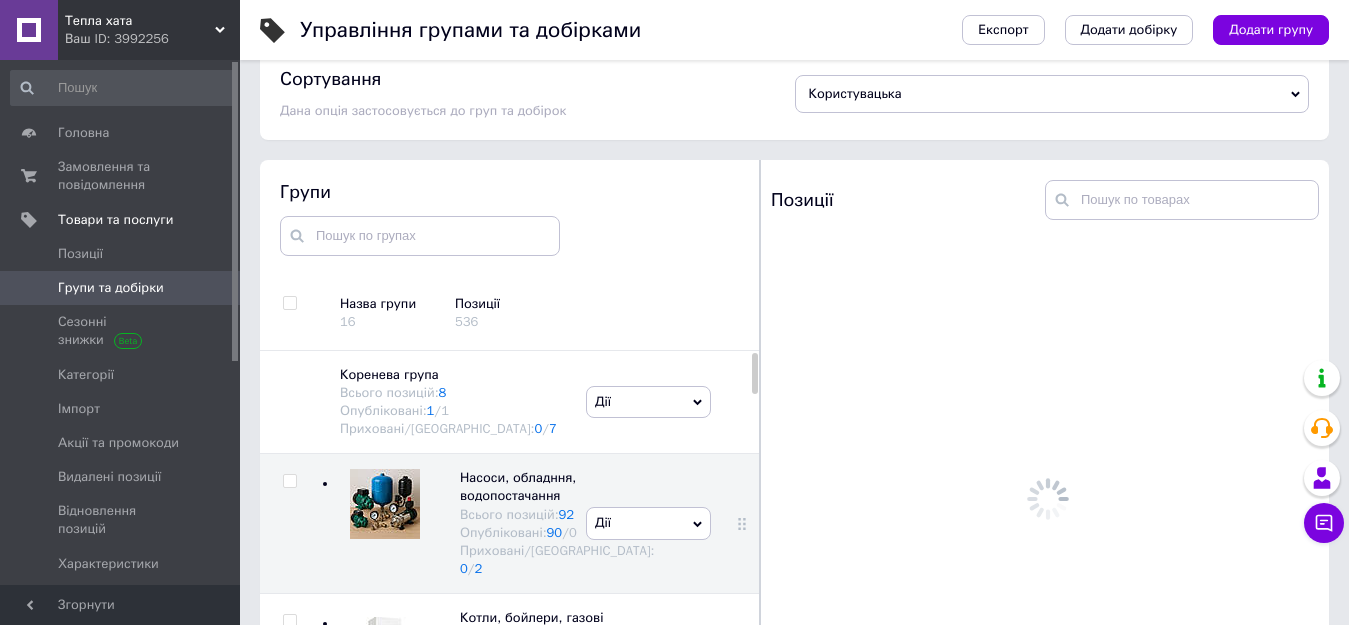 scroll, scrollTop: 113, scrollLeft: 0, axis: vertical 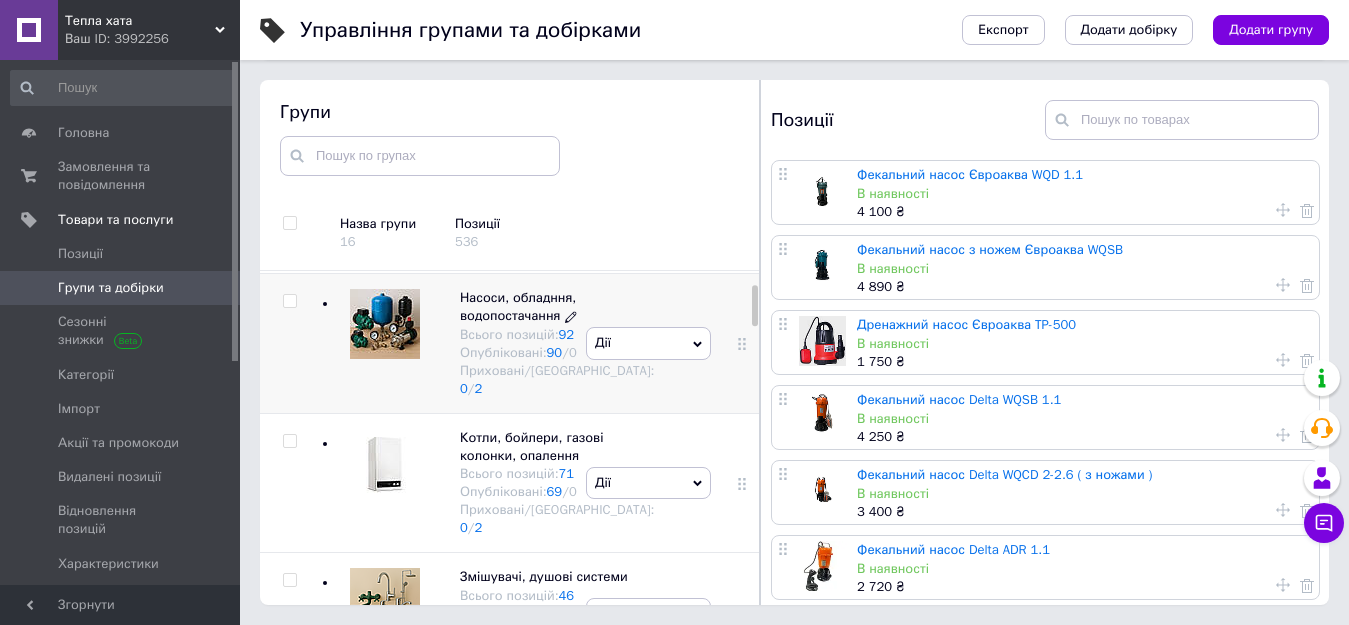 click on "Насоси, обладння, водопостачання" at bounding box center (518, 306) 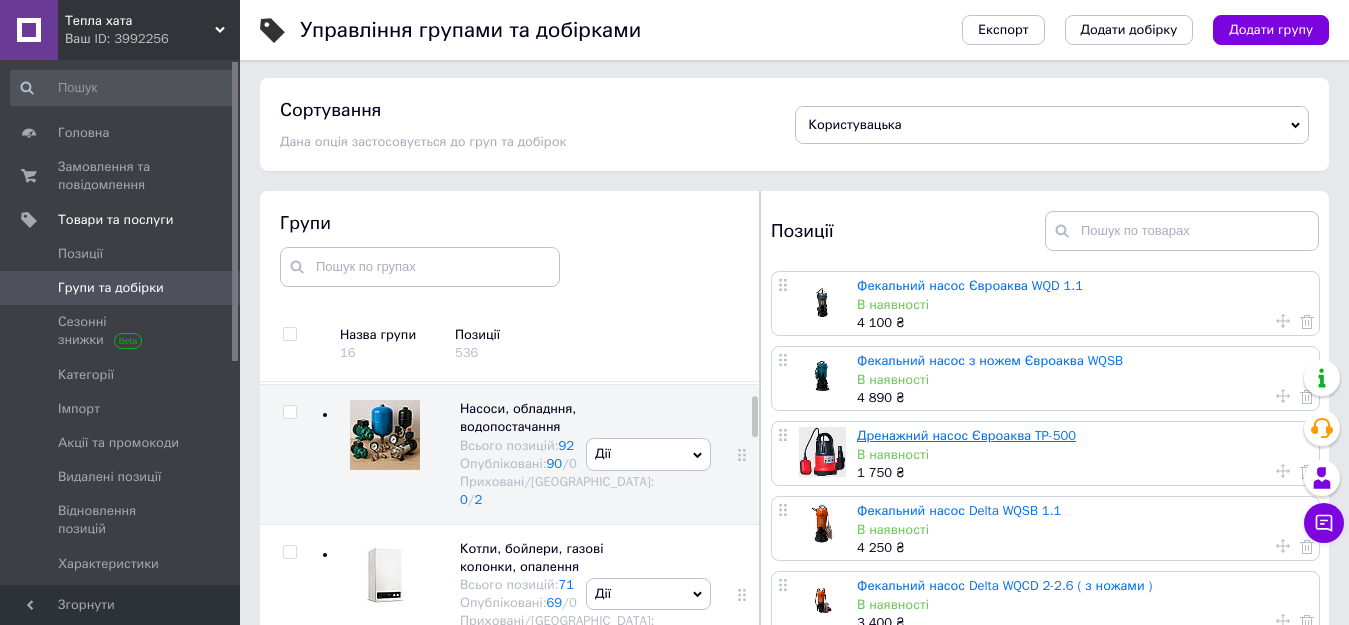scroll, scrollTop: 0, scrollLeft: 0, axis: both 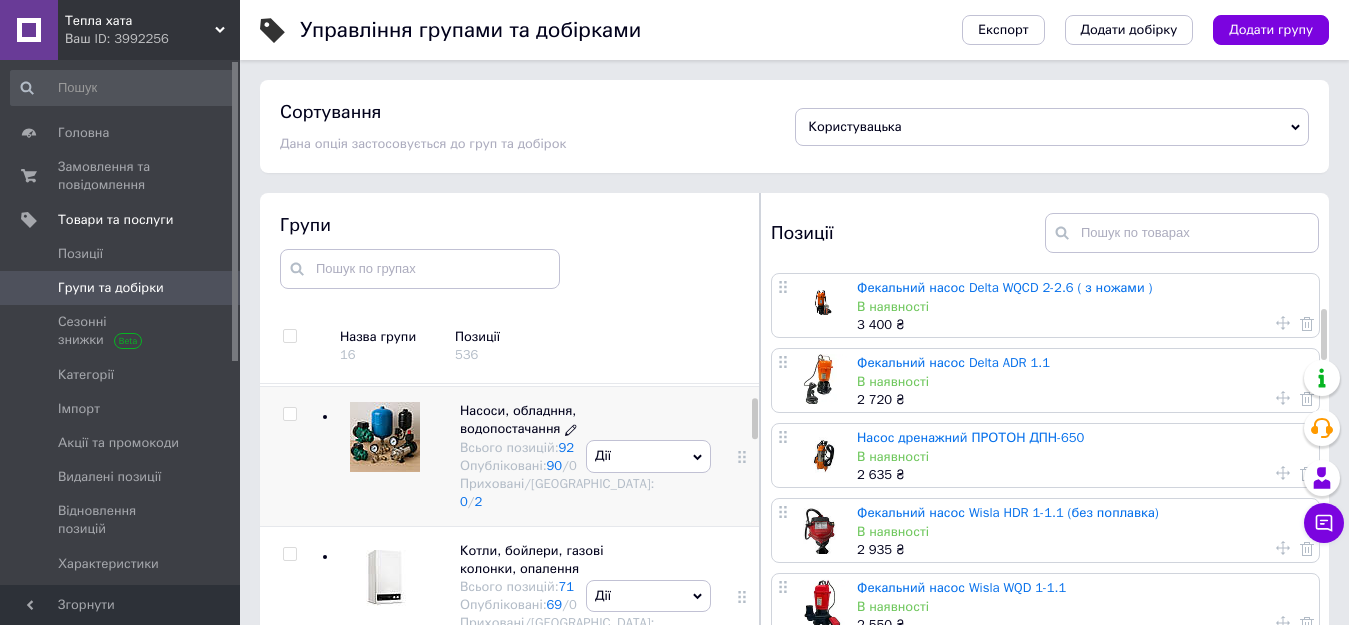 click on "Насоси, обладння, водопостачання" at bounding box center (518, 419) 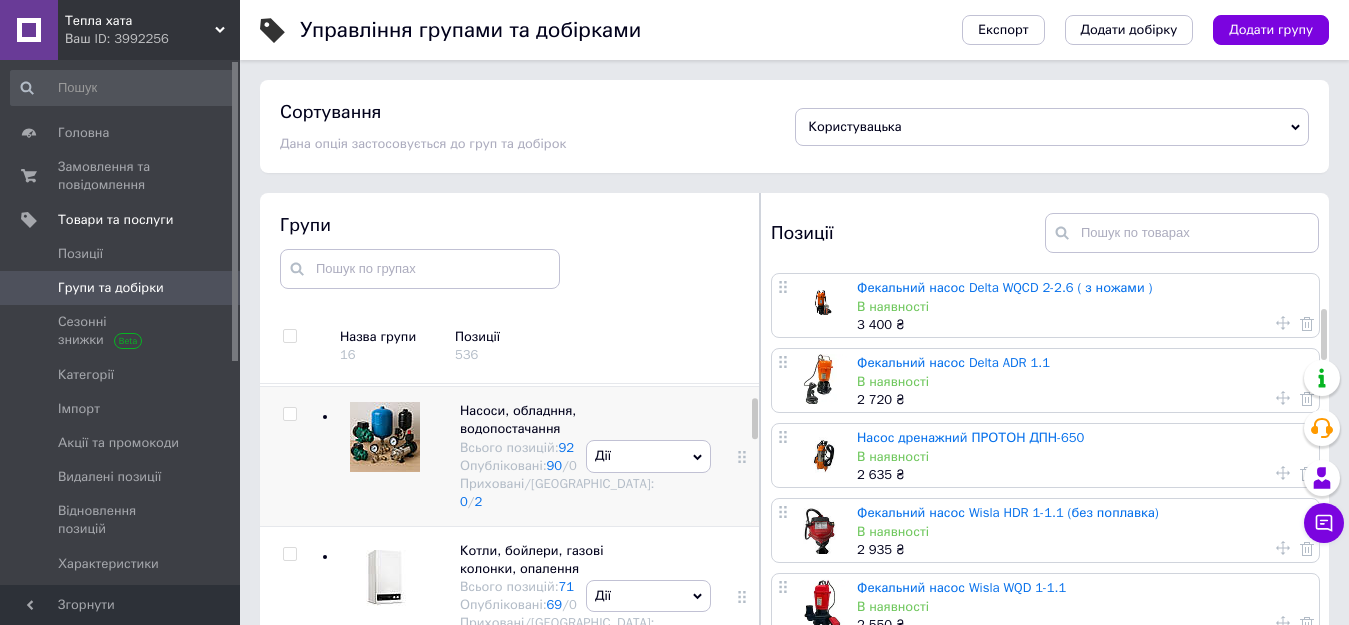 click at bounding box center [385, 437] 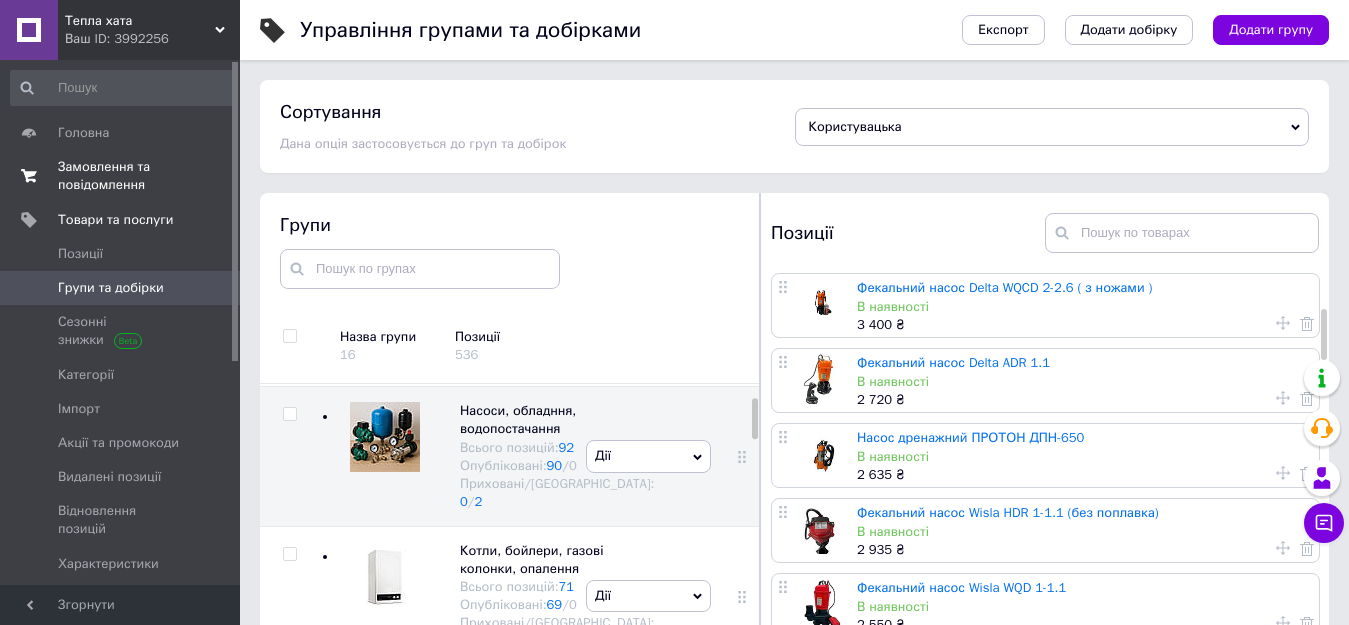click on "Замовлення та повідомлення" at bounding box center (121, 176) 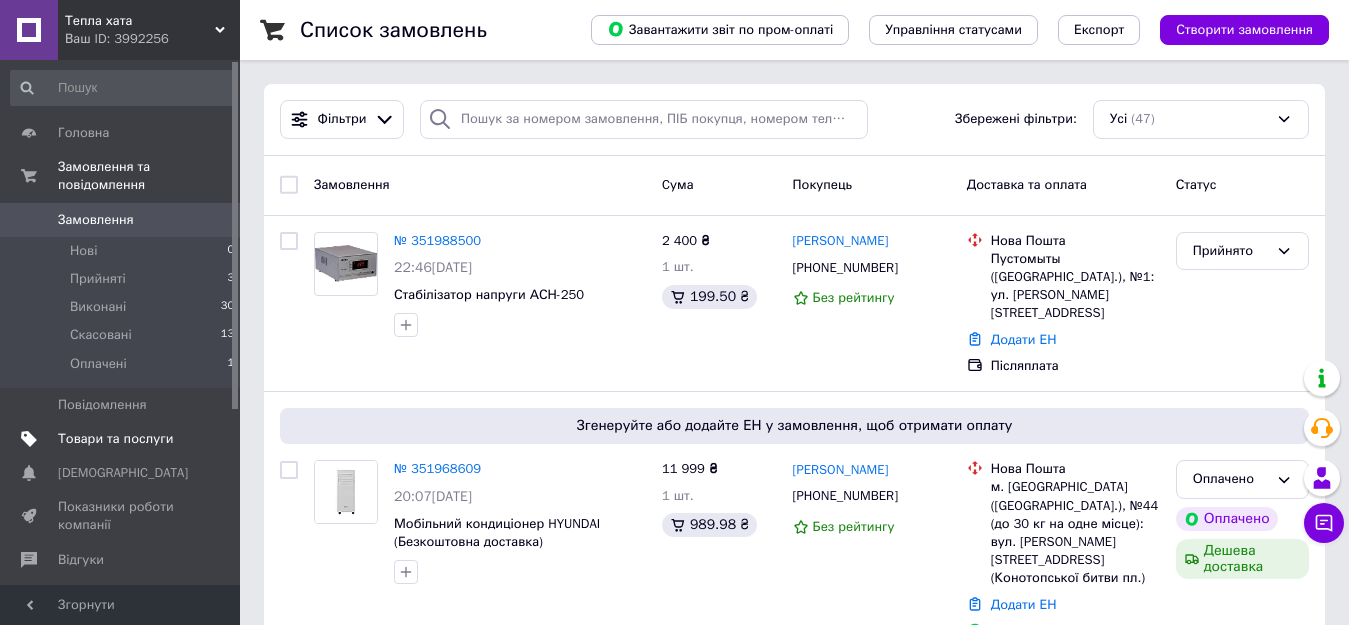 click on "Товари та послуги" at bounding box center (115, 439) 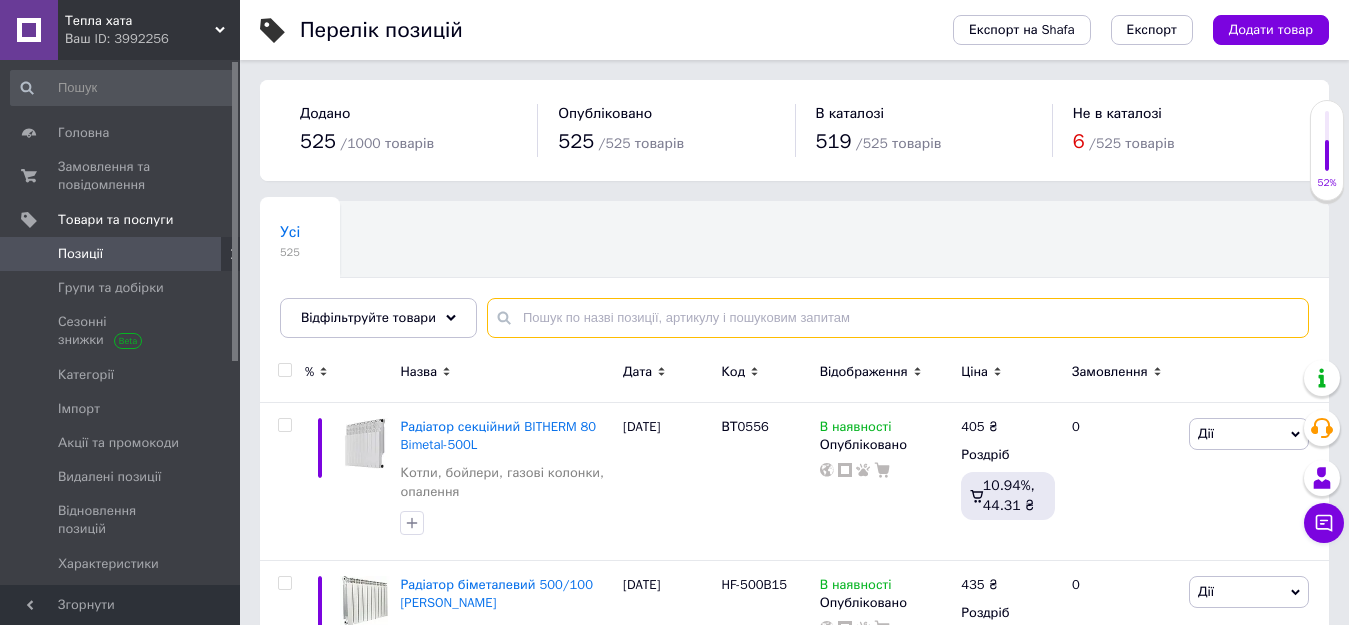 click at bounding box center [898, 318] 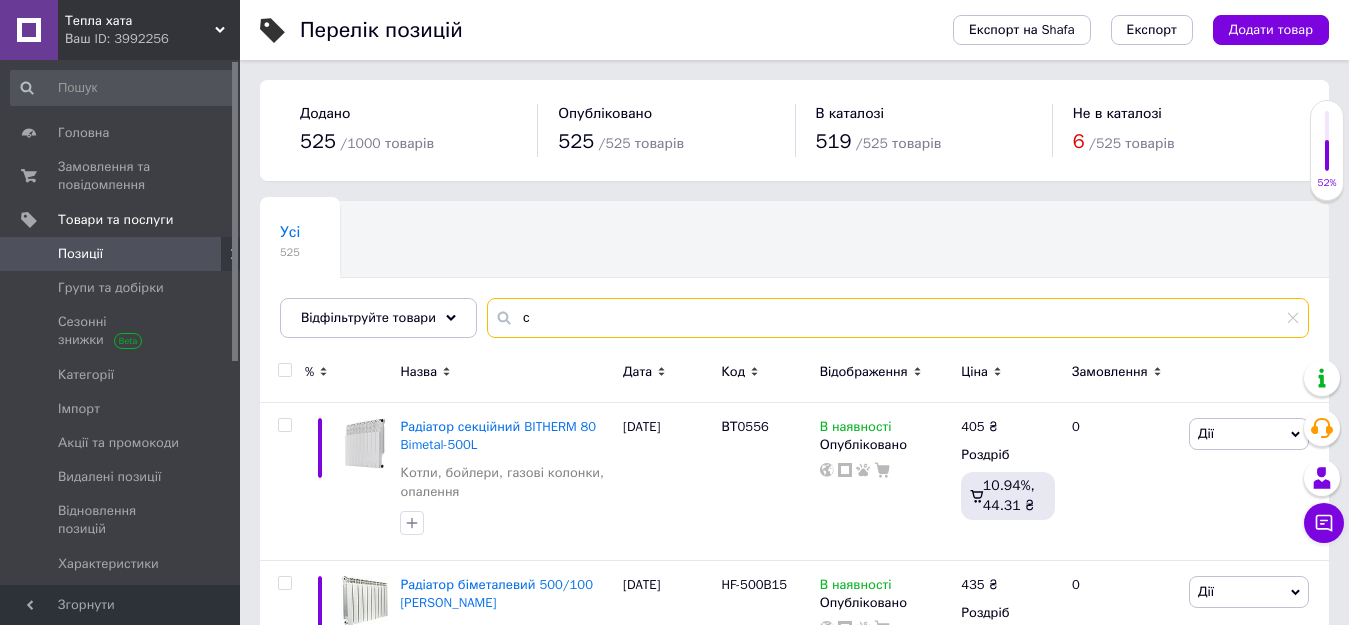 click on "с" at bounding box center [898, 318] 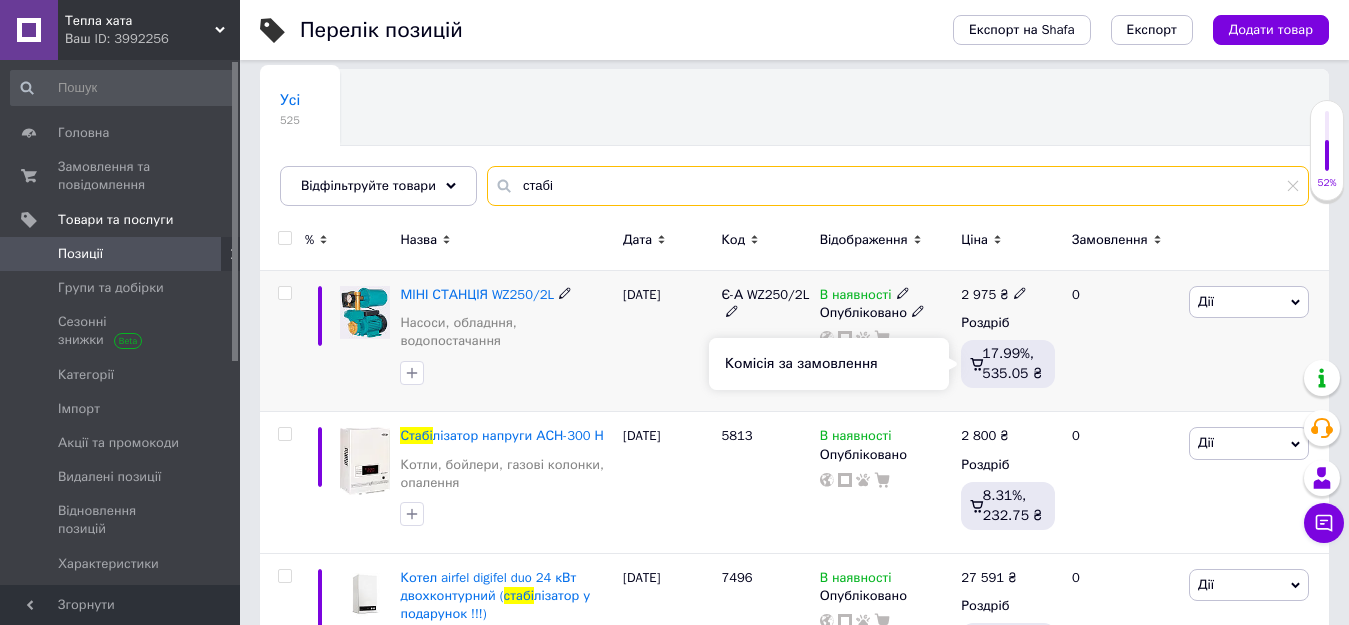 scroll, scrollTop: 200, scrollLeft: 0, axis: vertical 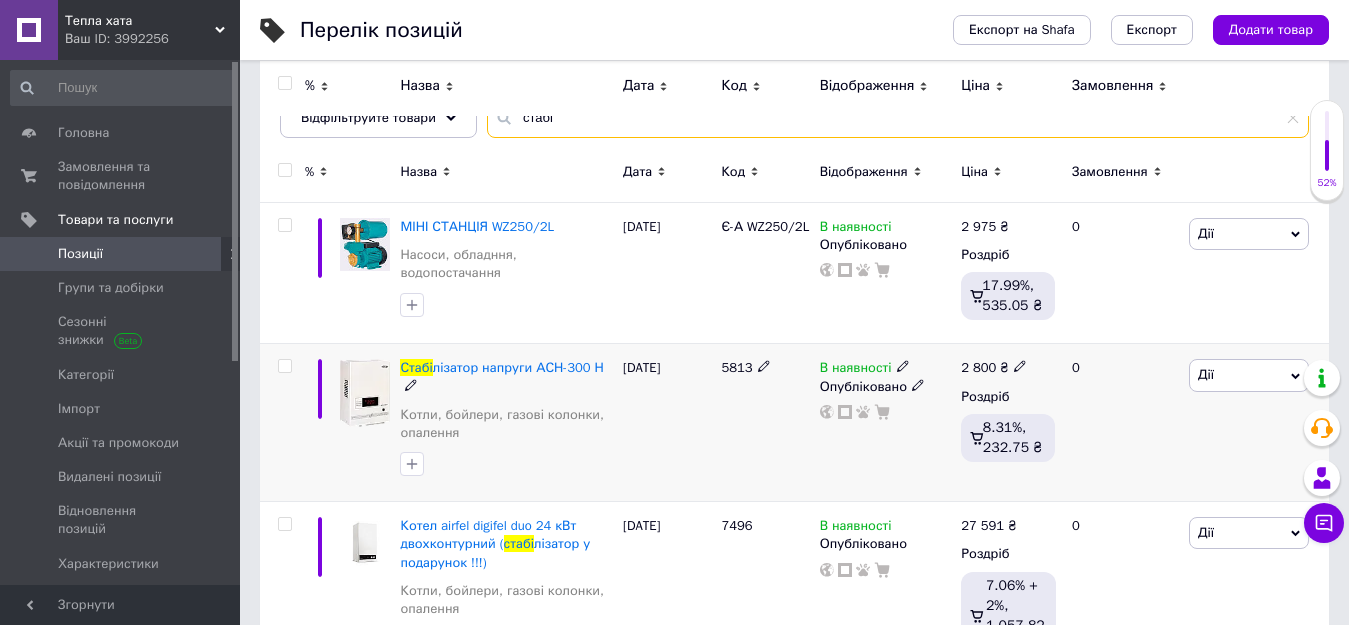 type on "стабі" 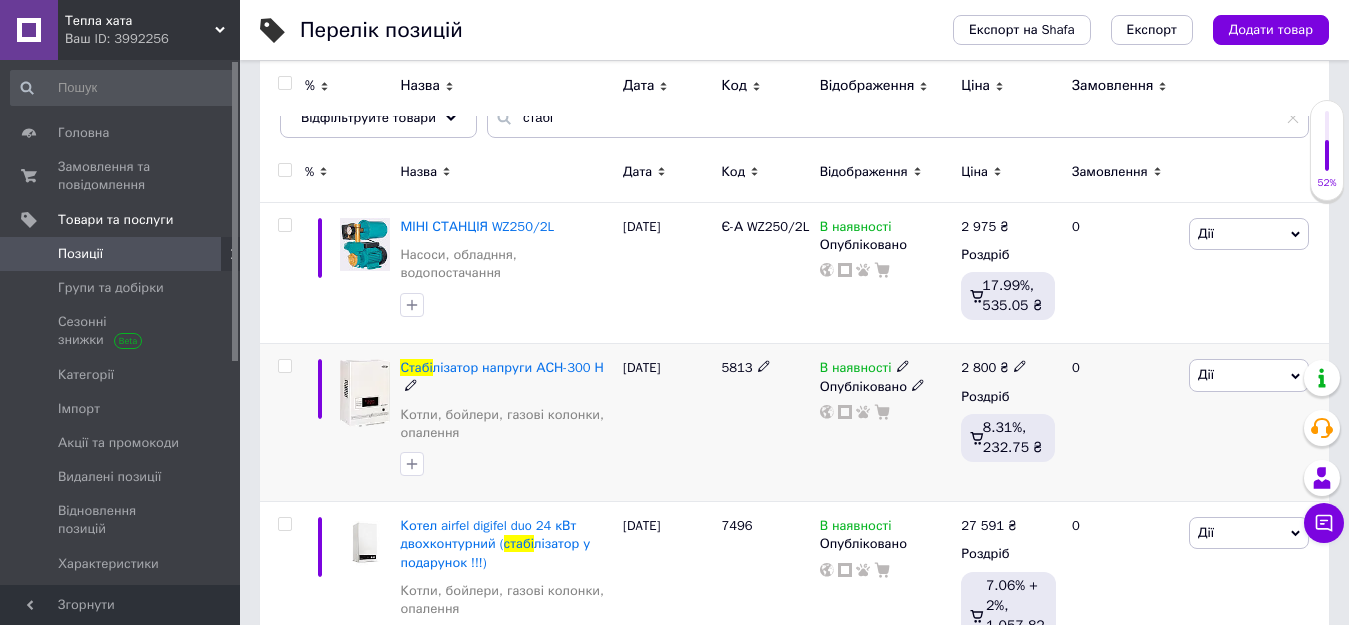 click on "2 800   ₴" at bounding box center [994, 368] 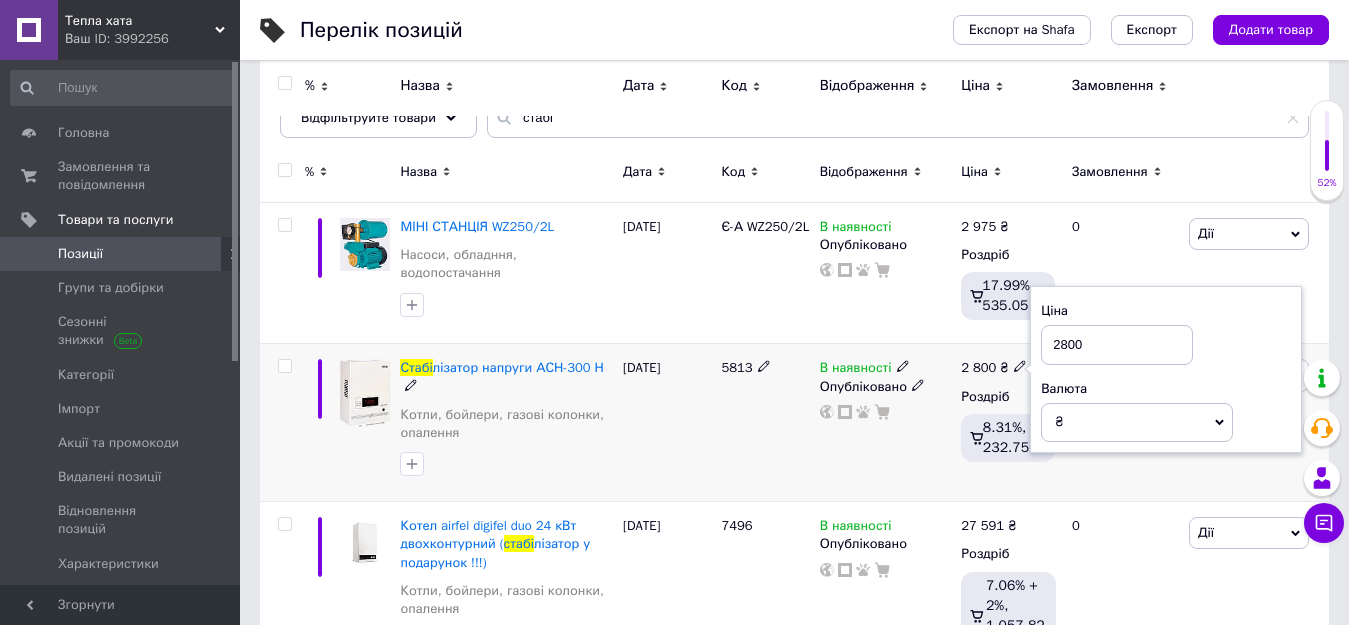 click 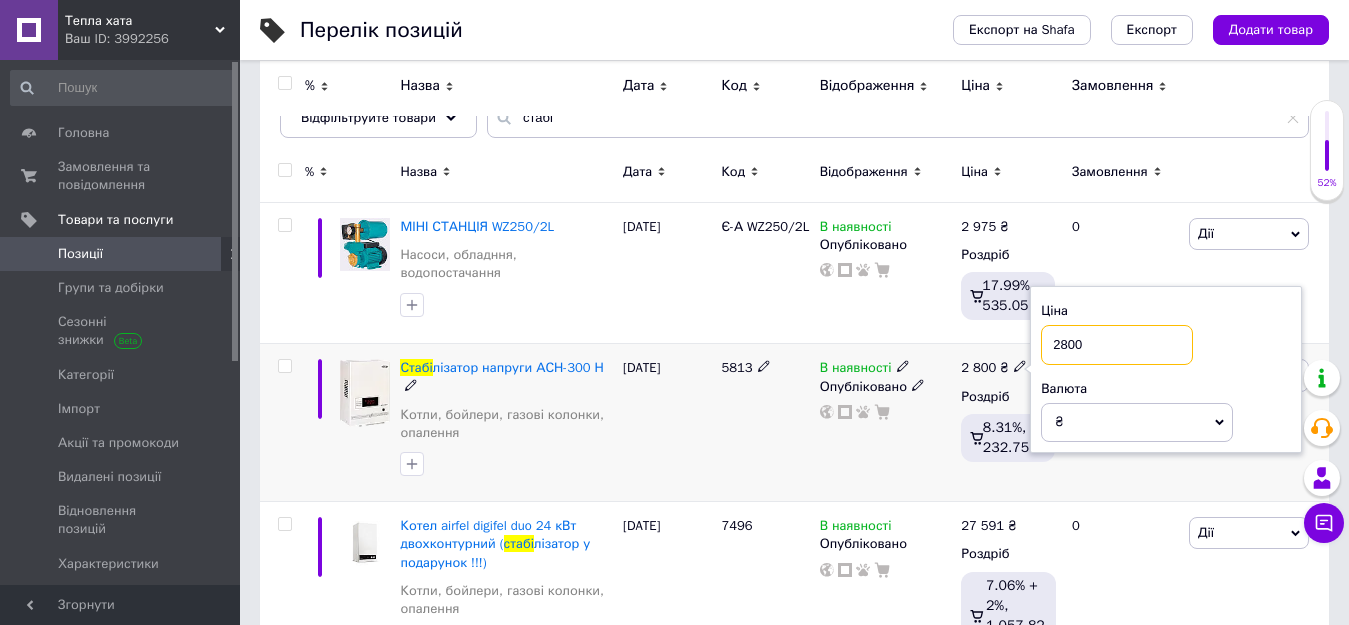 click on "2800" at bounding box center (1117, 345) 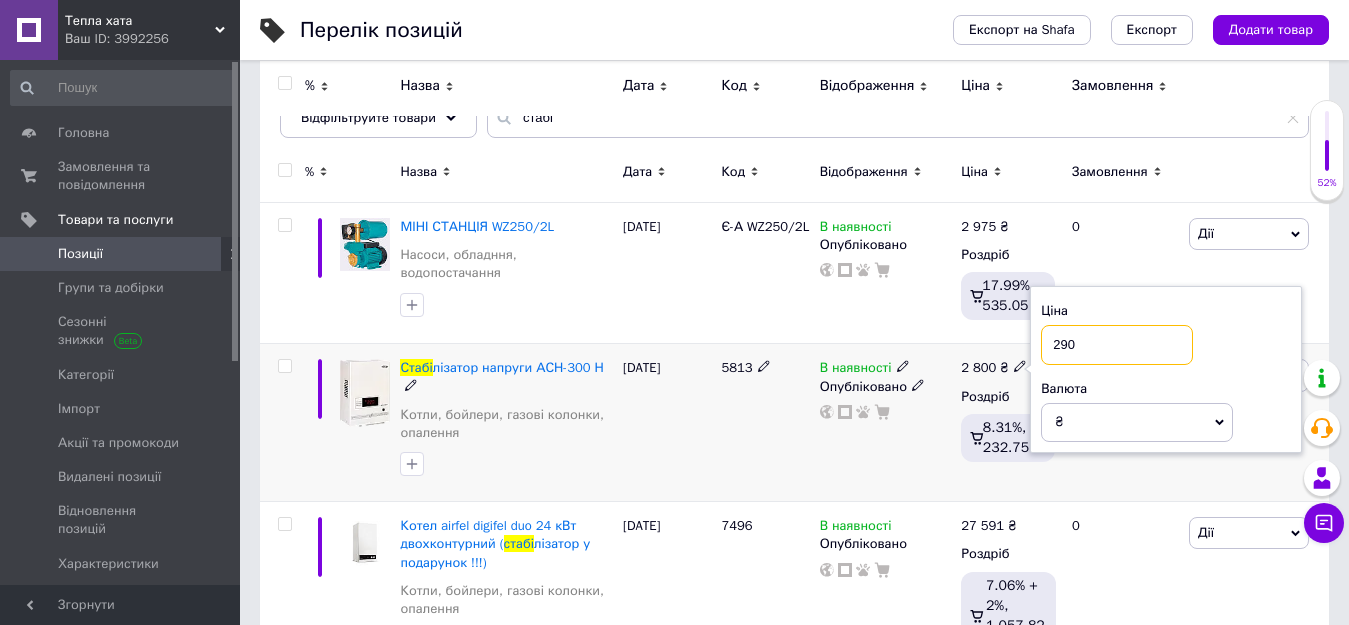 type on "2900" 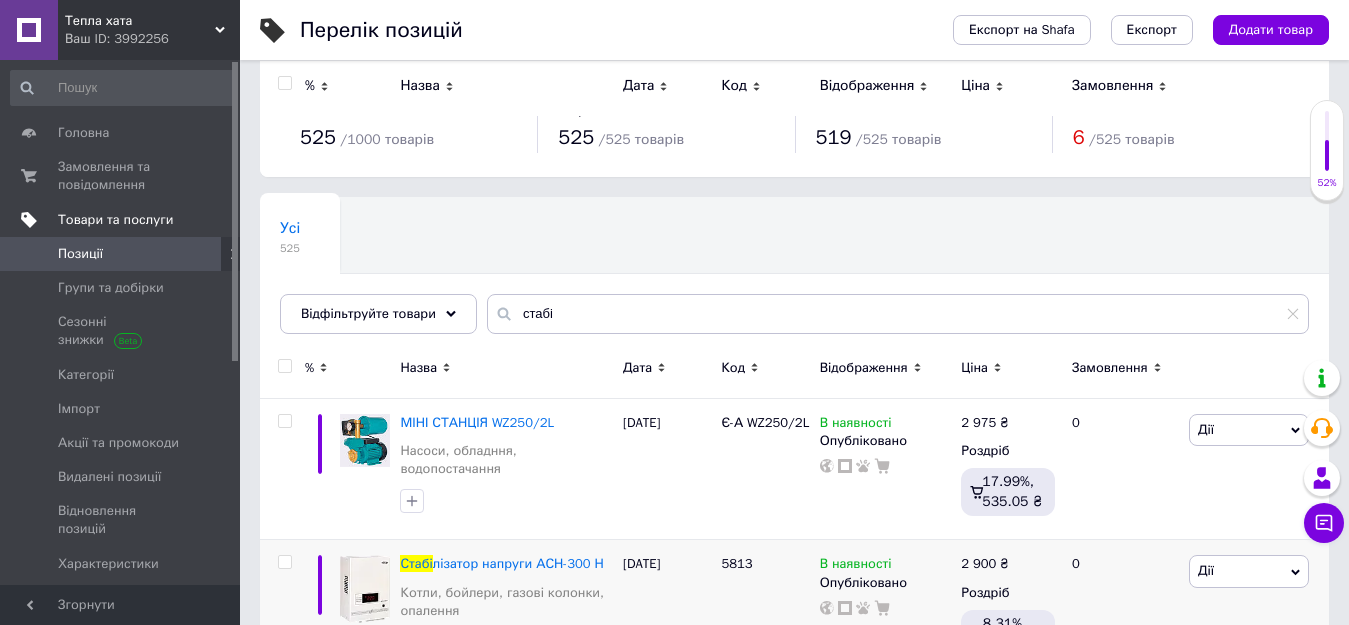 scroll, scrollTop: 0, scrollLeft: 0, axis: both 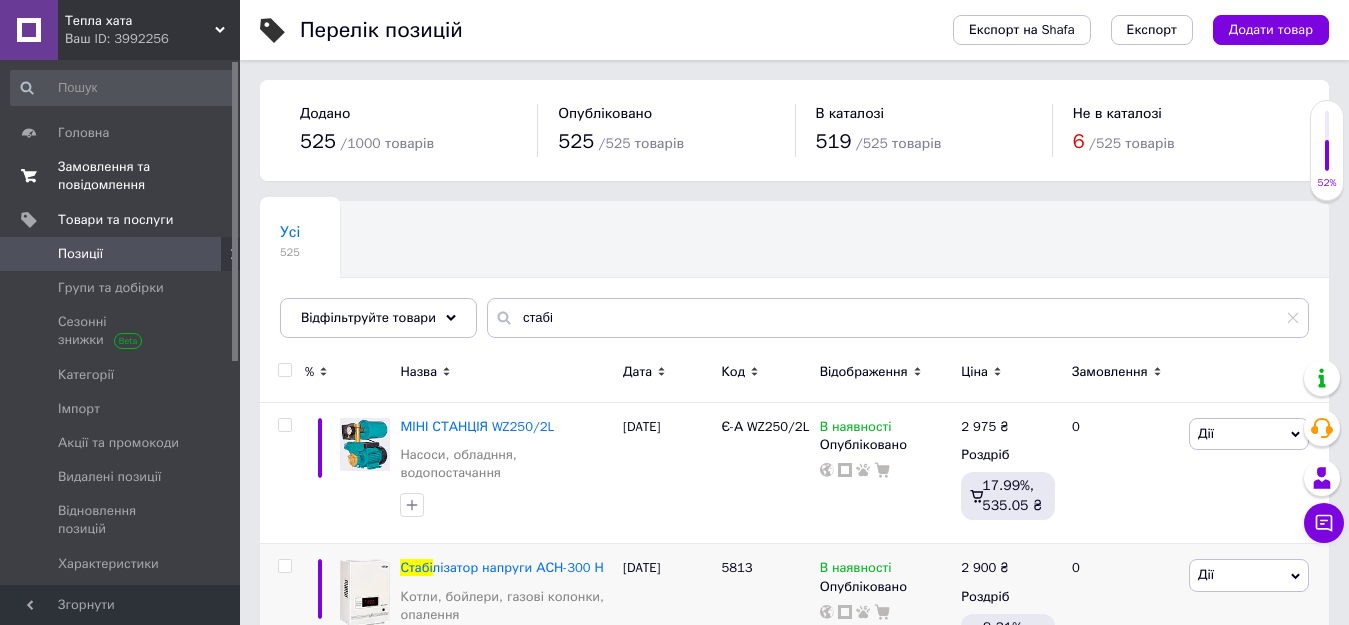 click on "Замовлення та повідомлення" at bounding box center (121, 176) 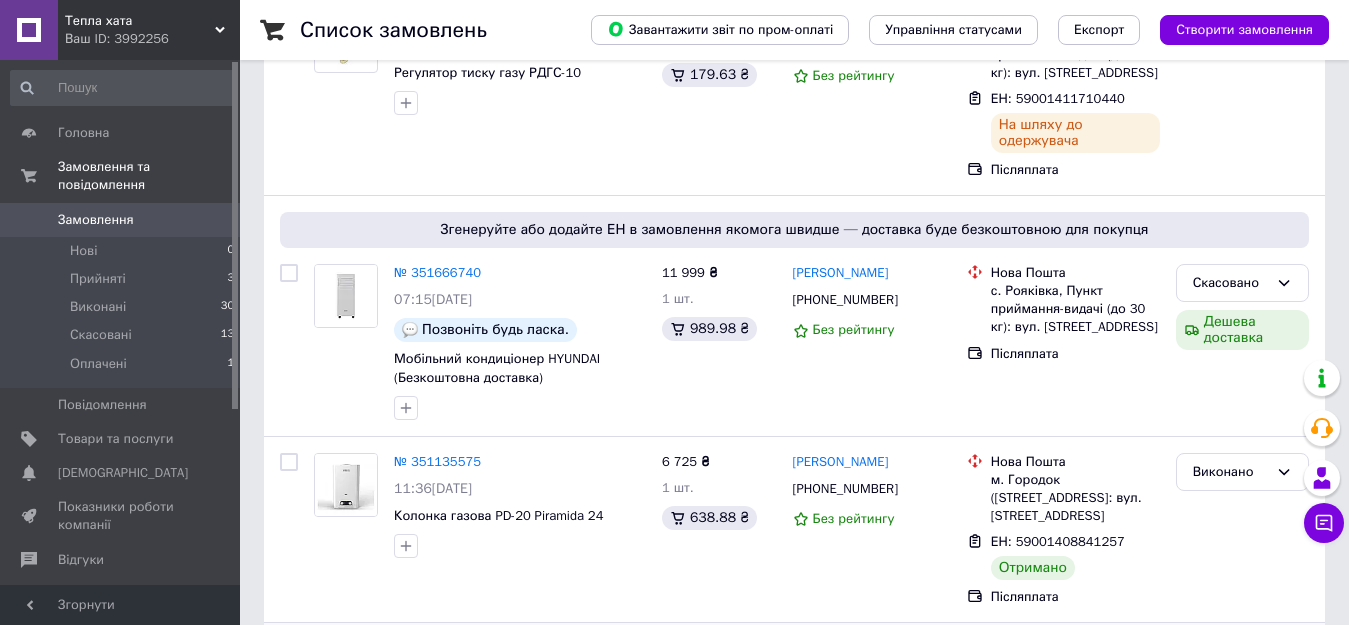 scroll, scrollTop: 700, scrollLeft: 0, axis: vertical 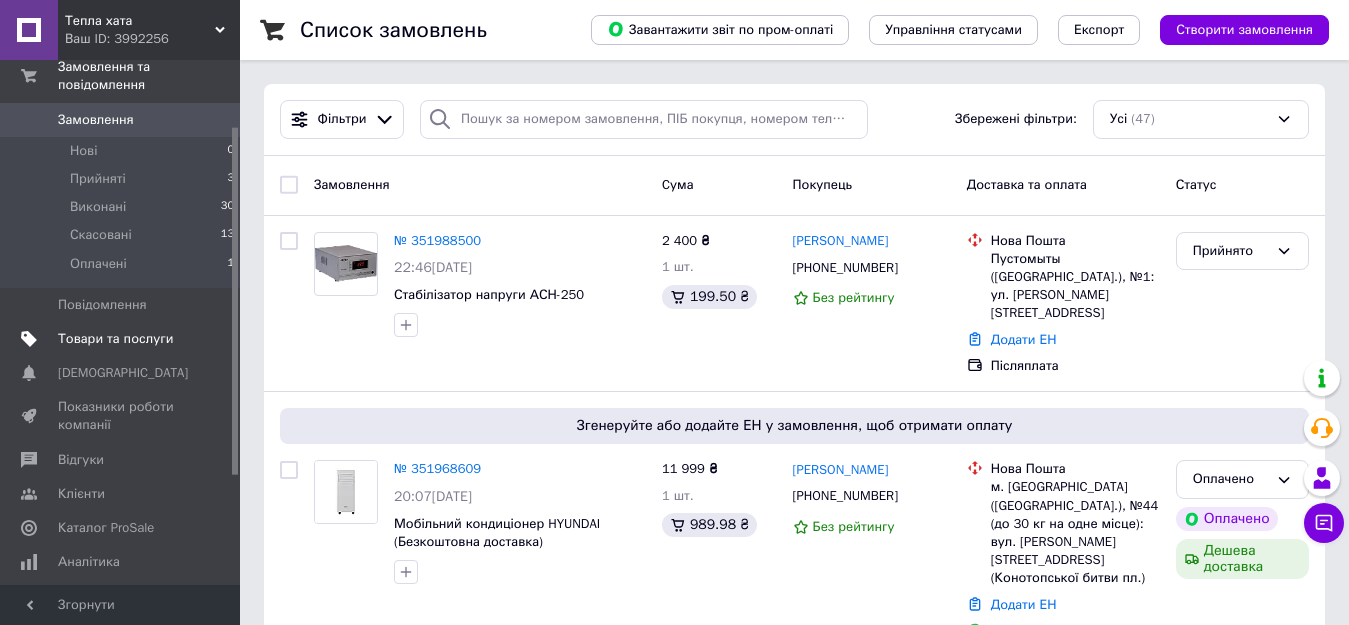 click on "Товари та послуги" at bounding box center [115, 339] 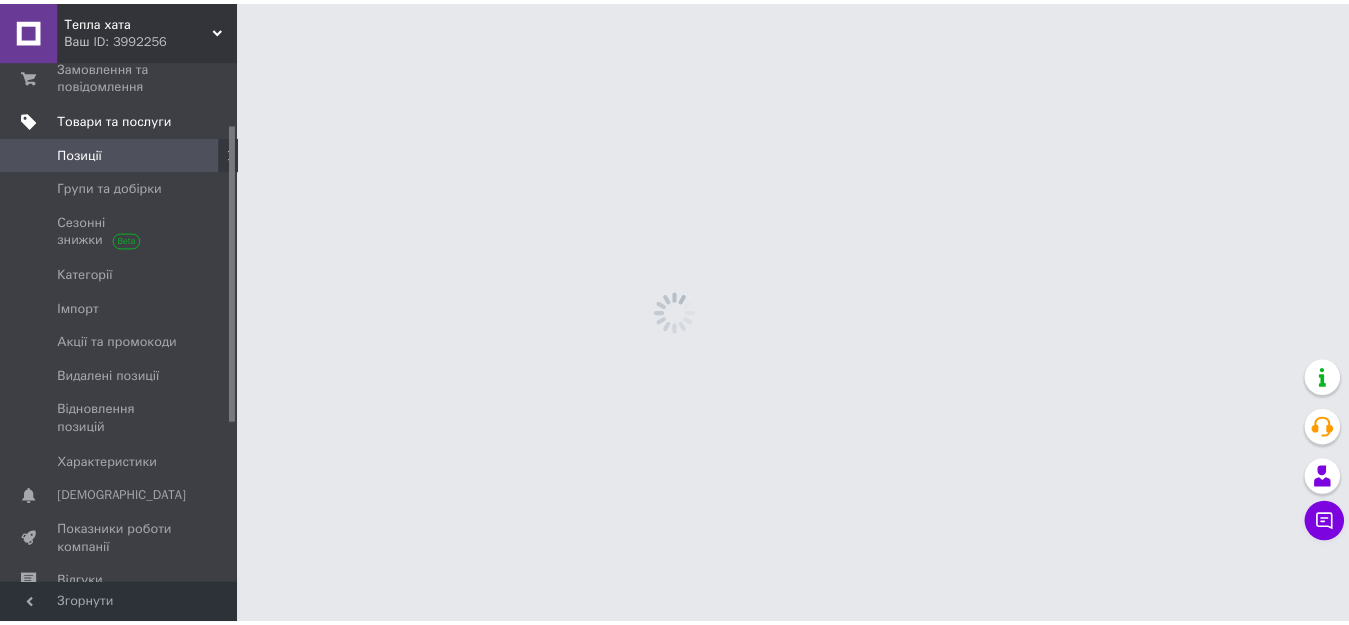 scroll, scrollTop: 109, scrollLeft: 0, axis: vertical 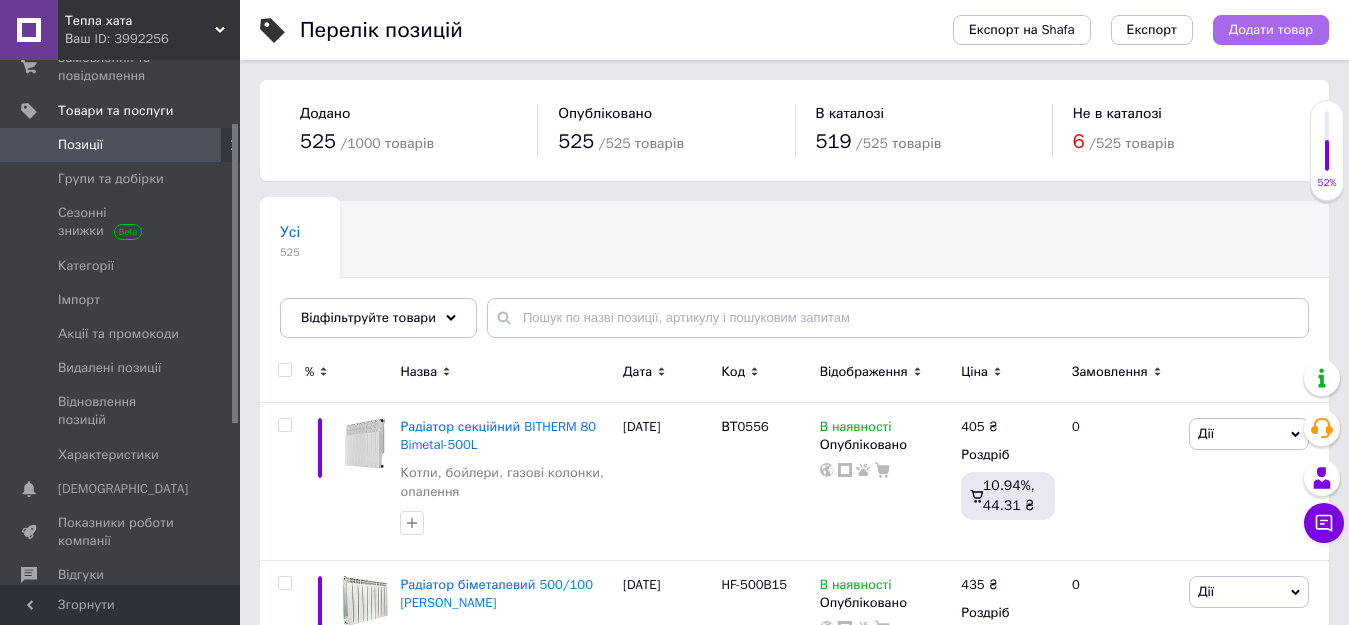 click on "Додати товар" at bounding box center (1271, 30) 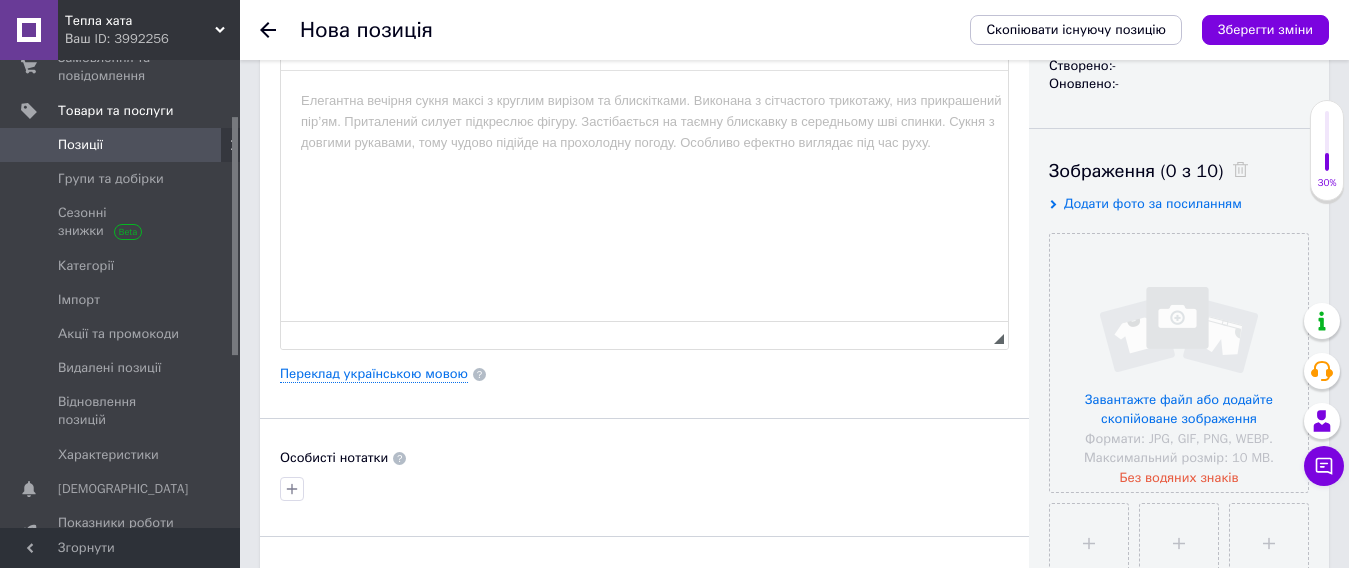 scroll, scrollTop: 300, scrollLeft: 0, axis: vertical 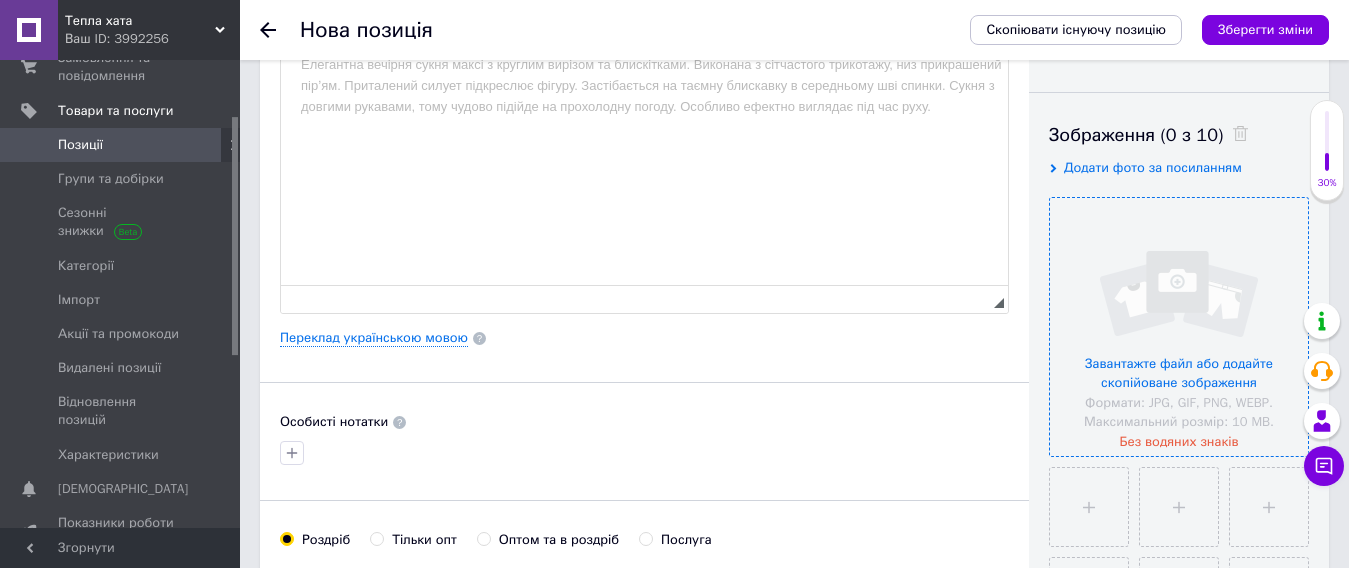 click at bounding box center [1179, 327] 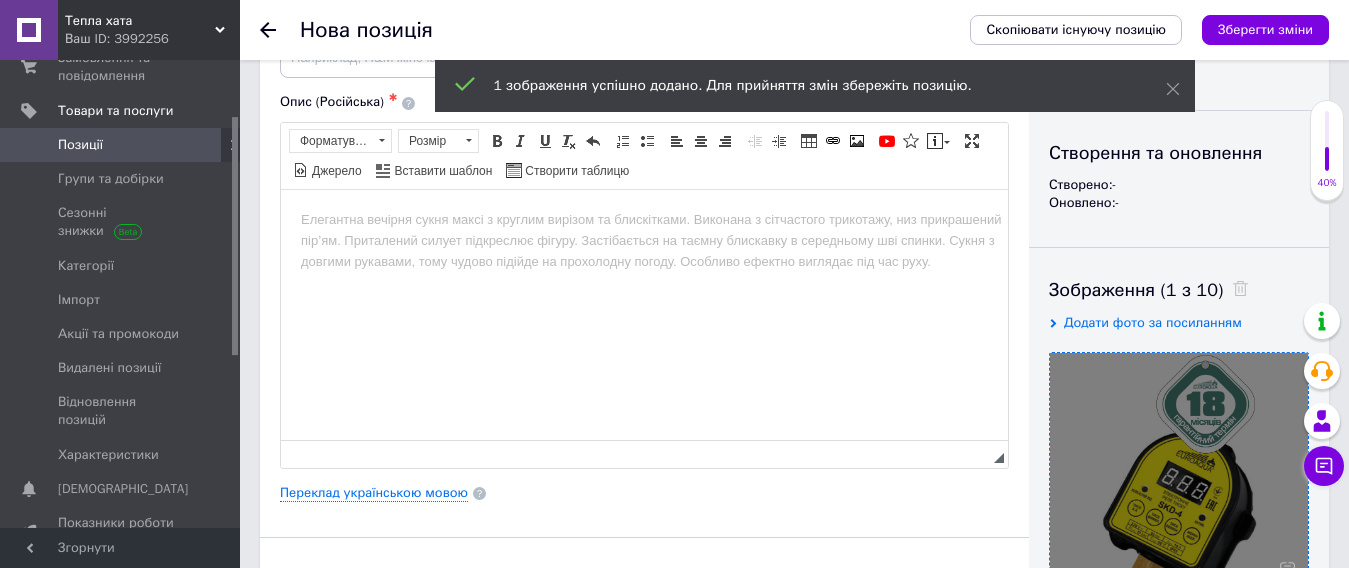 scroll, scrollTop: 0, scrollLeft: 0, axis: both 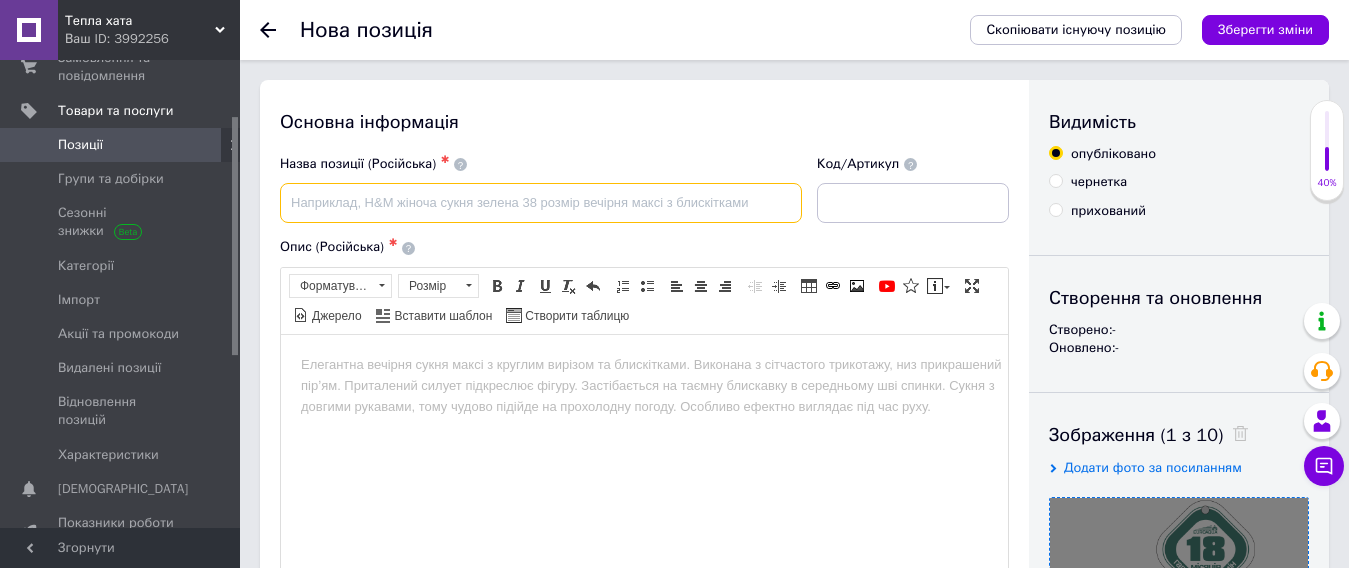 click at bounding box center (541, 203) 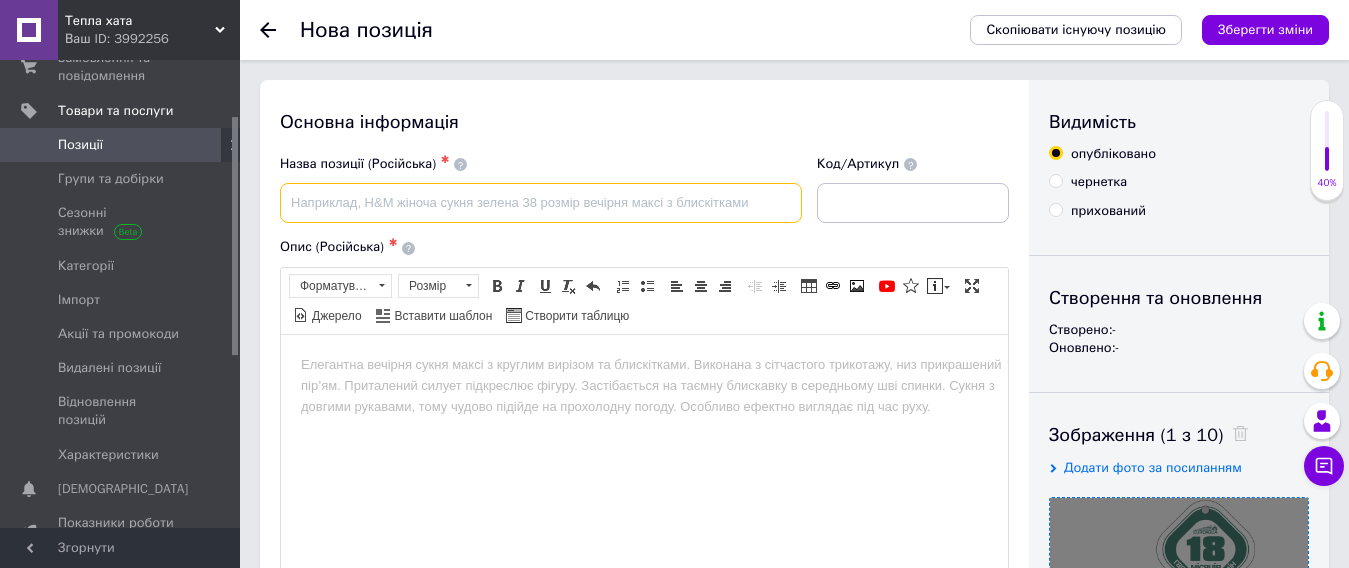 paste on "КОНТРОЛЕР EUROAQUA SKD -4" 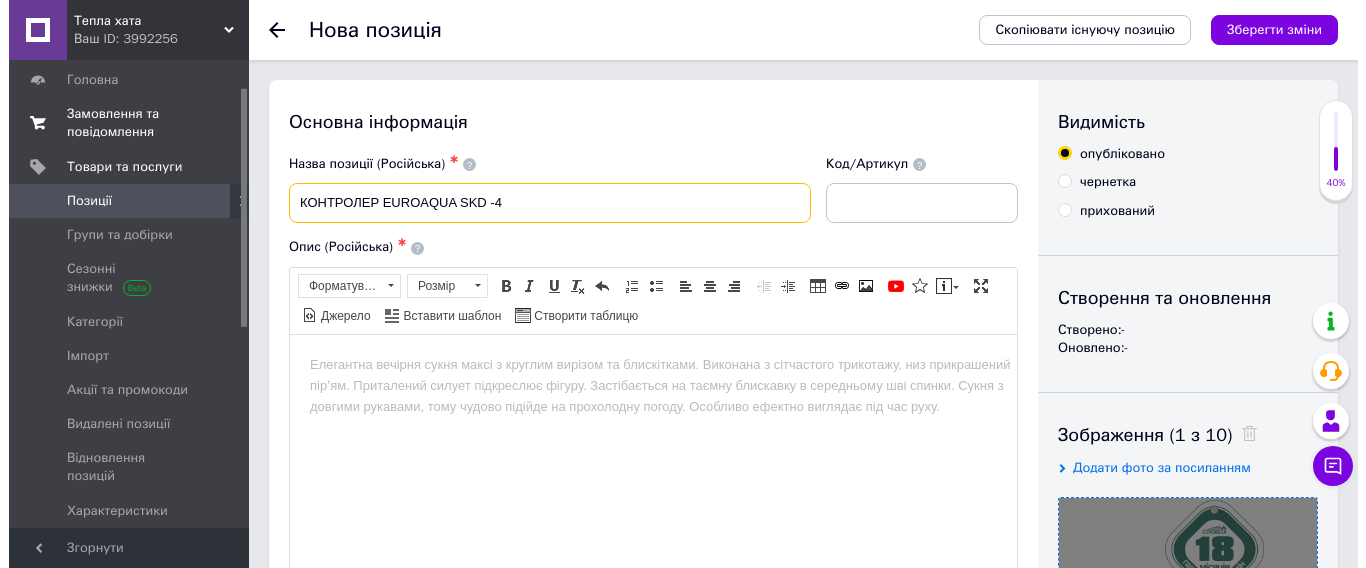 scroll, scrollTop: 0, scrollLeft: 0, axis: both 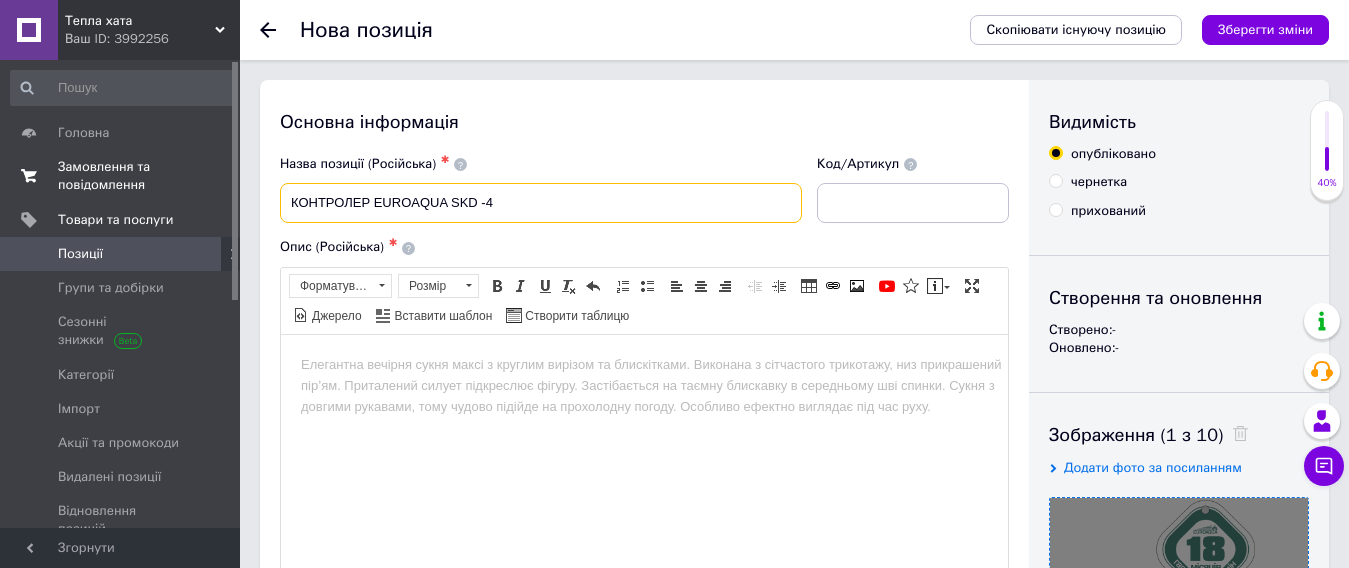 type on "КОНТРОЛЕР EUROAQUA SKD -4" 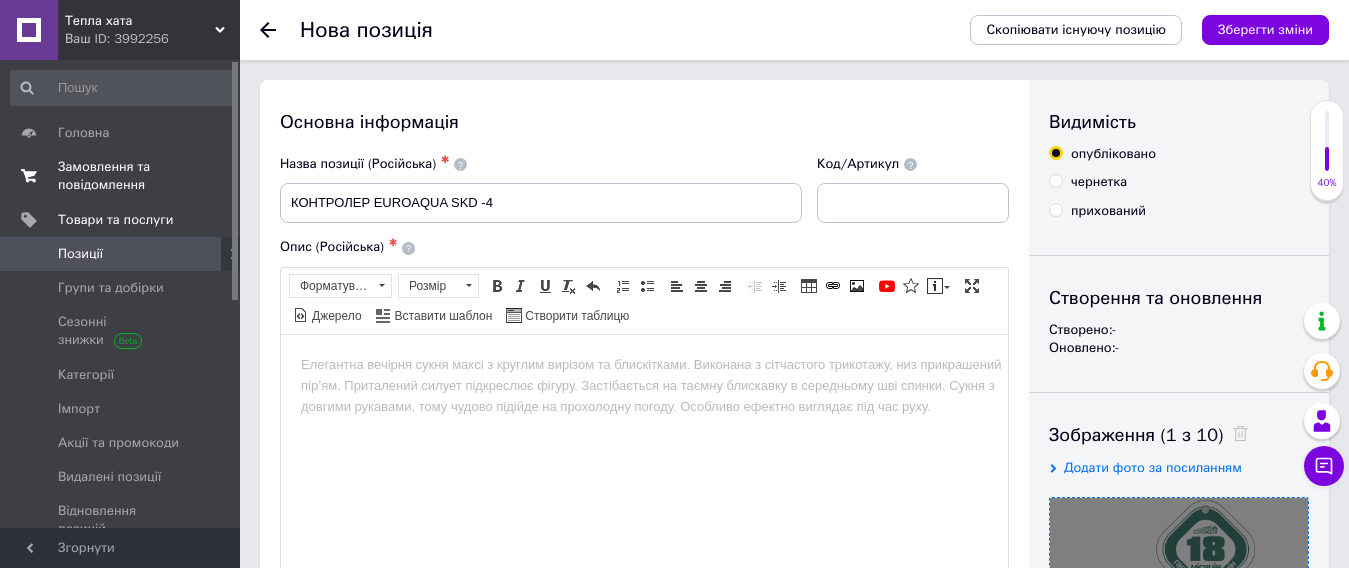click on "Замовлення та повідомлення" at bounding box center (121, 176) 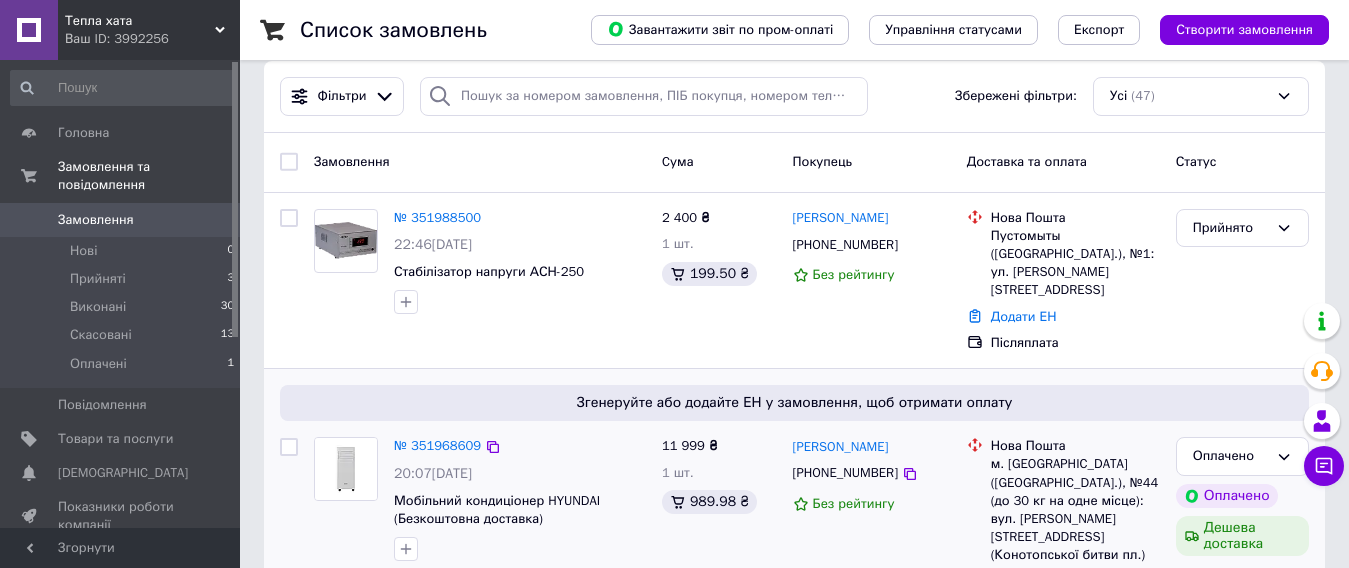 scroll, scrollTop: 100, scrollLeft: 0, axis: vertical 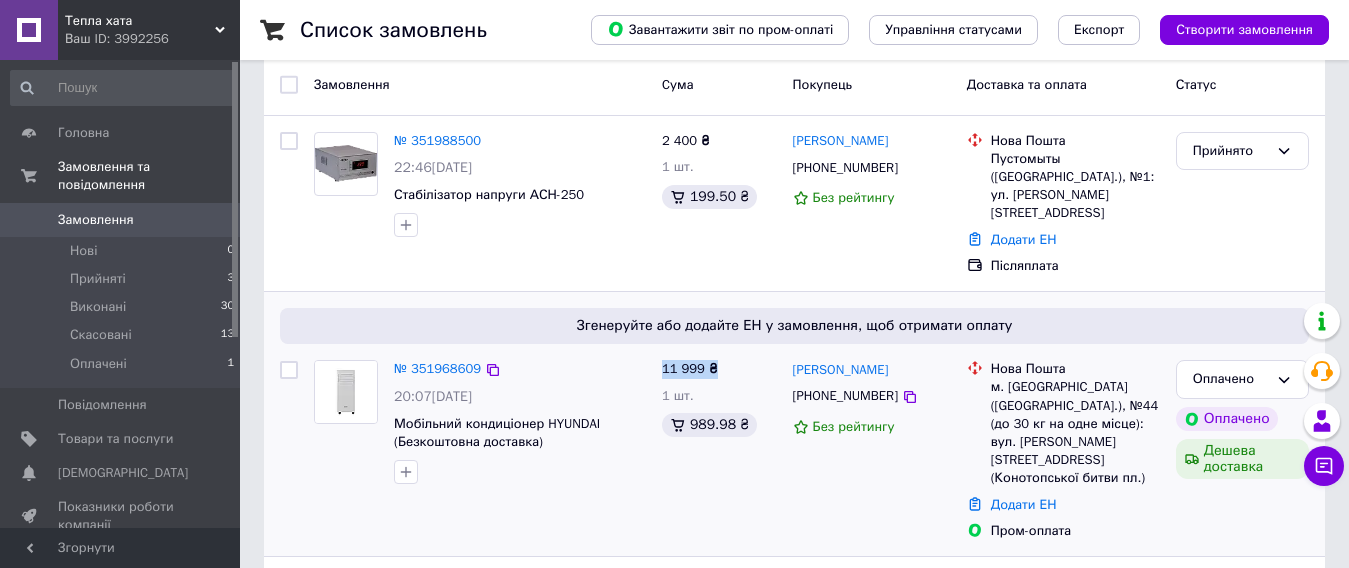 drag, startPoint x: 659, startPoint y: 353, endPoint x: 773, endPoint y: 346, distance: 114.21471 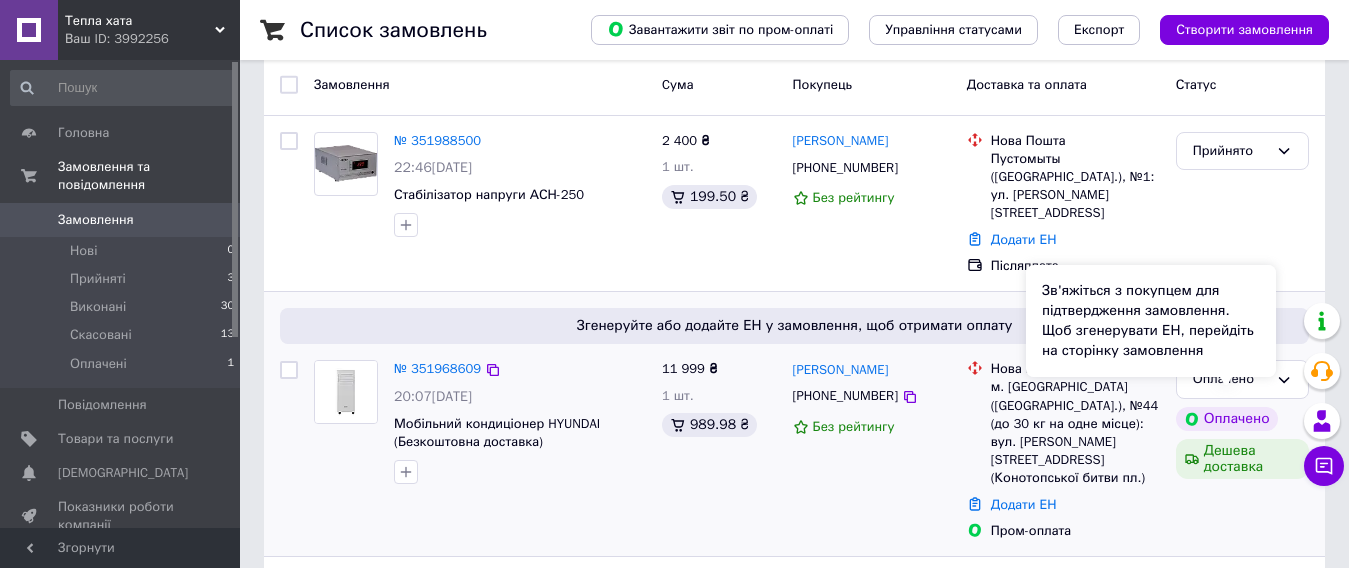 click on "Оплачено" at bounding box center (1227, 419) 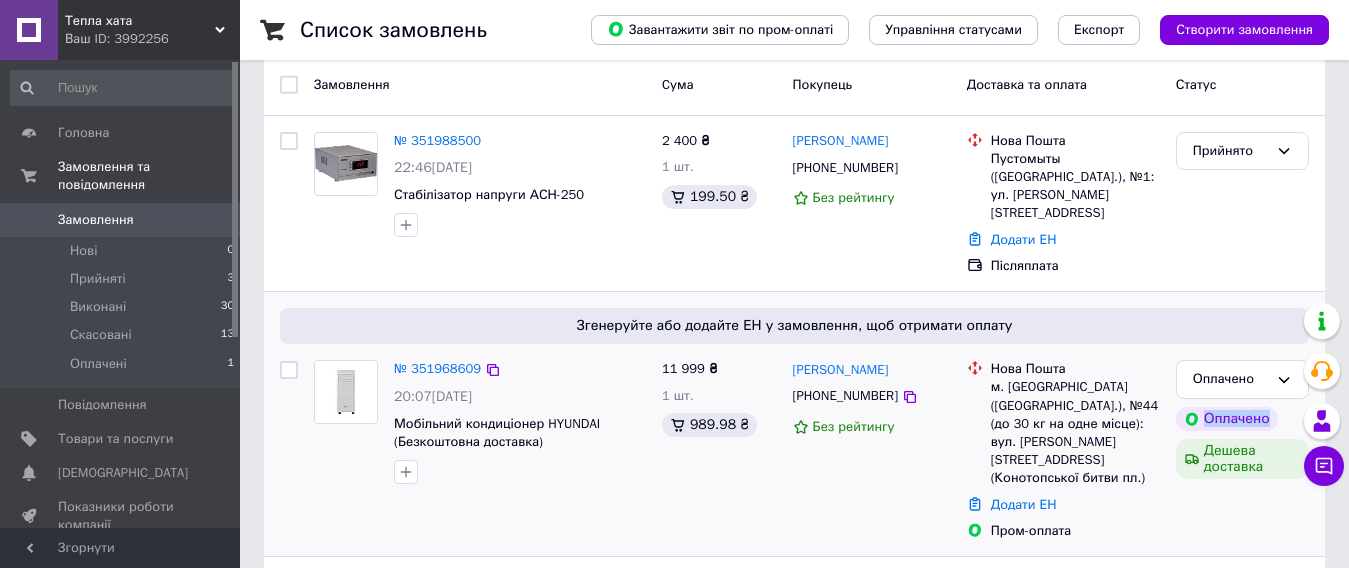 drag, startPoint x: 1268, startPoint y: 400, endPoint x: 1201, endPoint y: 410, distance: 67.74216 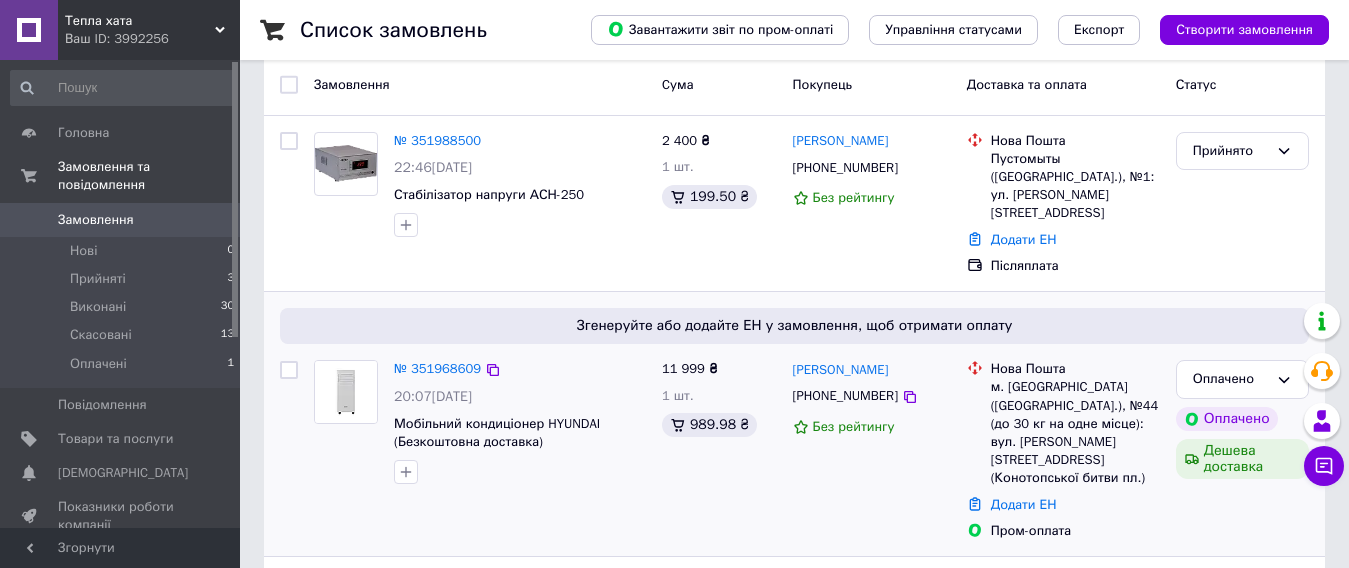 click on "Оплачено Оплачено Дешева доставка" at bounding box center (1242, 450) 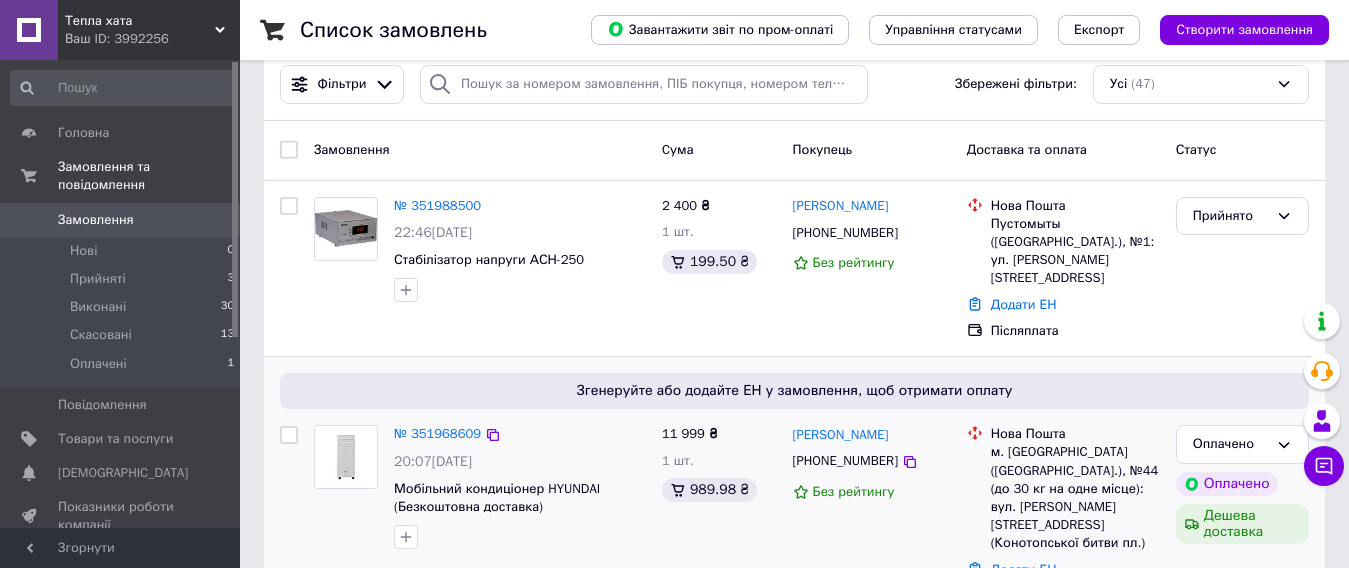 scroll, scrollTop: 0, scrollLeft: 0, axis: both 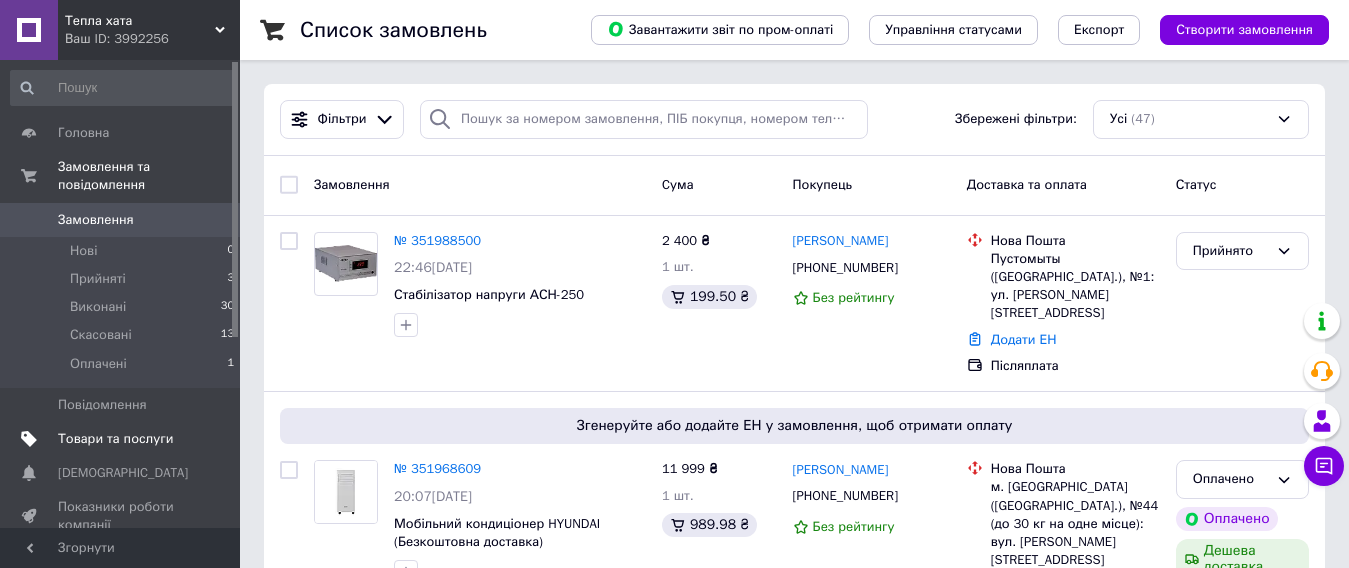 click on "Товари та послуги" at bounding box center [123, 439] 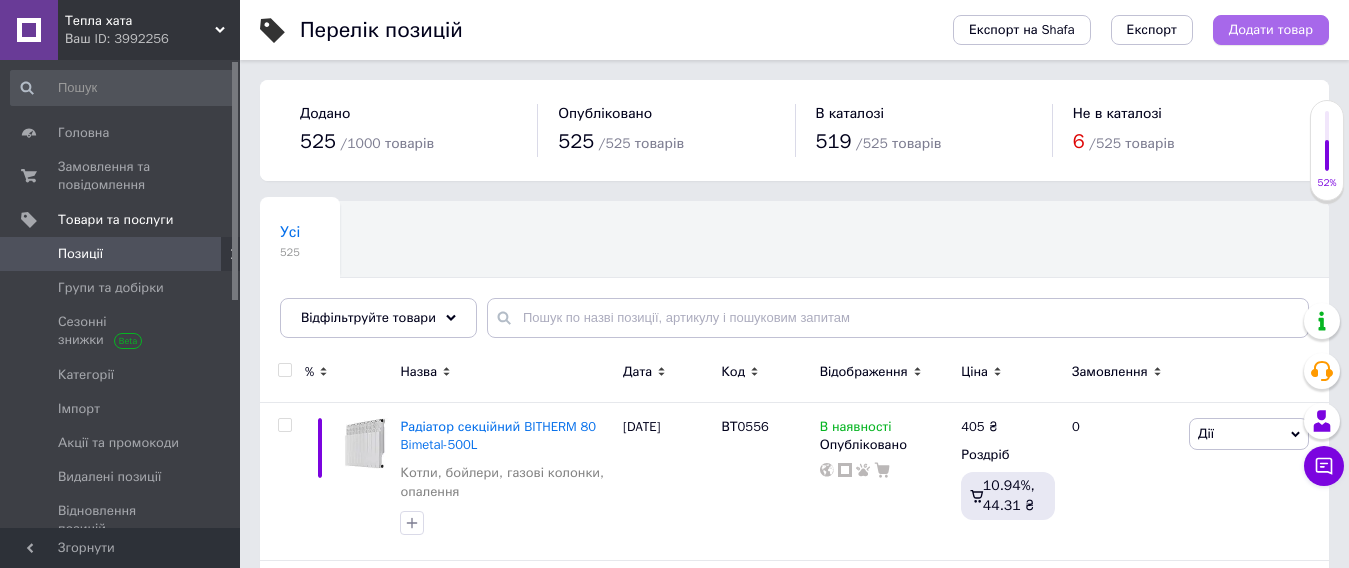 click on "Додати товар" at bounding box center (1271, 30) 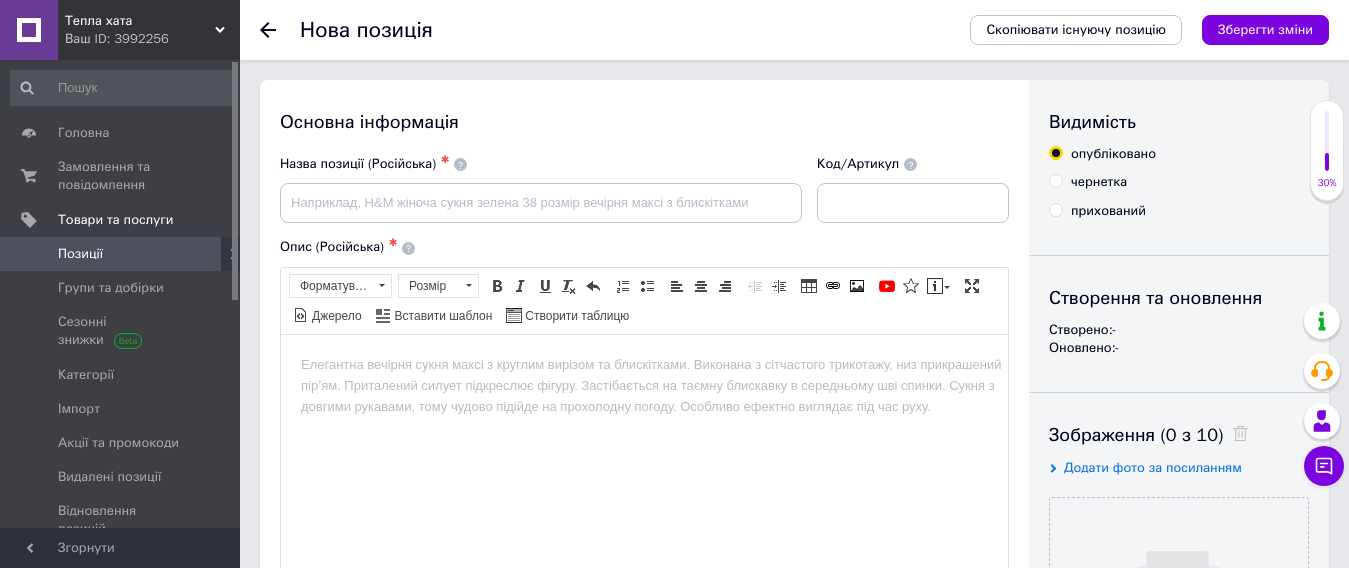 scroll, scrollTop: 0, scrollLeft: 0, axis: both 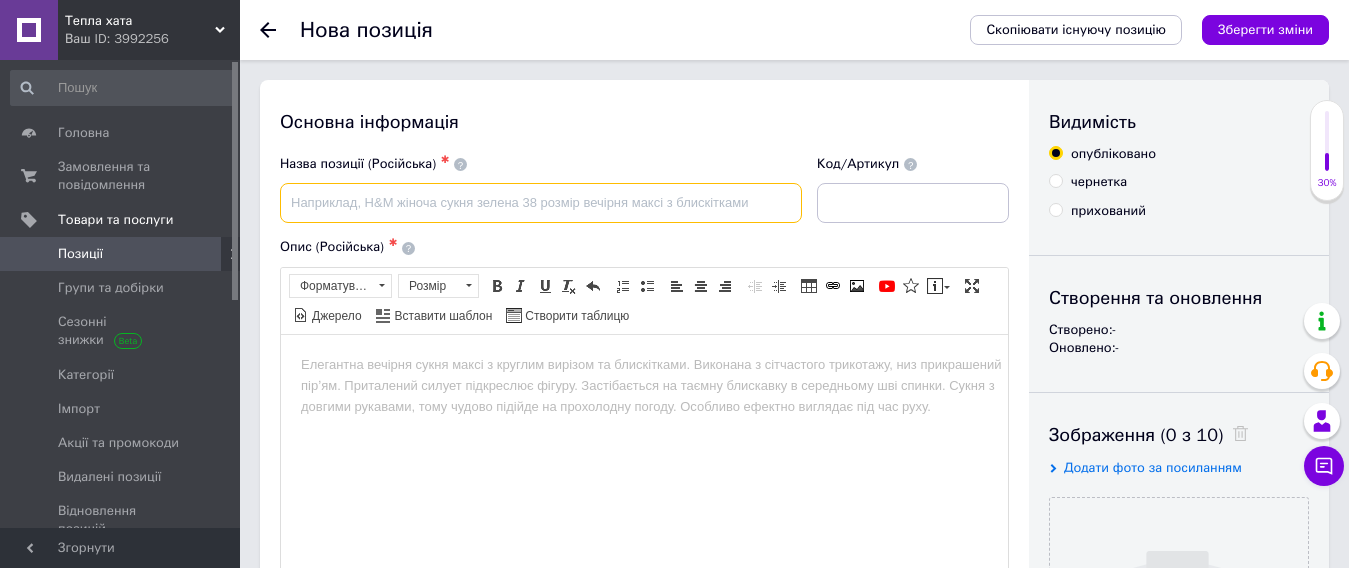 click at bounding box center (541, 203) 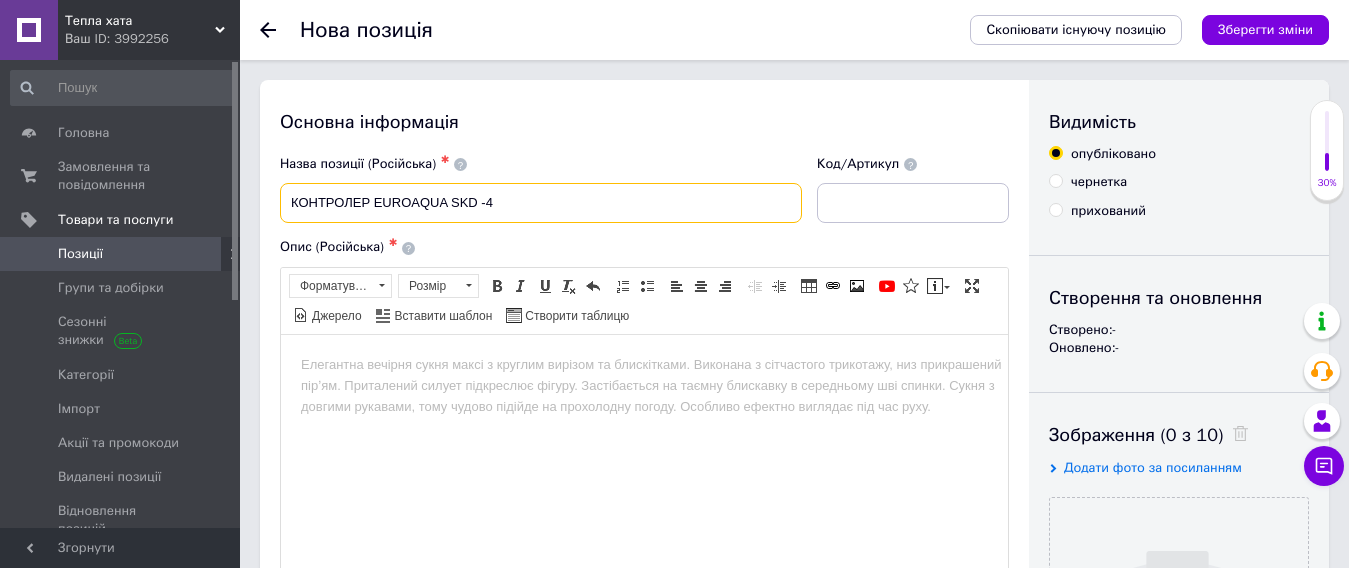 type on "КОНТРОЛЕР EUROAQUA SKD -4" 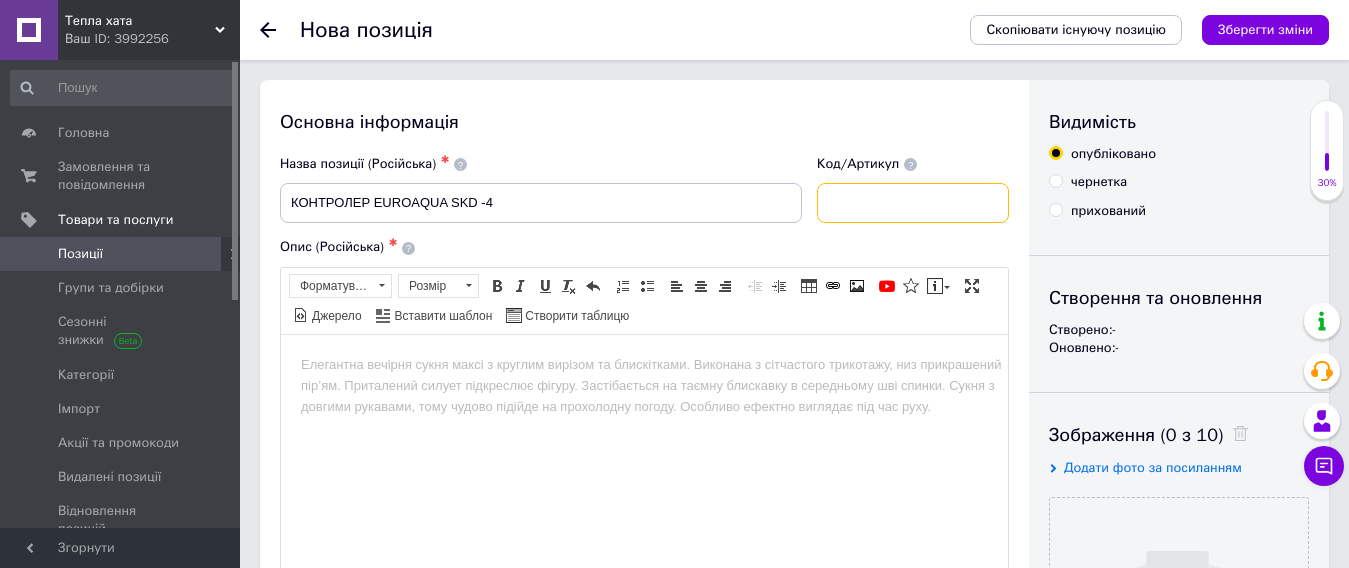 click at bounding box center (913, 203) 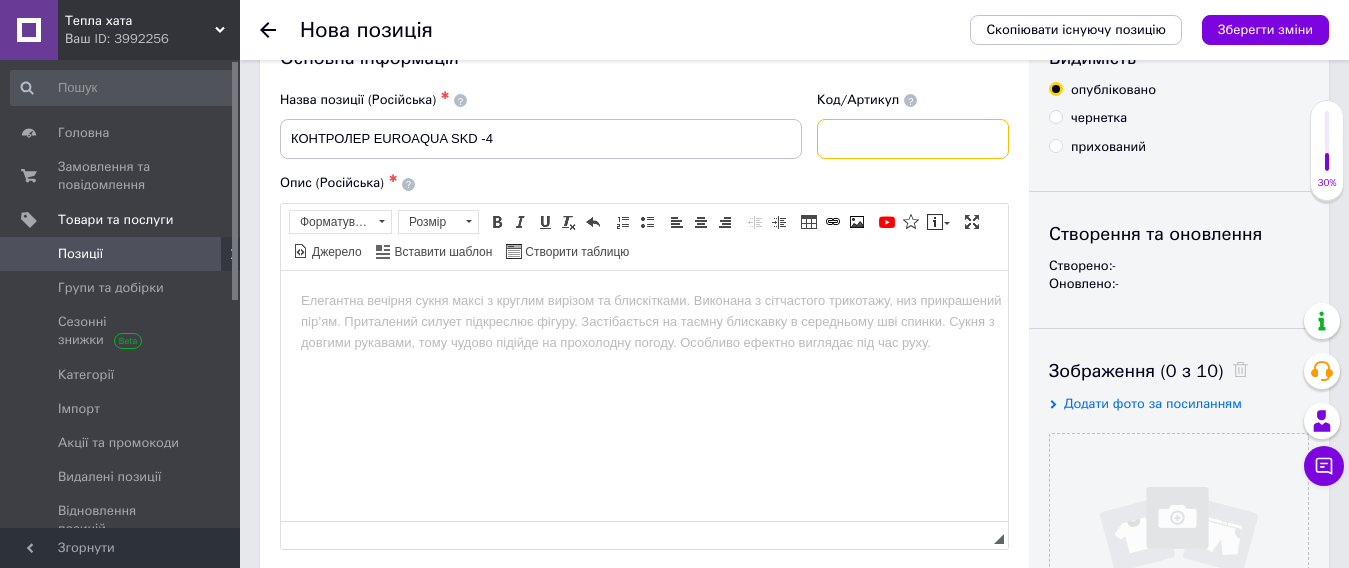 scroll, scrollTop: 100, scrollLeft: 0, axis: vertical 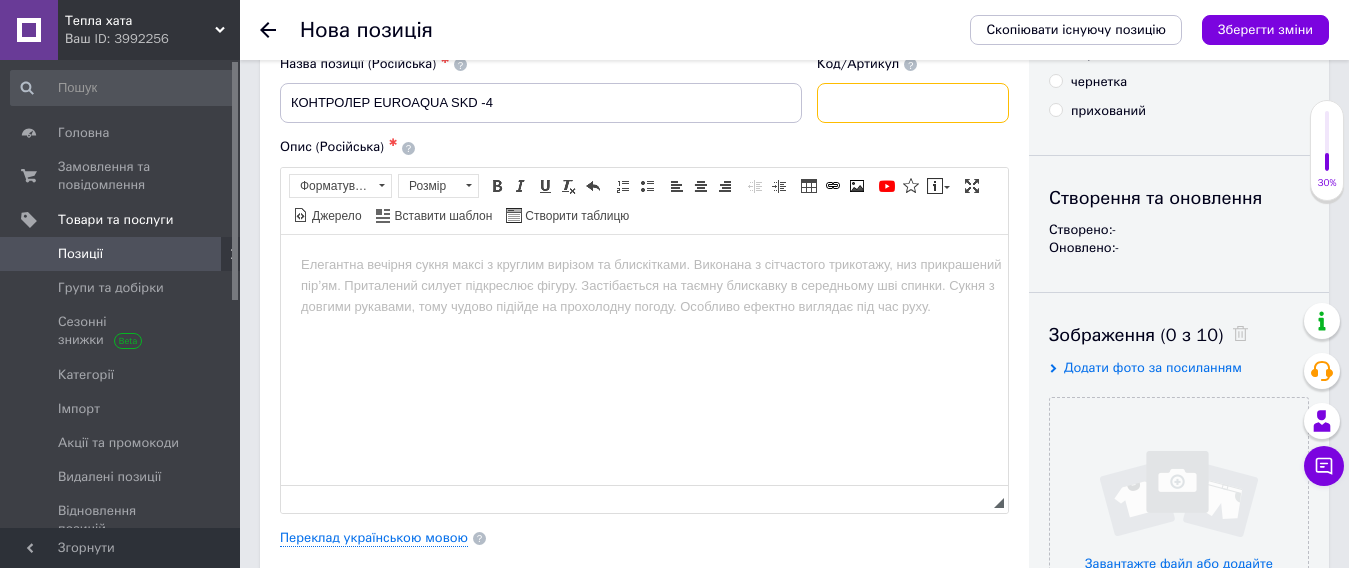 paste on "SKD-4" 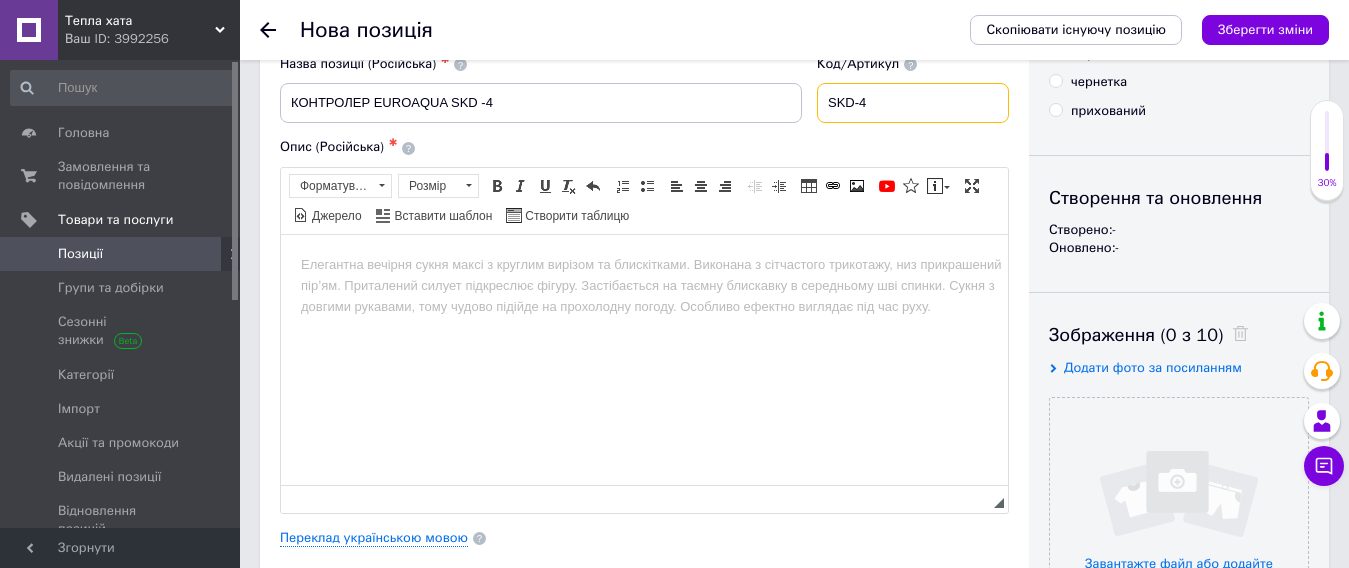 type on "SKD-4" 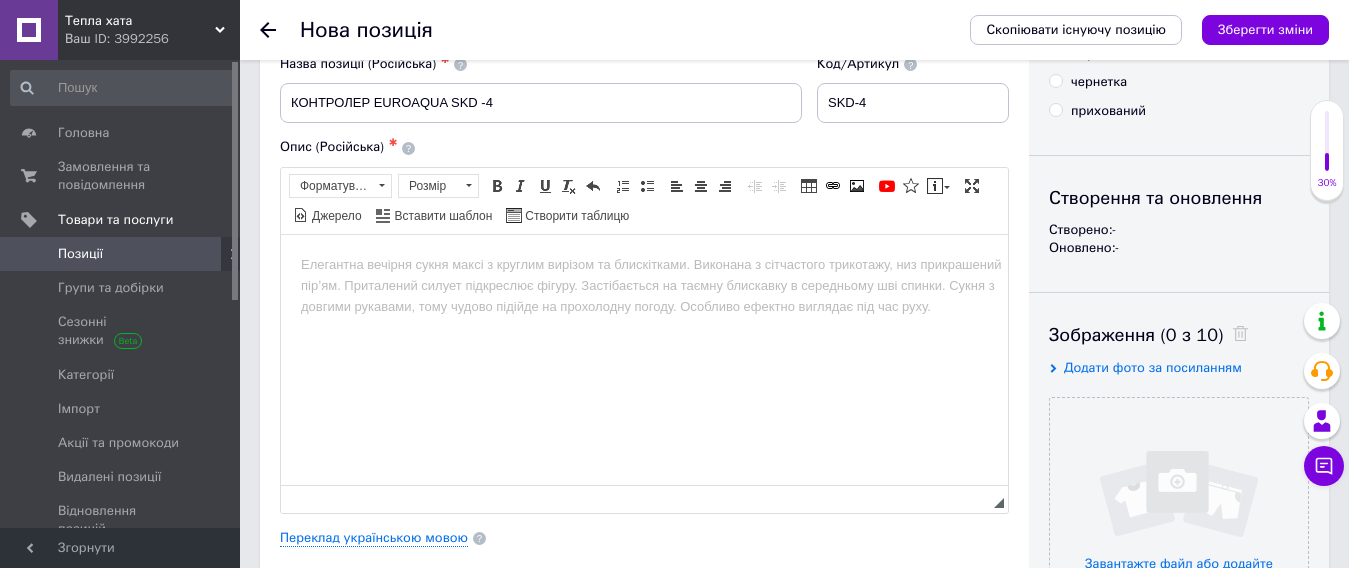drag, startPoint x: 827, startPoint y: 399, endPoint x: 818, endPoint y: 421, distance: 23.769728 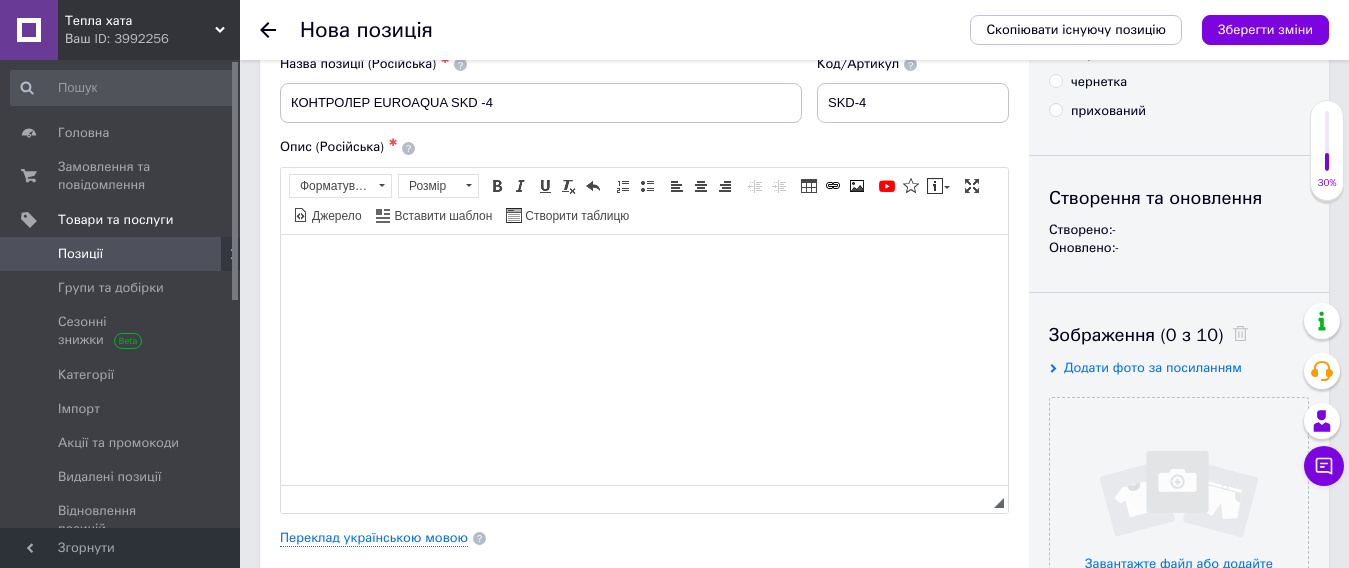drag, startPoint x: 526, startPoint y: 302, endPoint x: 399, endPoint y: 346, distance: 134.4061 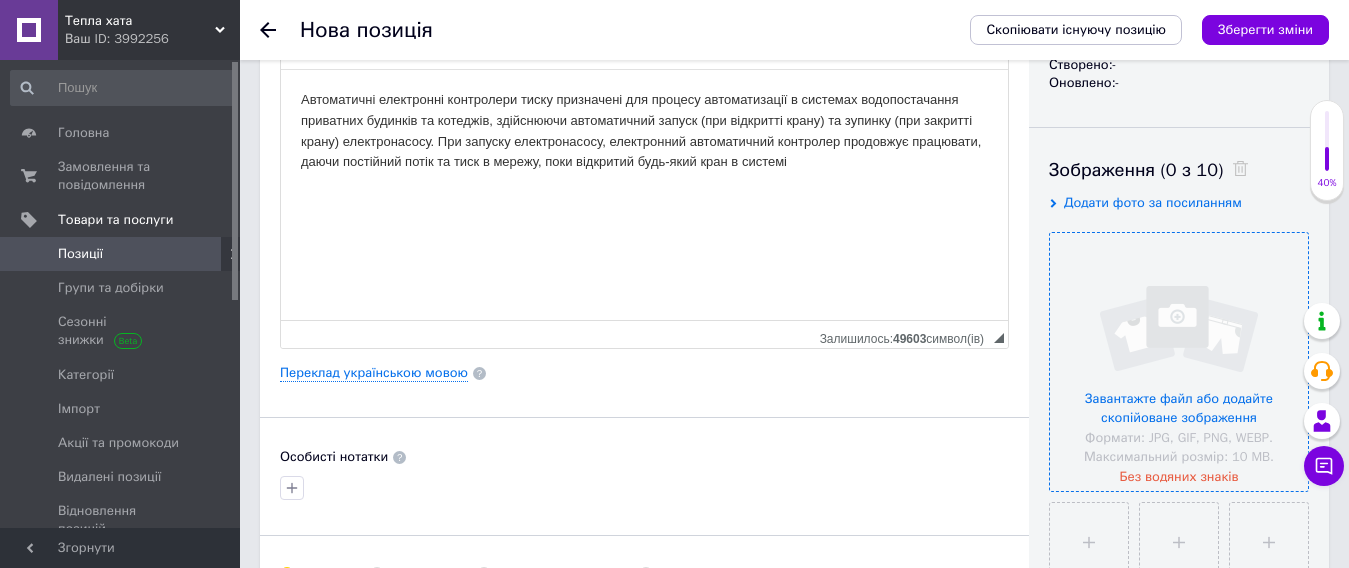 scroll, scrollTop: 300, scrollLeft: 0, axis: vertical 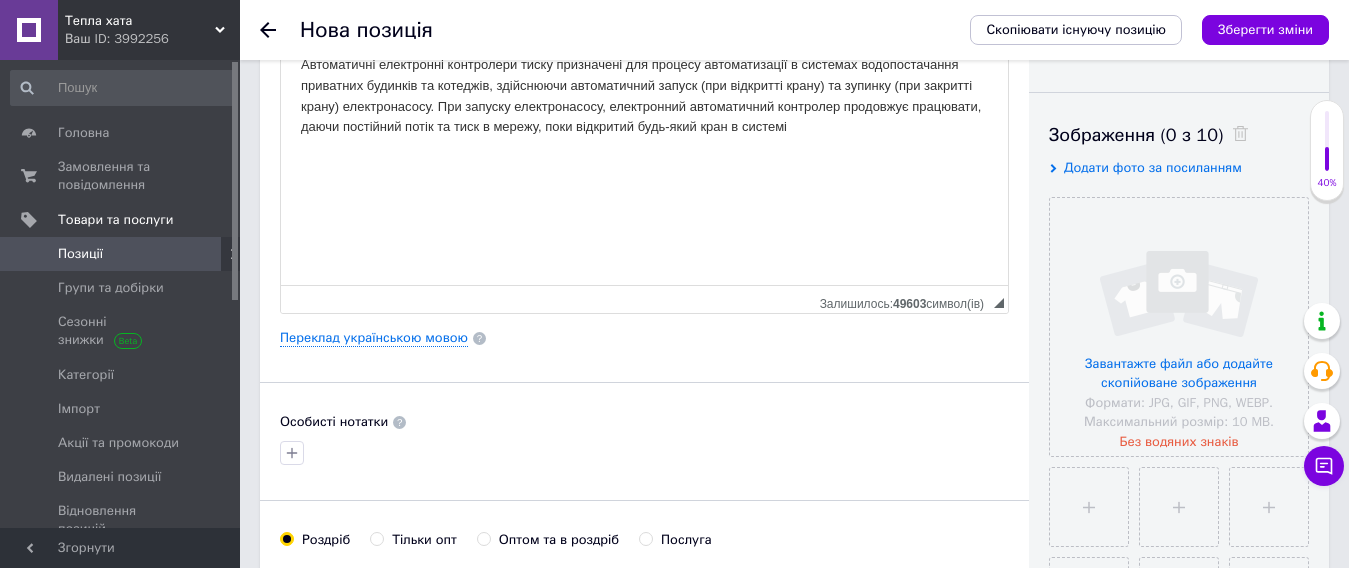 drag, startPoint x: 1147, startPoint y: 318, endPoint x: 1029, endPoint y: 231, distance: 146.6049 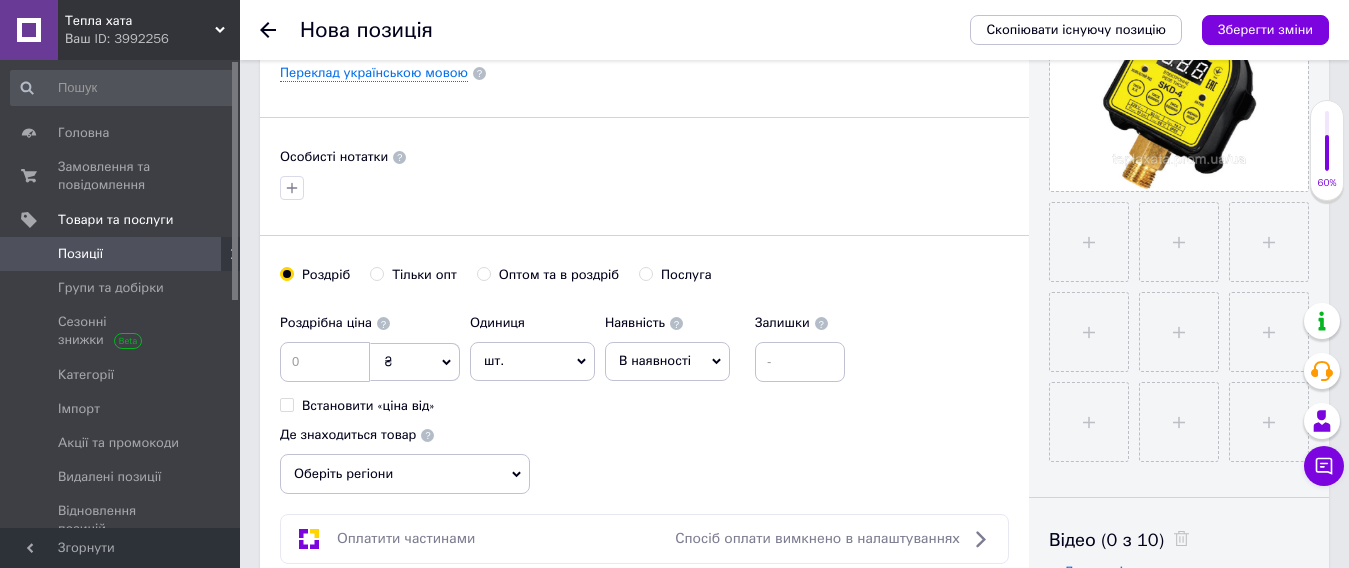 scroll, scrollTop: 600, scrollLeft: 0, axis: vertical 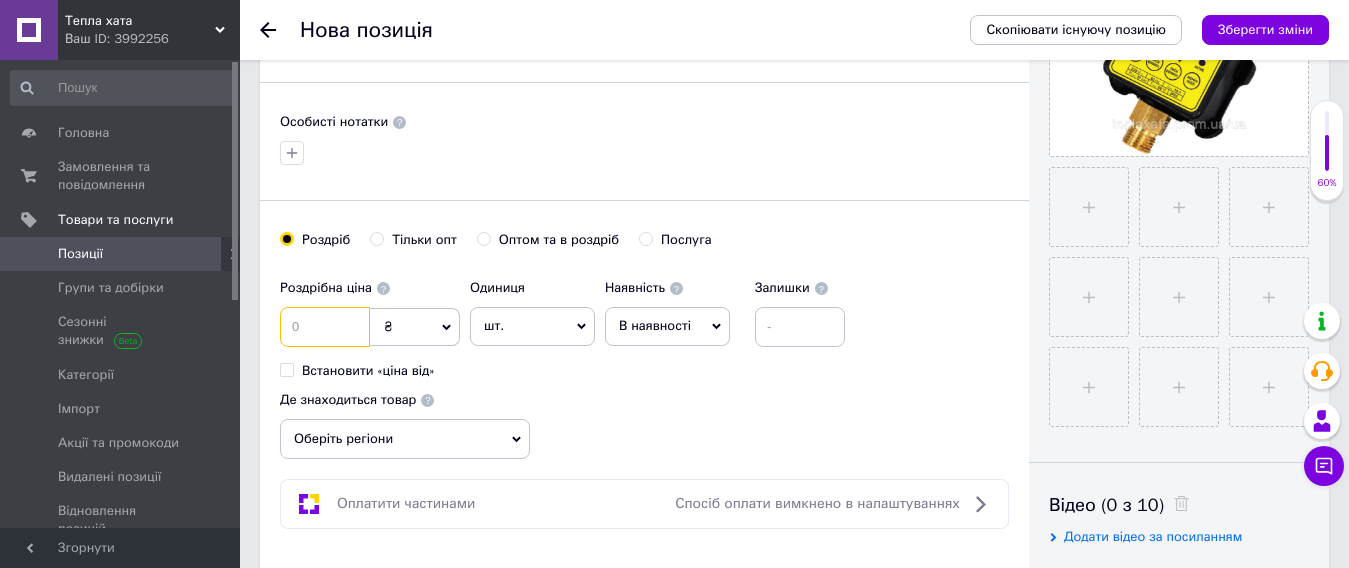 click at bounding box center (325, 327) 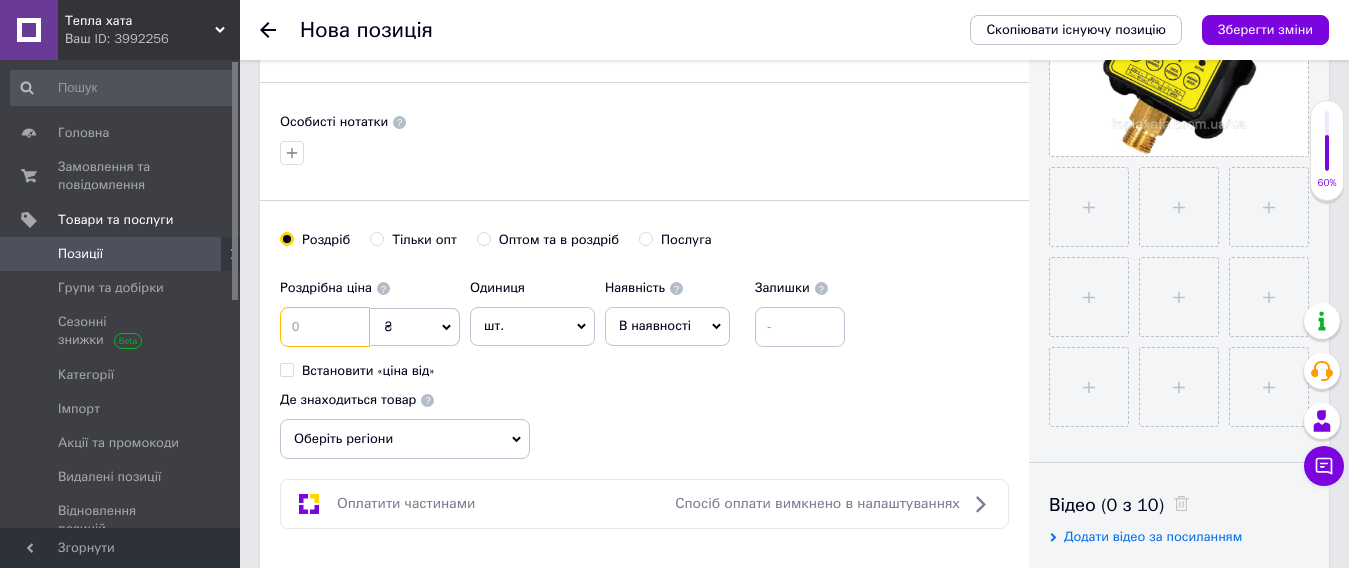 type on "8" 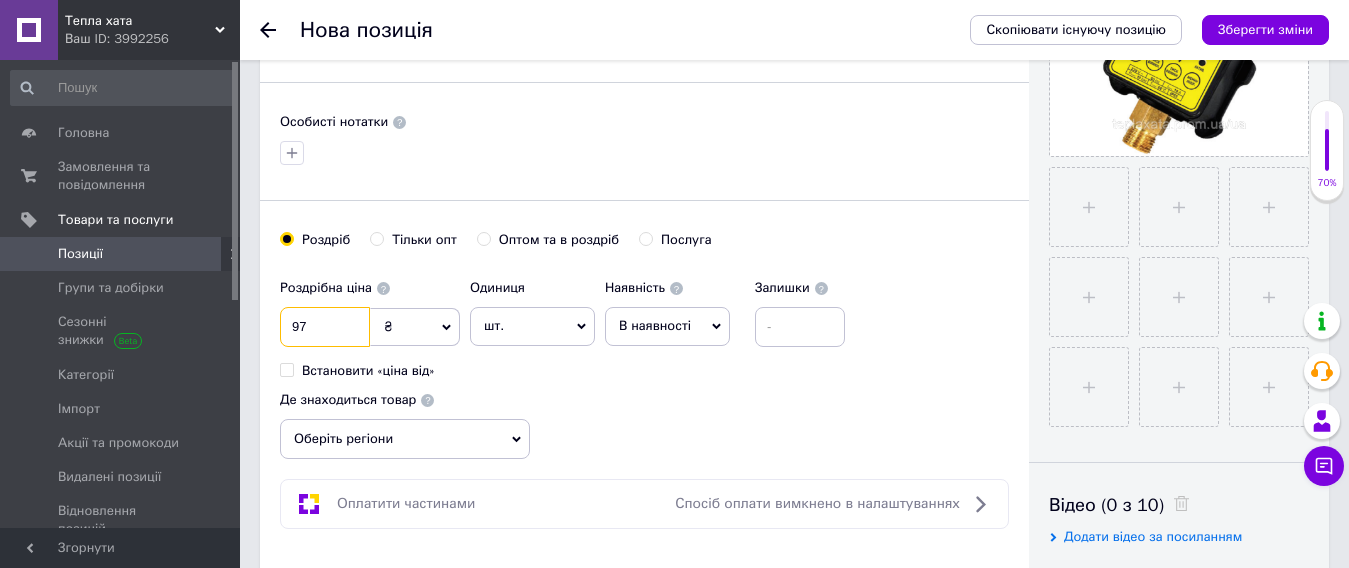 type on "9" 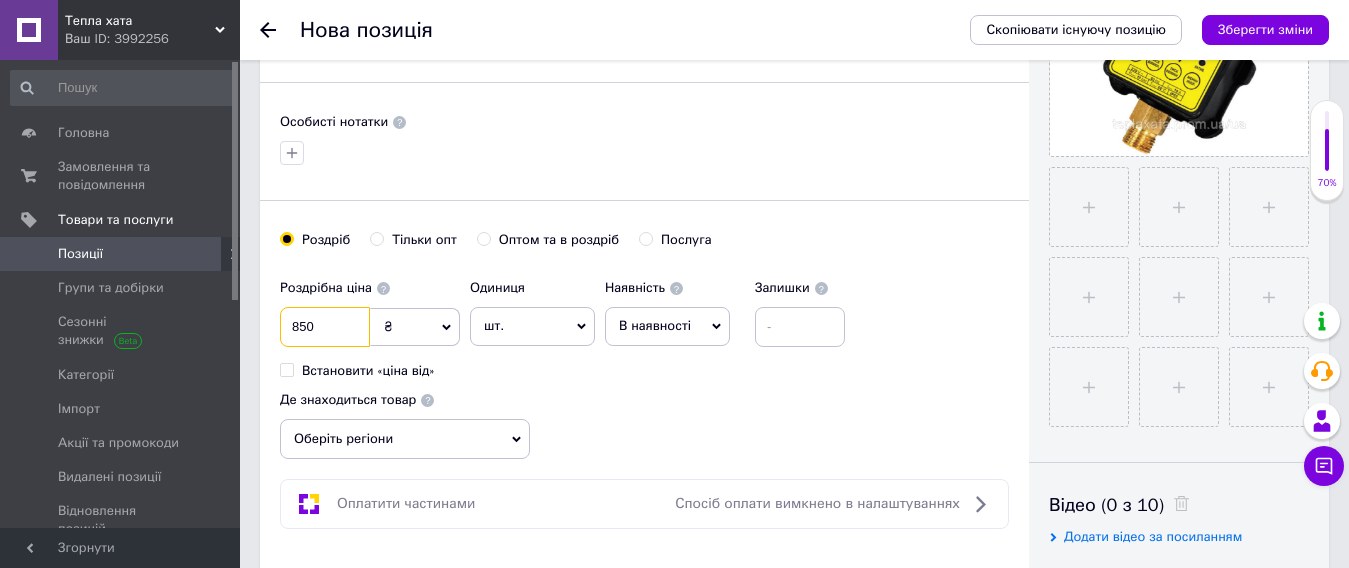 type on "850" 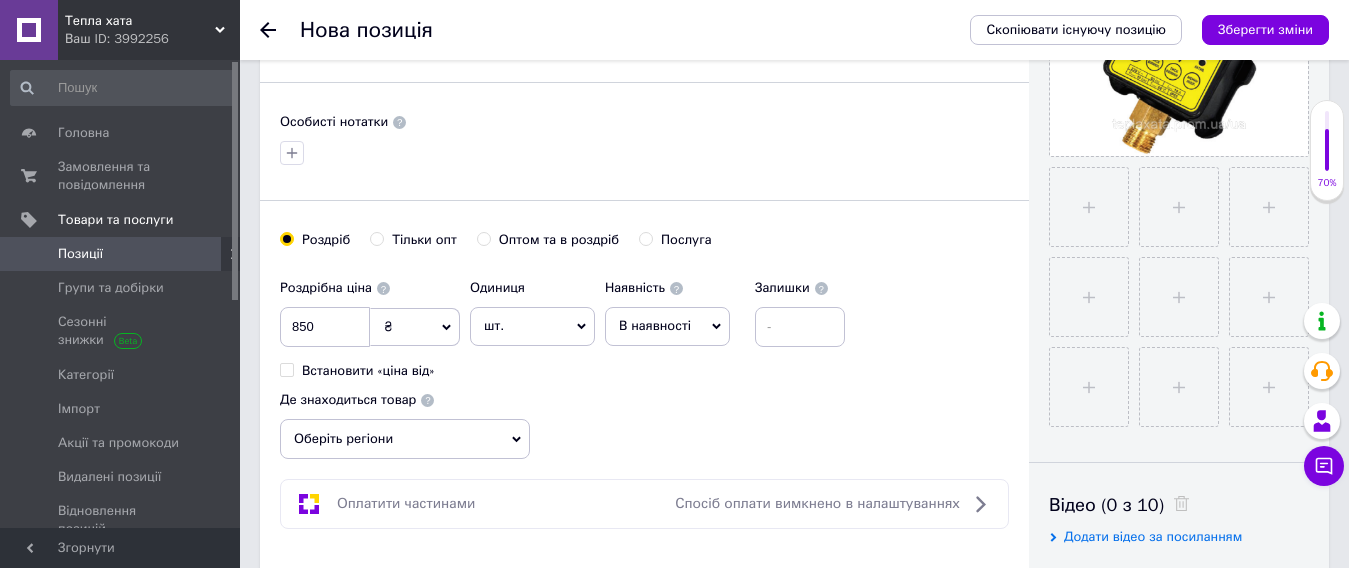 click on "Оберіть регіони" at bounding box center [405, 439] 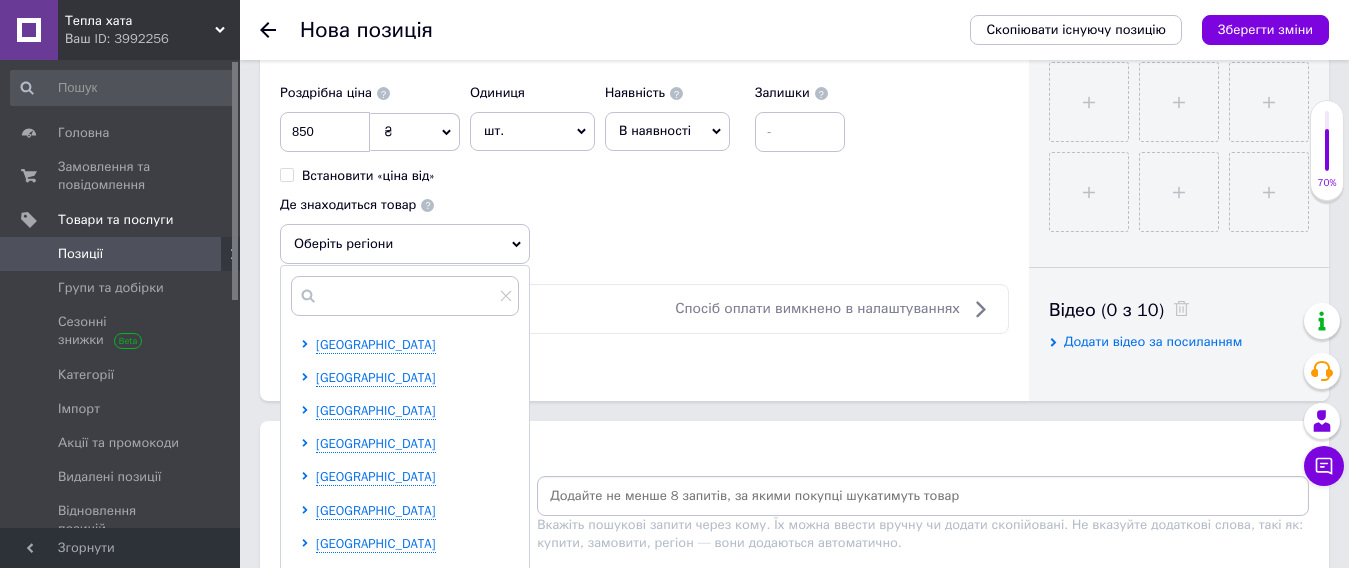 scroll, scrollTop: 1000, scrollLeft: 0, axis: vertical 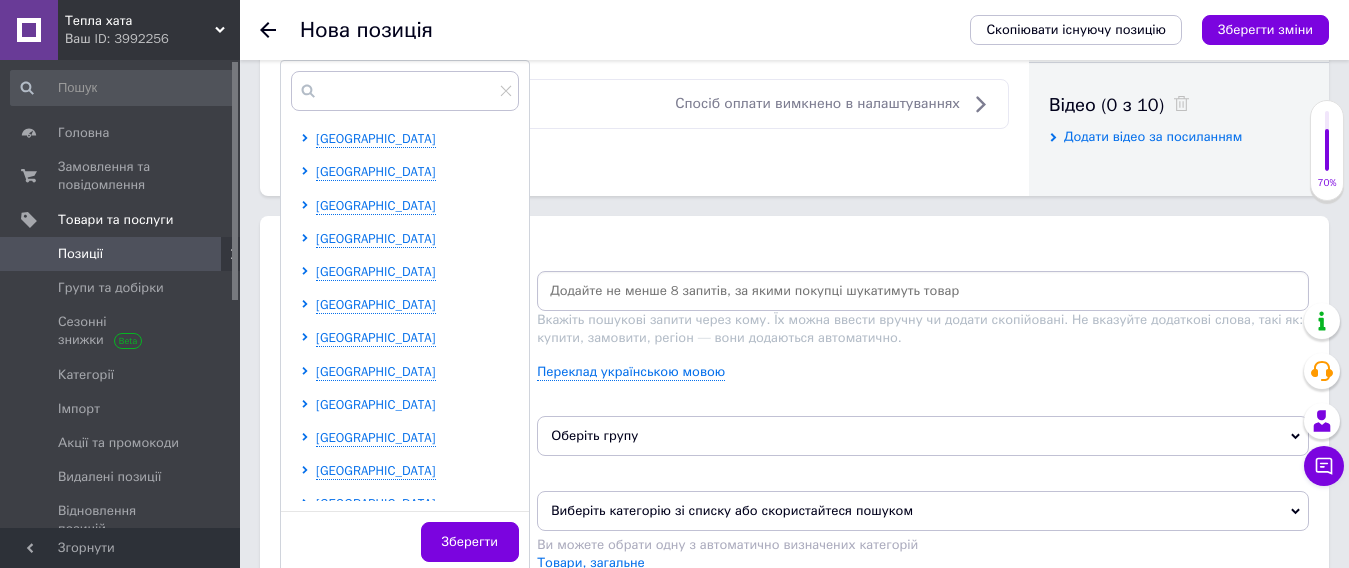 click on "[GEOGRAPHIC_DATA]" at bounding box center [376, 404] 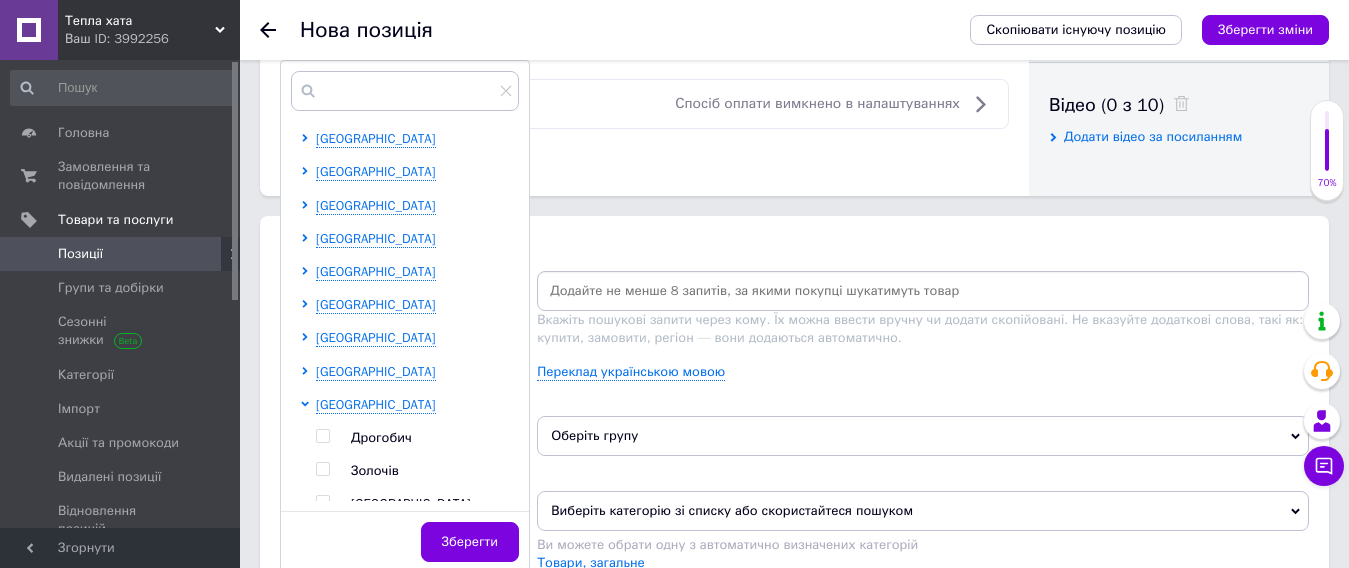 click on "Золочів" at bounding box center (375, 470) 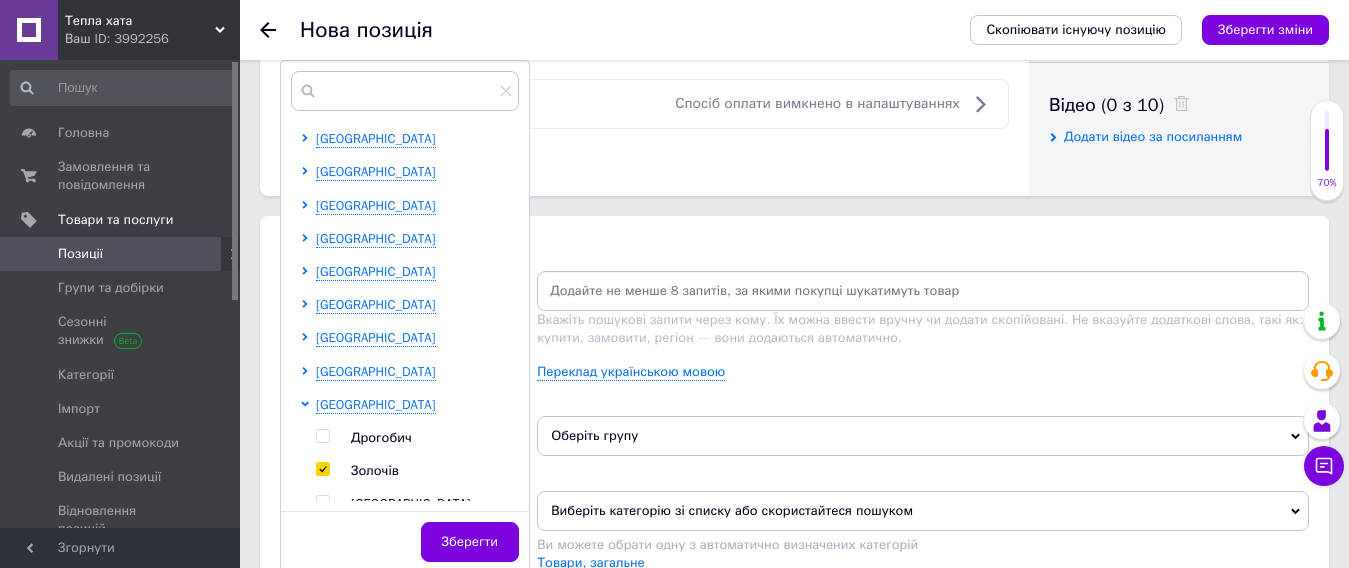 checkbox on "true" 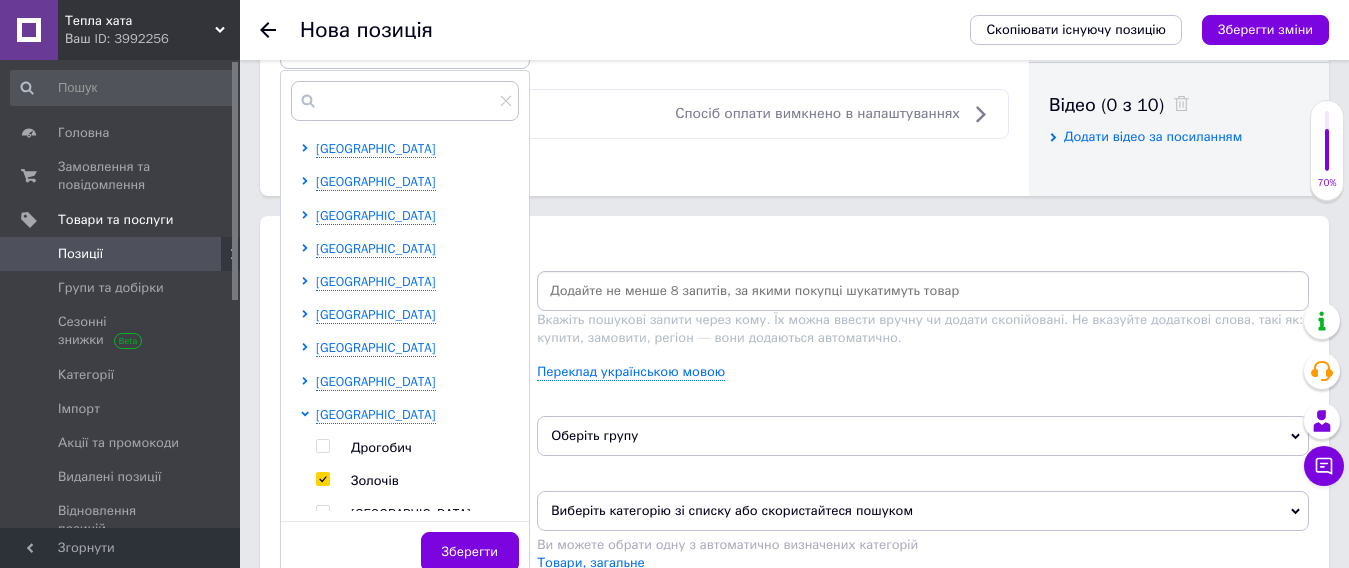 click on "Основна інформація Назва позиції (Російська) ✱ КОНТРОЛЕР EUROAQUA SKD -4 Код/Артикул SKD-4 Опис (Російська) ✱ Автоматичні електронні контролери тиску призначені для процесу автоматизації в системах водопостачання приватних будинків та котеджів, здійснюючи автоматичний запуск (при відкритті крану) та зупинку (при закритті крану) електронасосу. При запуску електронасосу, електронний автоматичний контролер продовжує працювати, даючи постійний потік та тиск в мережу, поки відкритий будь-який кран в системі Розширений текстовий редактор, 028FD519-9A24-421F-9764-A5FC5DD482AA     $" at bounding box center (644, -362) 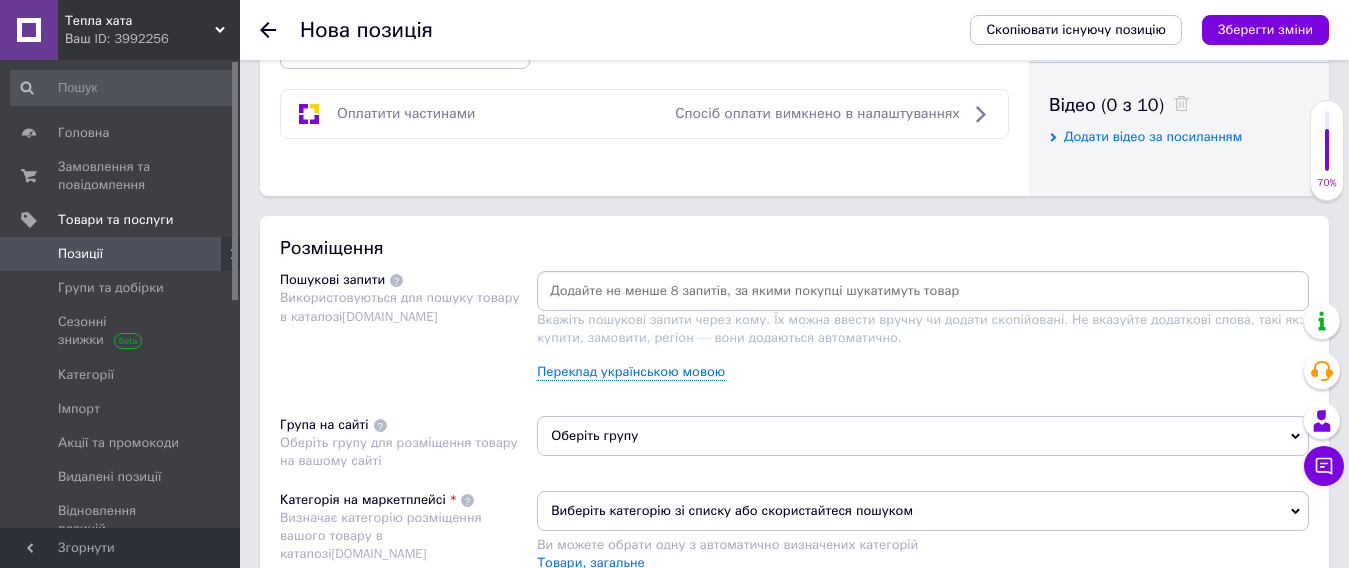 click at bounding box center (923, 291) 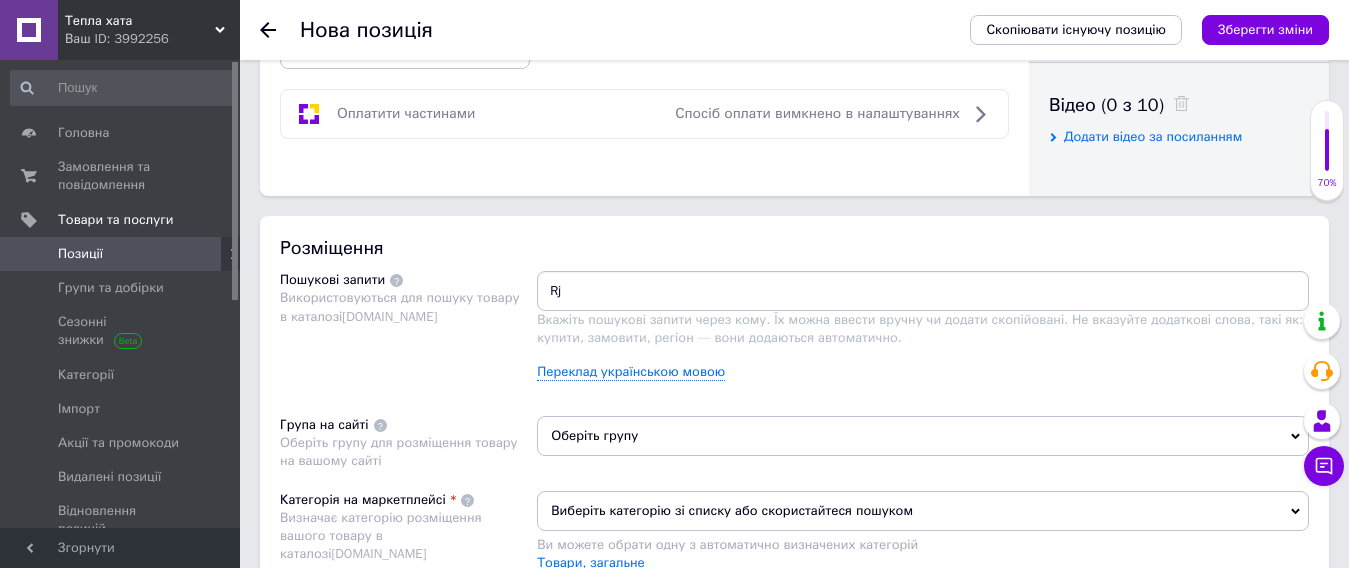 type on "R" 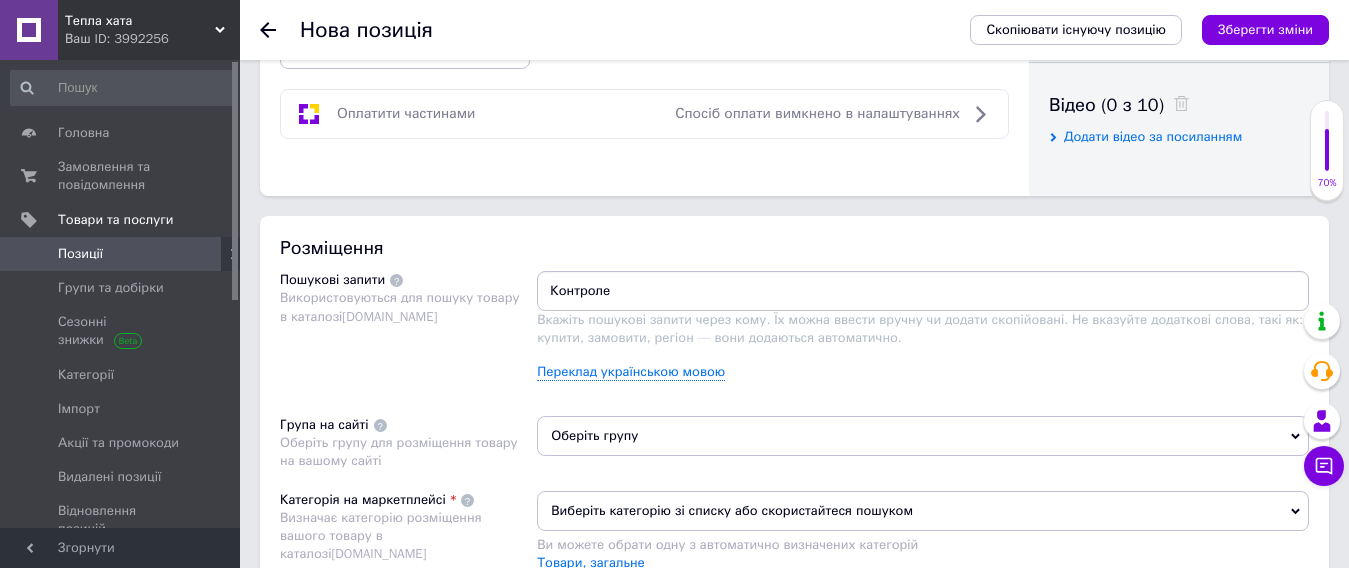 type on "Контролер" 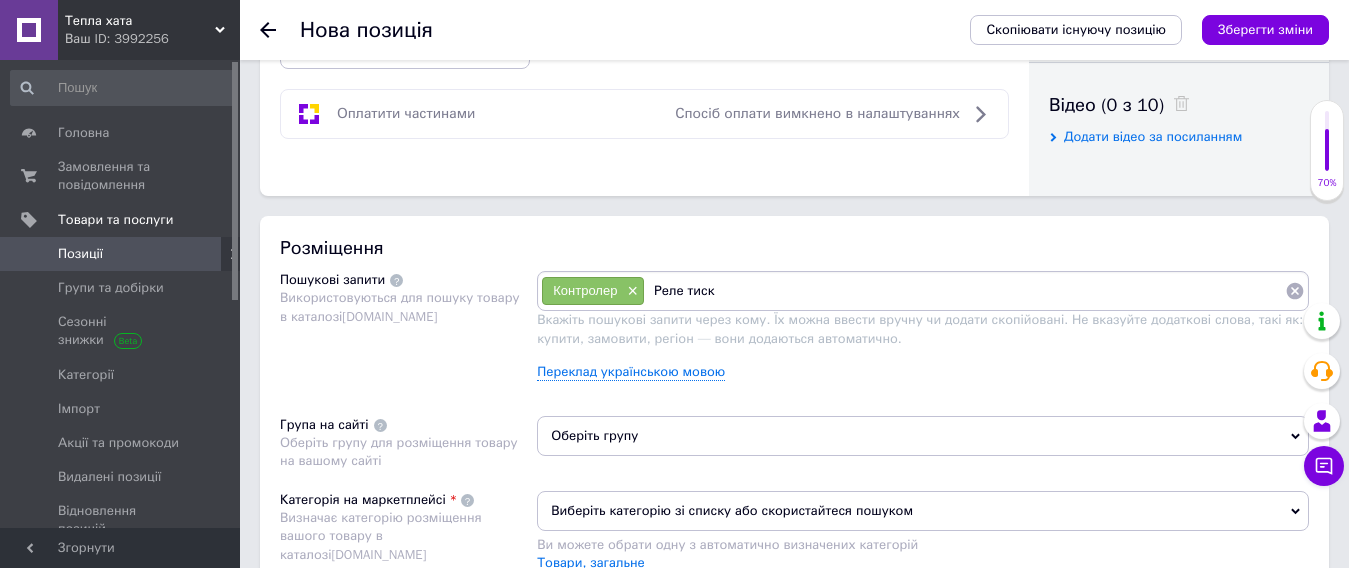 type on "Реле тиску" 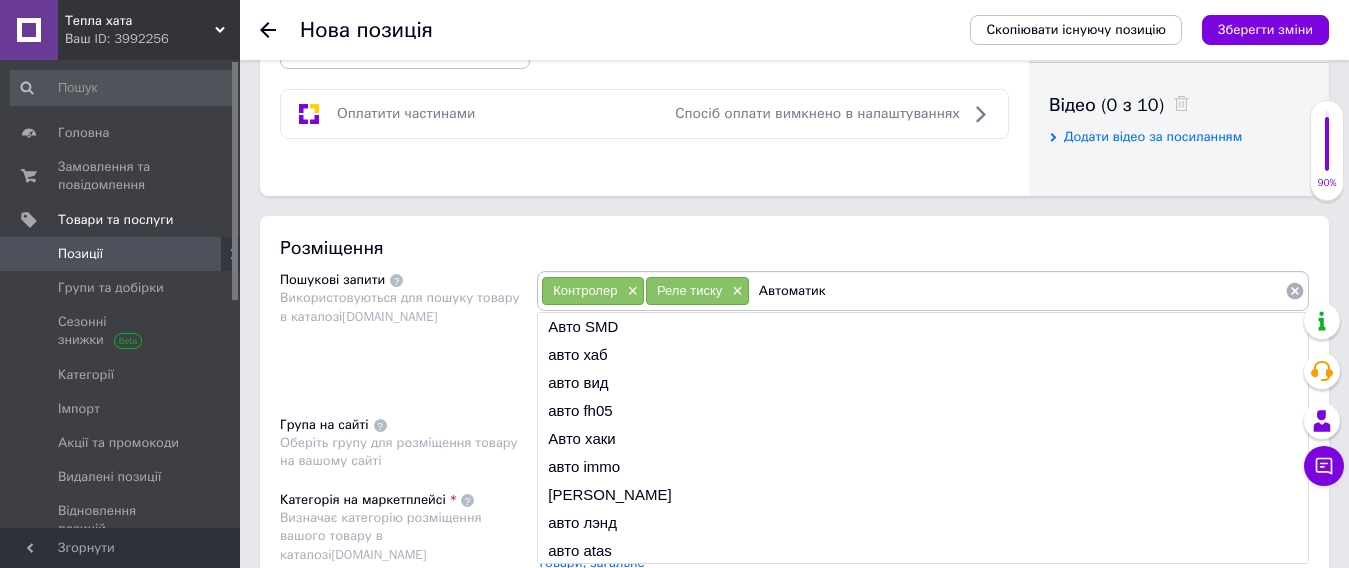 type on "Автоматика" 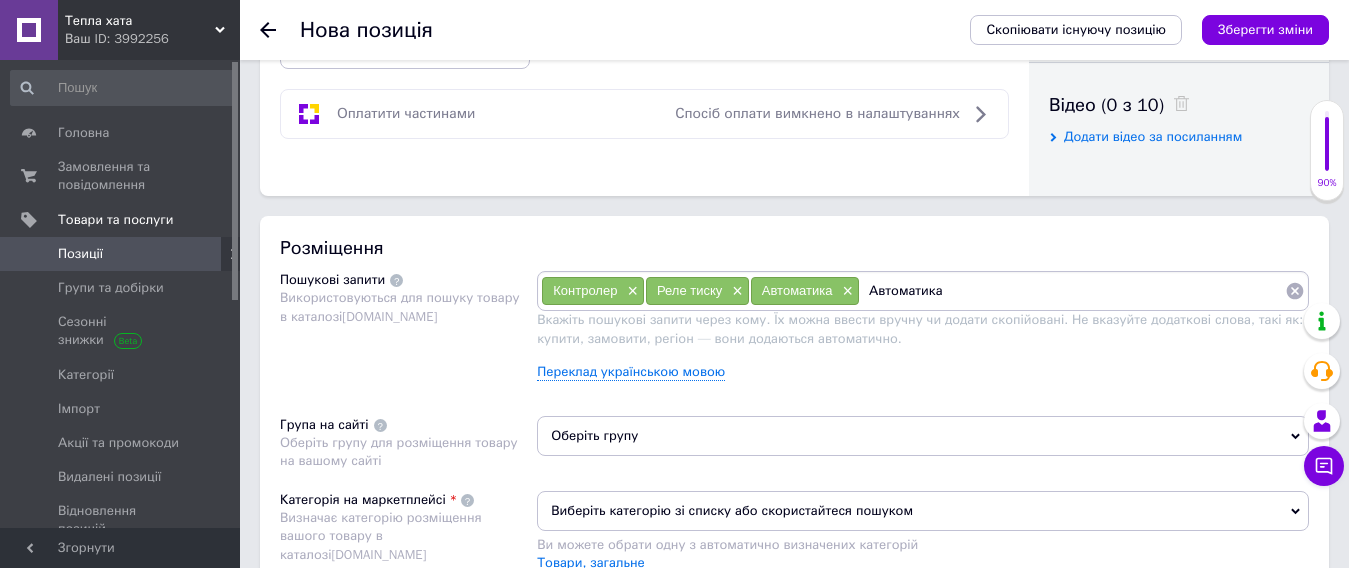type 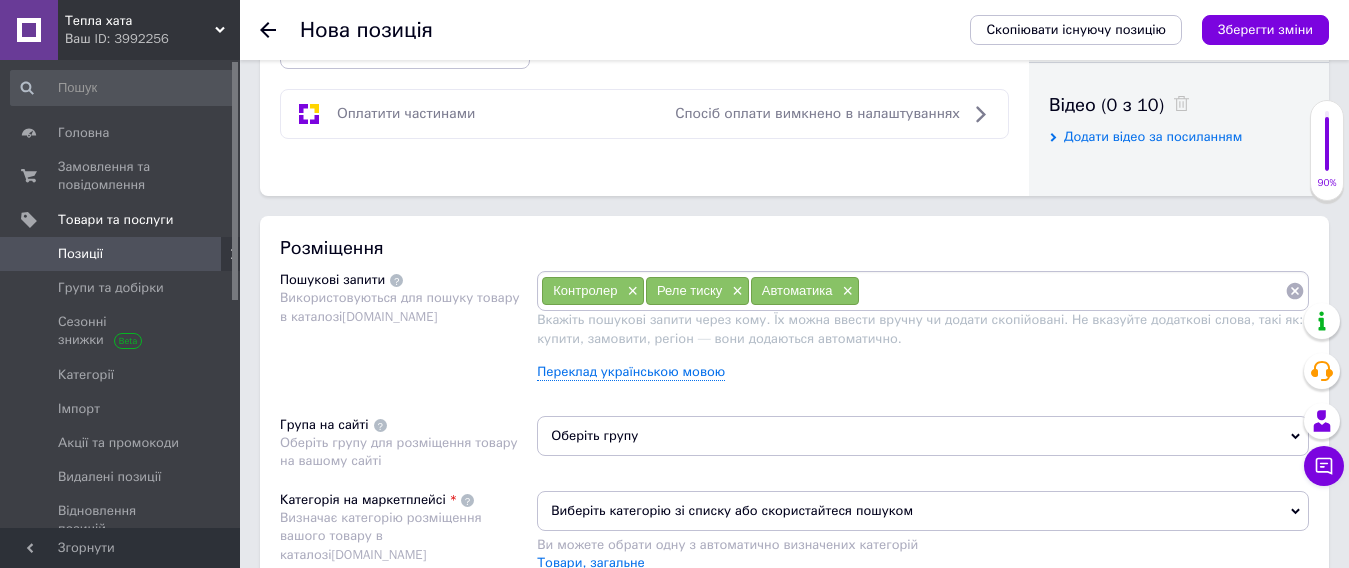 click on "Пошукові запити Використовуються для пошуку товару в каталозі  [DOMAIN_NAME]" at bounding box center [408, 333] 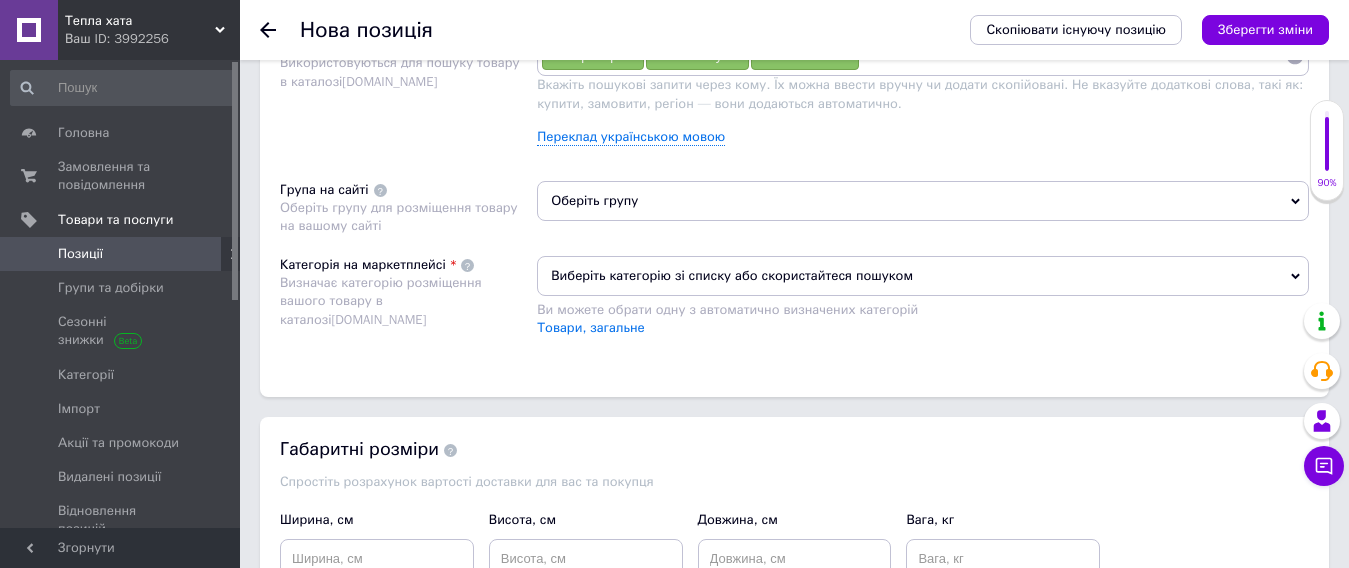 scroll, scrollTop: 1200, scrollLeft: 0, axis: vertical 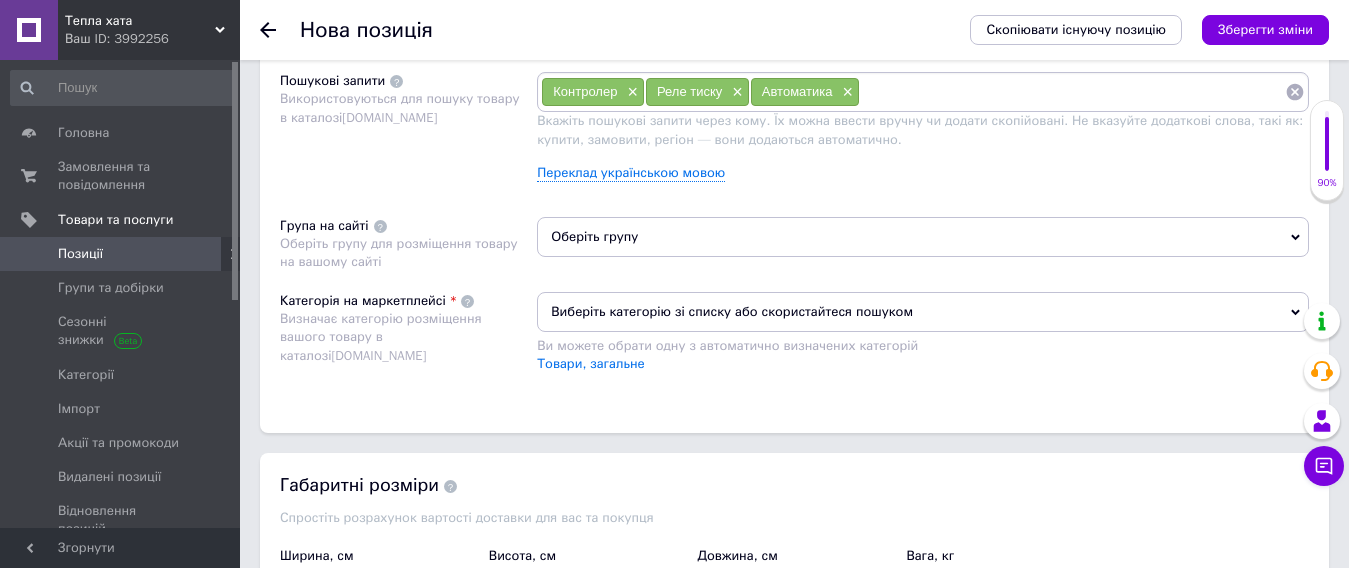 click on "Контролер × Реле тиску × Автоматика ×" at bounding box center (923, 92) 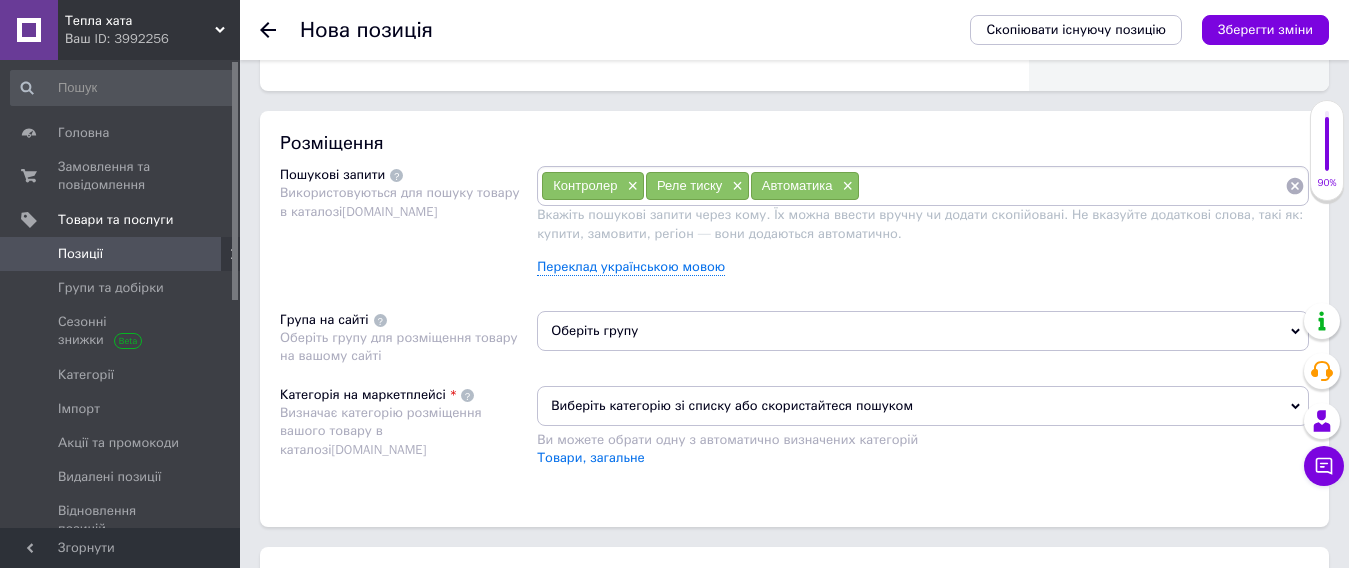 scroll, scrollTop: 1100, scrollLeft: 0, axis: vertical 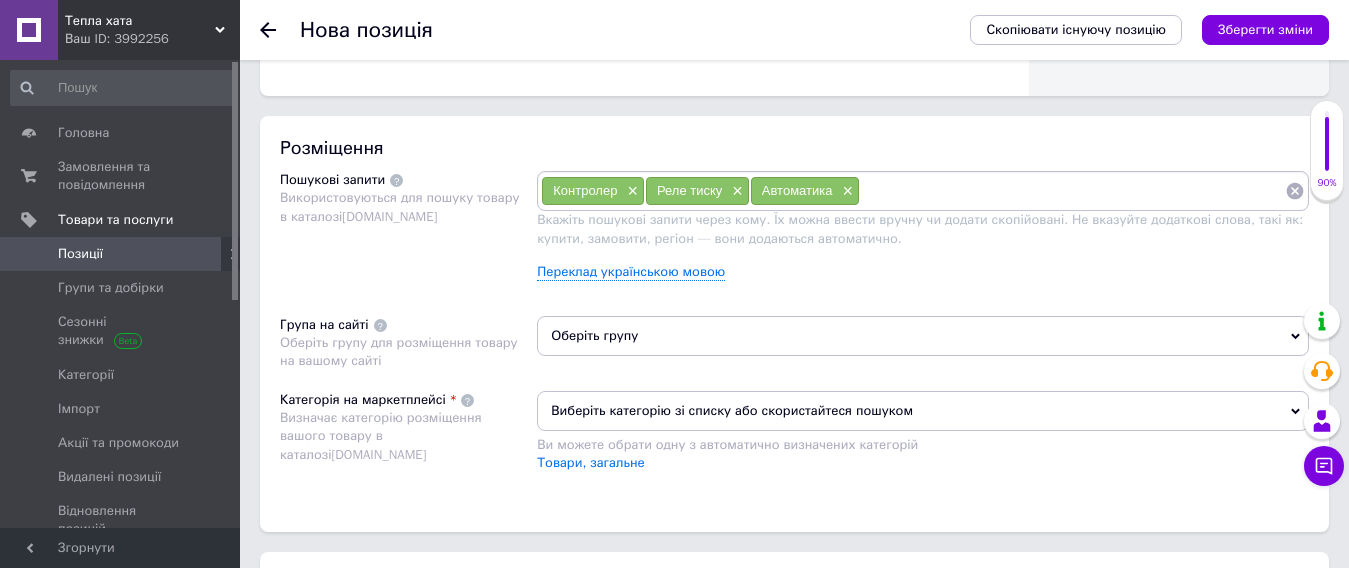 click on "Виберіть категорію зі списку або скористайтеся пошуком" at bounding box center [923, 411] 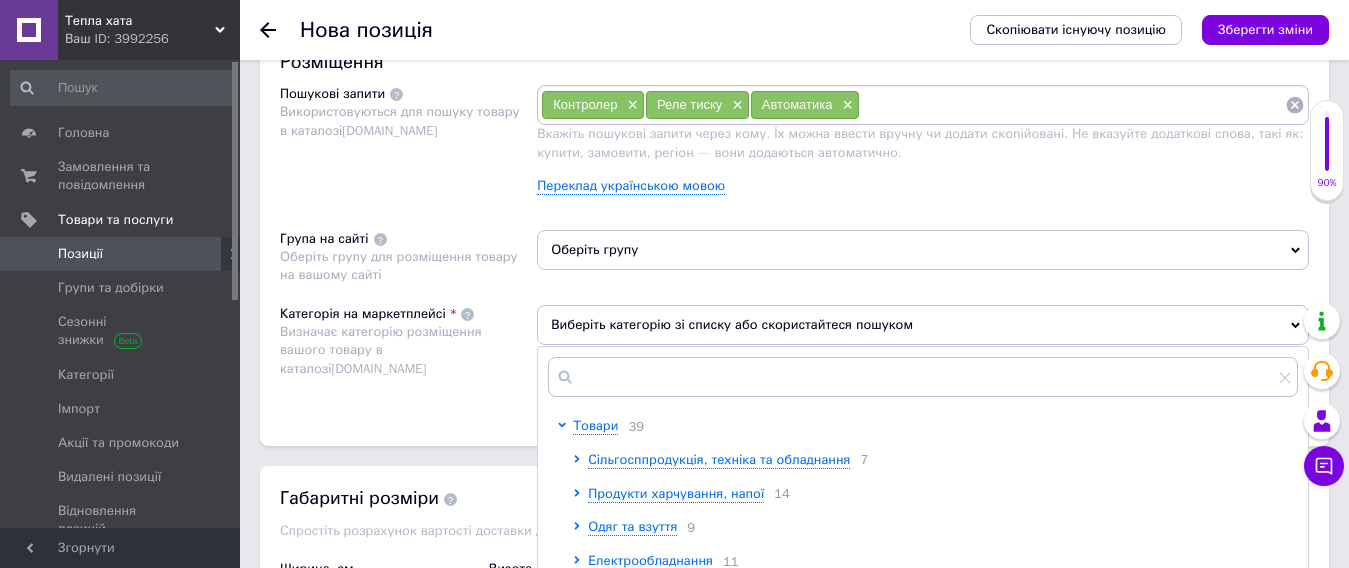 scroll, scrollTop: 1300, scrollLeft: 0, axis: vertical 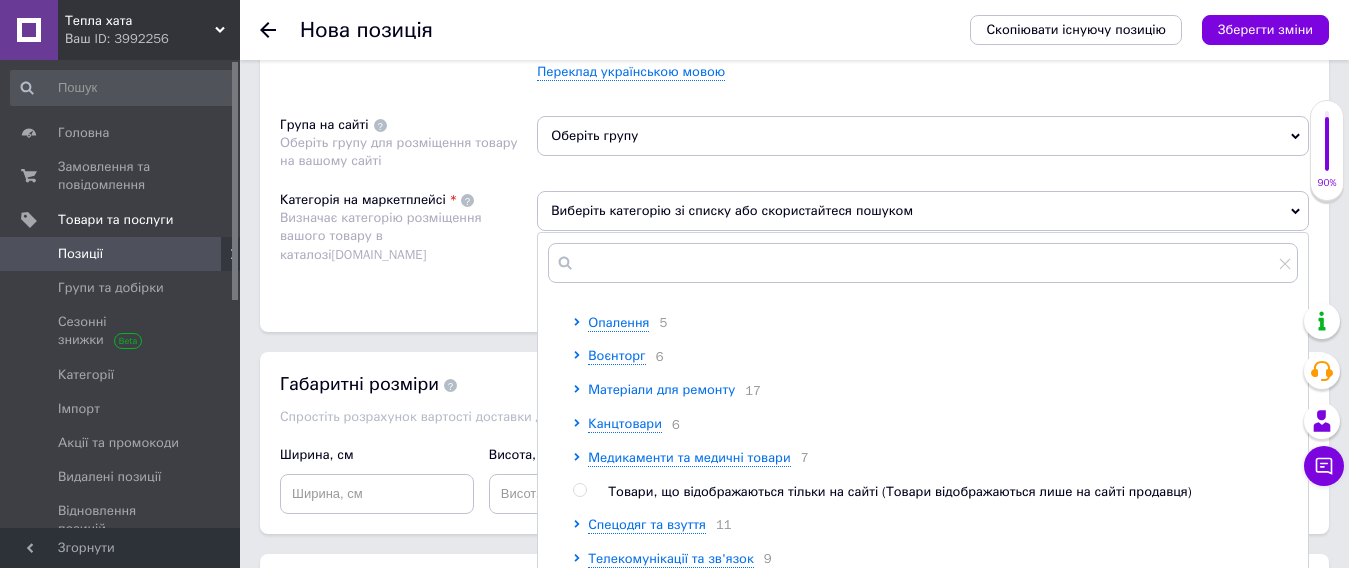 click on "Матеріали для ремонту" at bounding box center (661, 389) 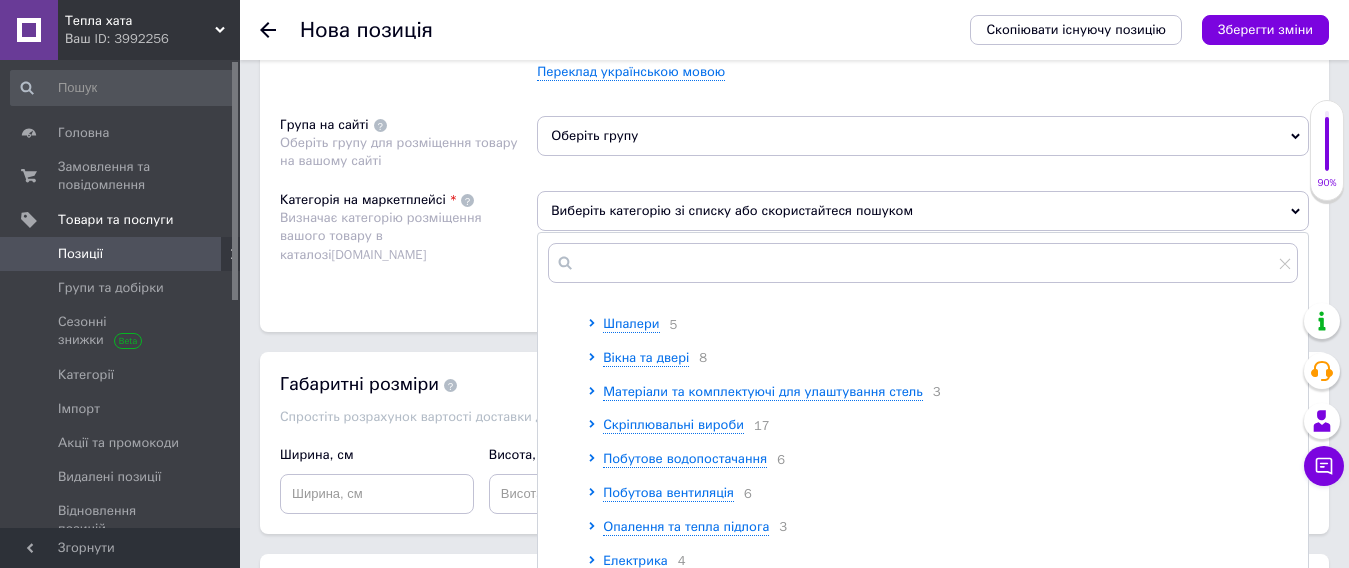 scroll, scrollTop: 1000, scrollLeft: 0, axis: vertical 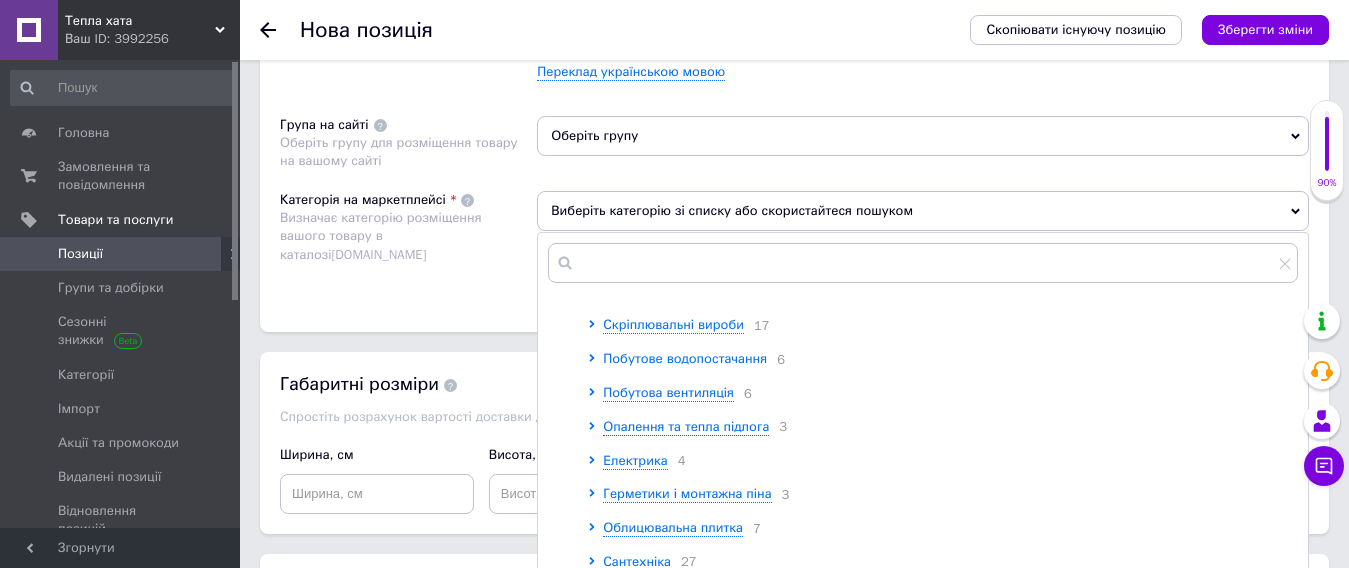 click on "Побутове водопостачання" at bounding box center (685, 358) 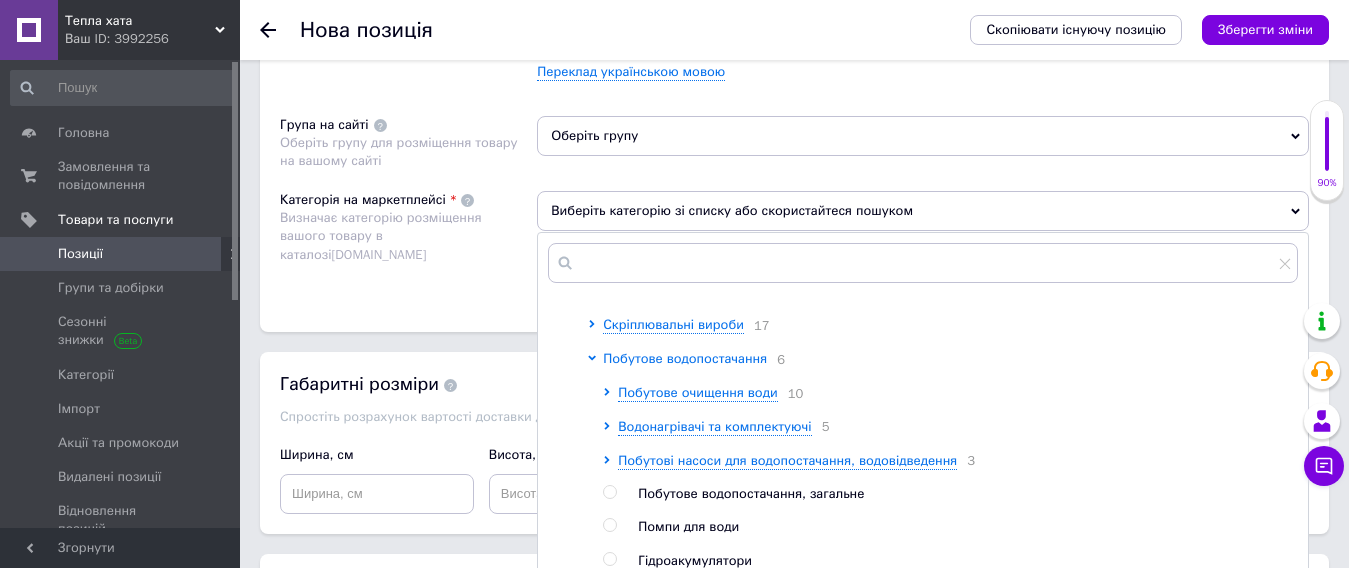 scroll, scrollTop: 1100, scrollLeft: 0, axis: vertical 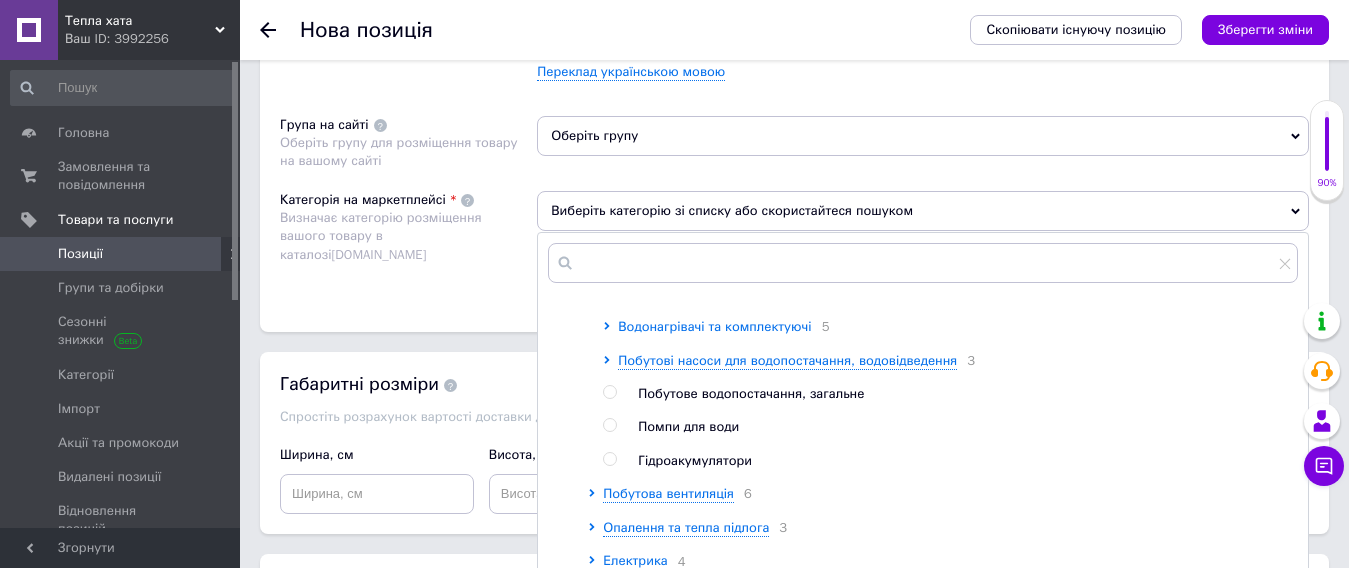 click on "Водонагрівачі та комплектуючі" at bounding box center [714, 326] 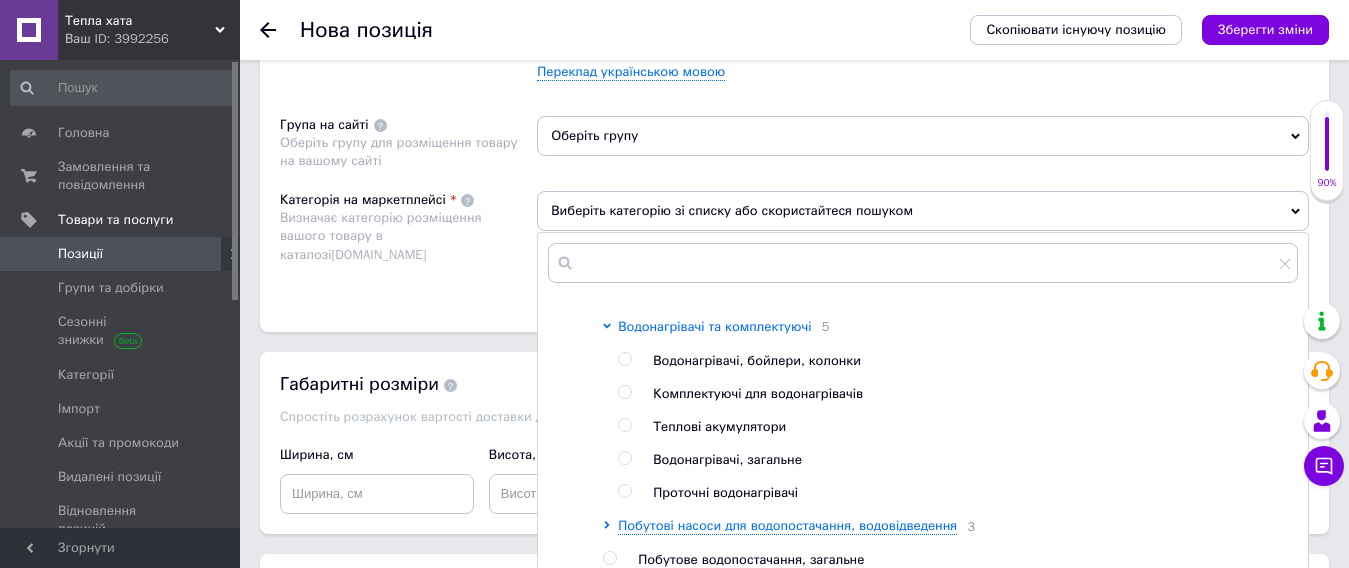 click on "Водонагрівачі та комплектуючі" at bounding box center [714, 326] 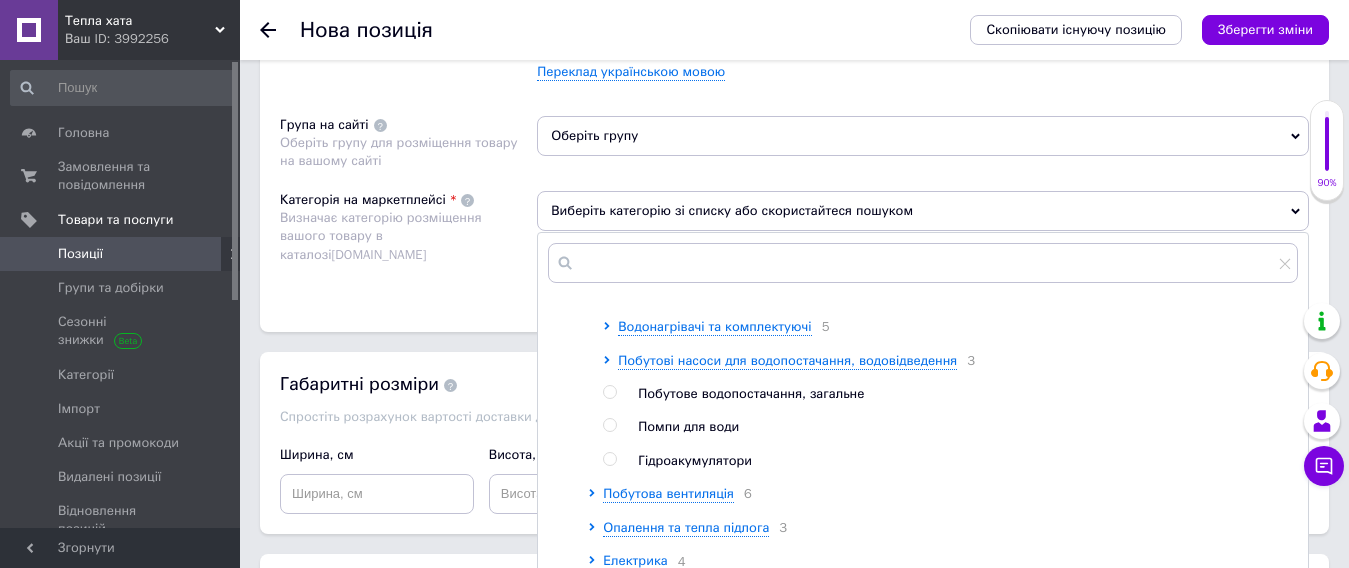 scroll, scrollTop: 1000, scrollLeft: 0, axis: vertical 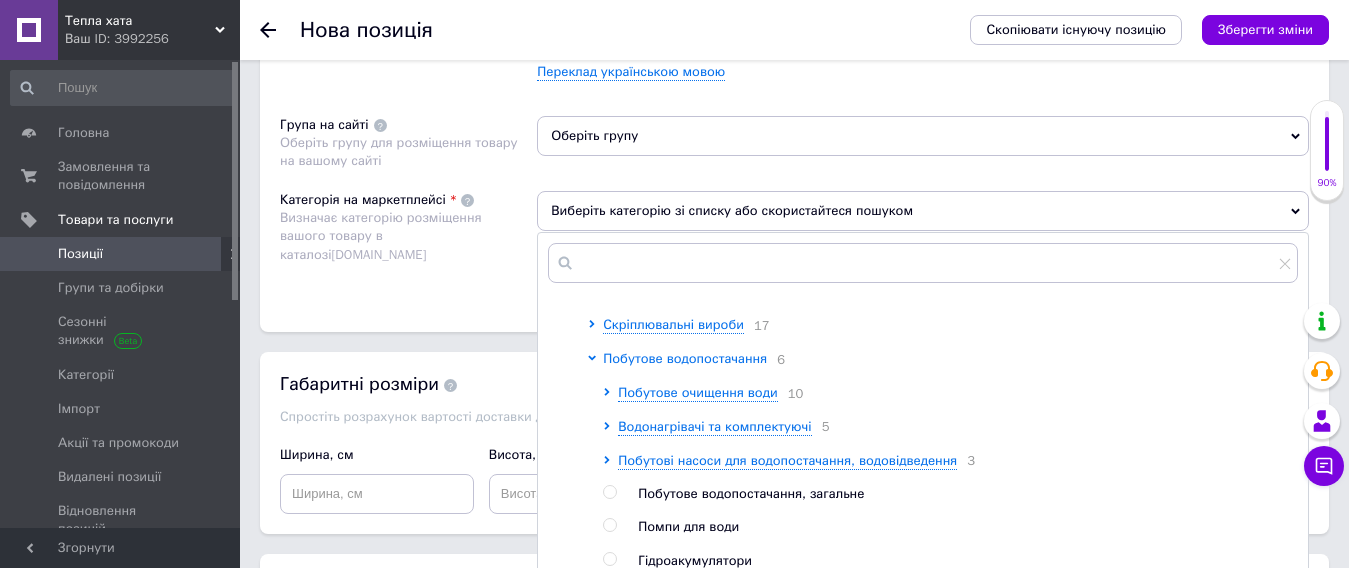 click on "Побутове водопостачання" at bounding box center [685, 358] 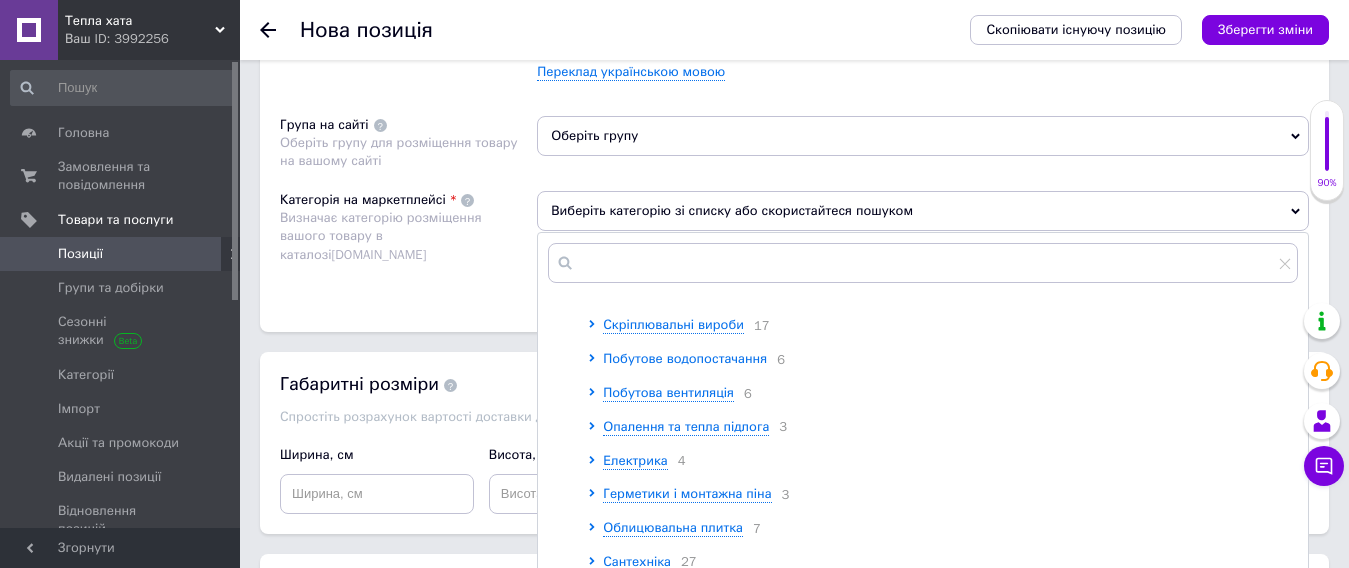 click on "Побутове водопостачання" at bounding box center (685, 358) 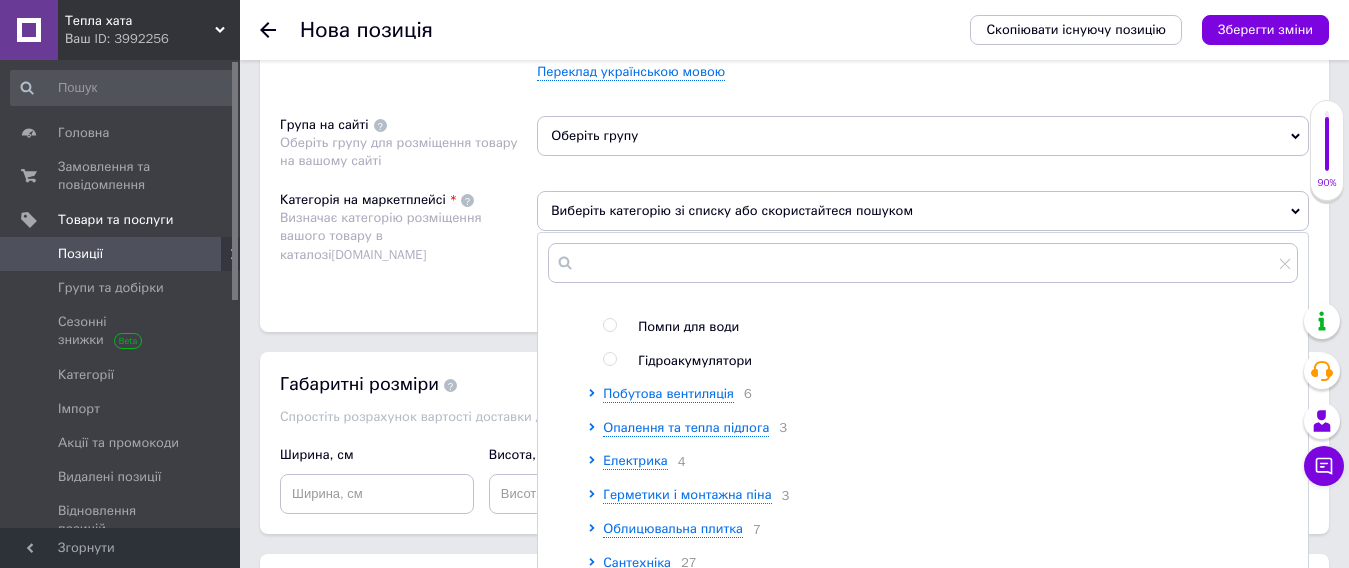 scroll, scrollTop: 1100, scrollLeft: 0, axis: vertical 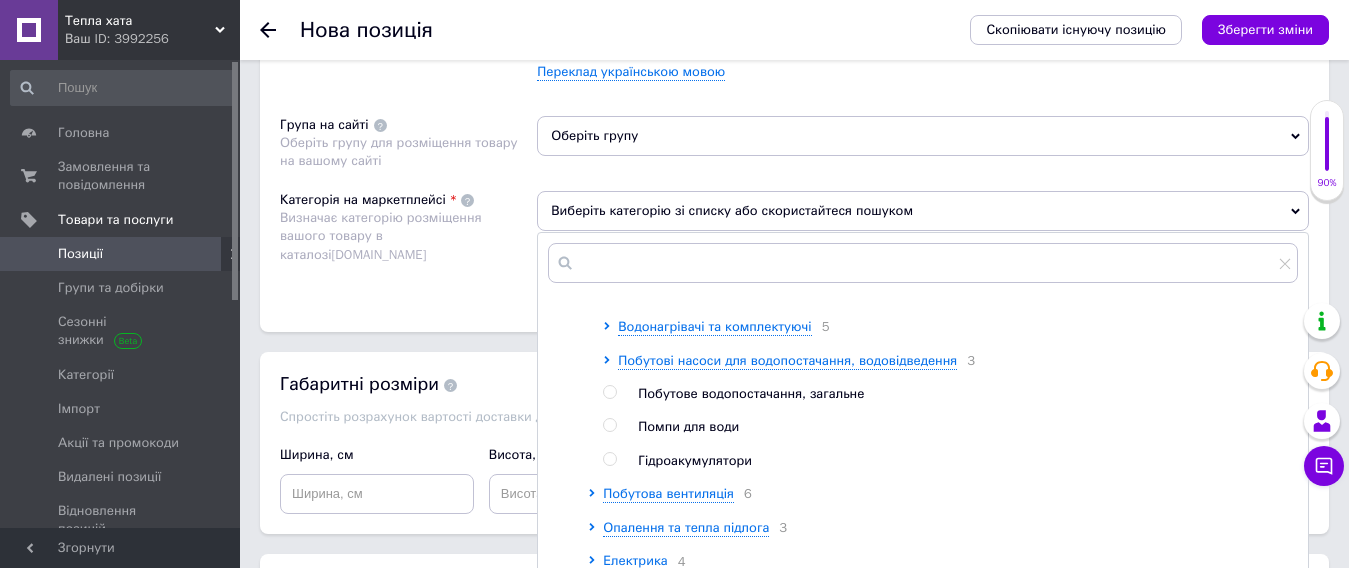 click on "Розміщення Пошукові запити Використовуються для пошуку товару в каталозі  [DOMAIN_NAME] Контролер × Реле тиску × Автоматика × Вкажіть пошукові запити через кому. Їх можна ввести вручну чи додати скопійовані. Не вказуйте додаткові слова, такі як: купити, замовити, регіон — вони додаються автоматично. Переклад українською мовою Група на сайті Оберіть групу для розміщення товару на вашому сайті Оберіть групу Категорія на маркетплейсі Визначає категорію розміщення вашого товару в каталозі  [DOMAIN_NAME] Виберіть категорію зі списку або скористайтеся пошуком Товари 39 7 14 9 11" at bounding box center (794, 124) 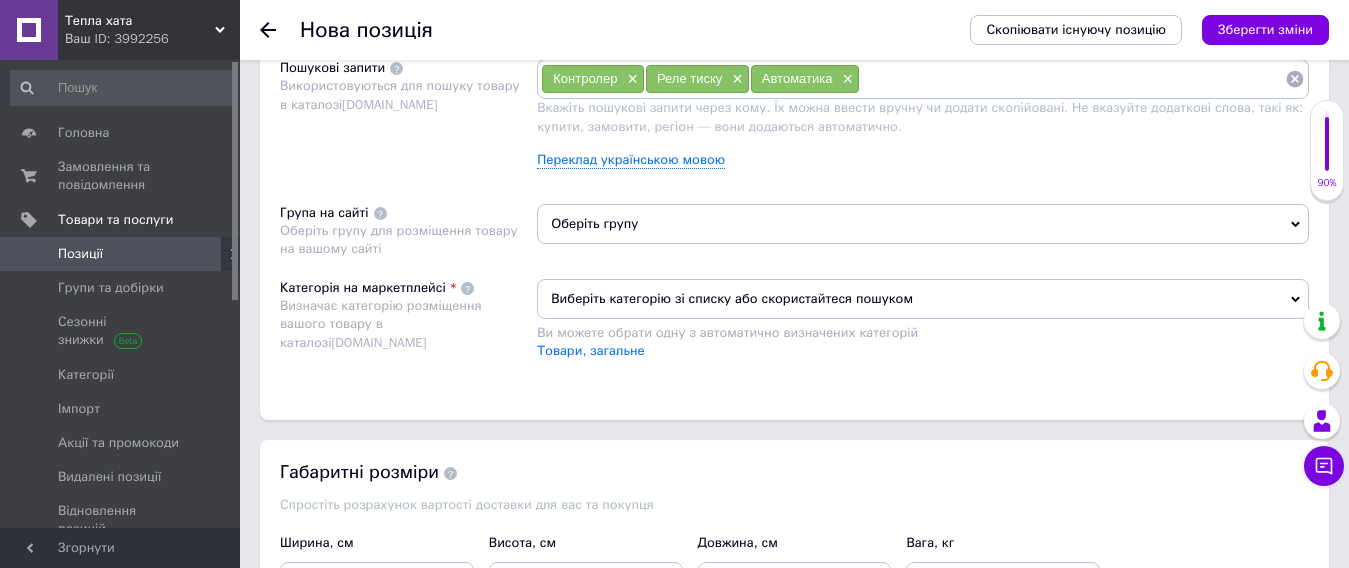 scroll, scrollTop: 1100, scrollLeft: 0, axis: vertical 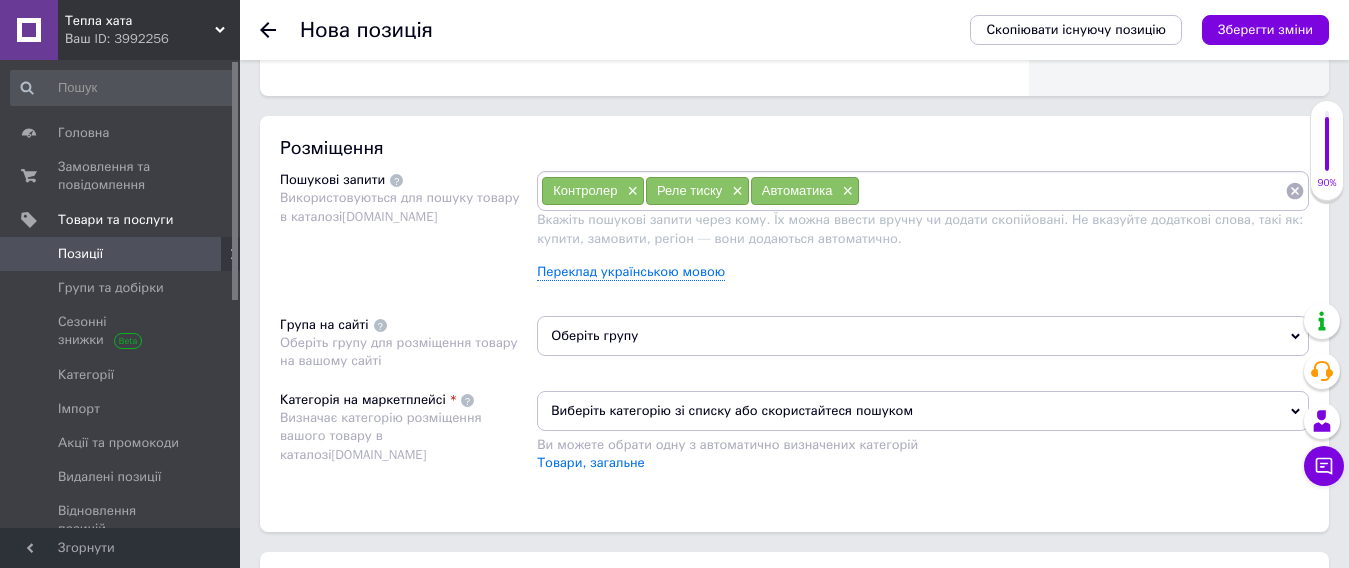 click at bounding box center (1072, 191) 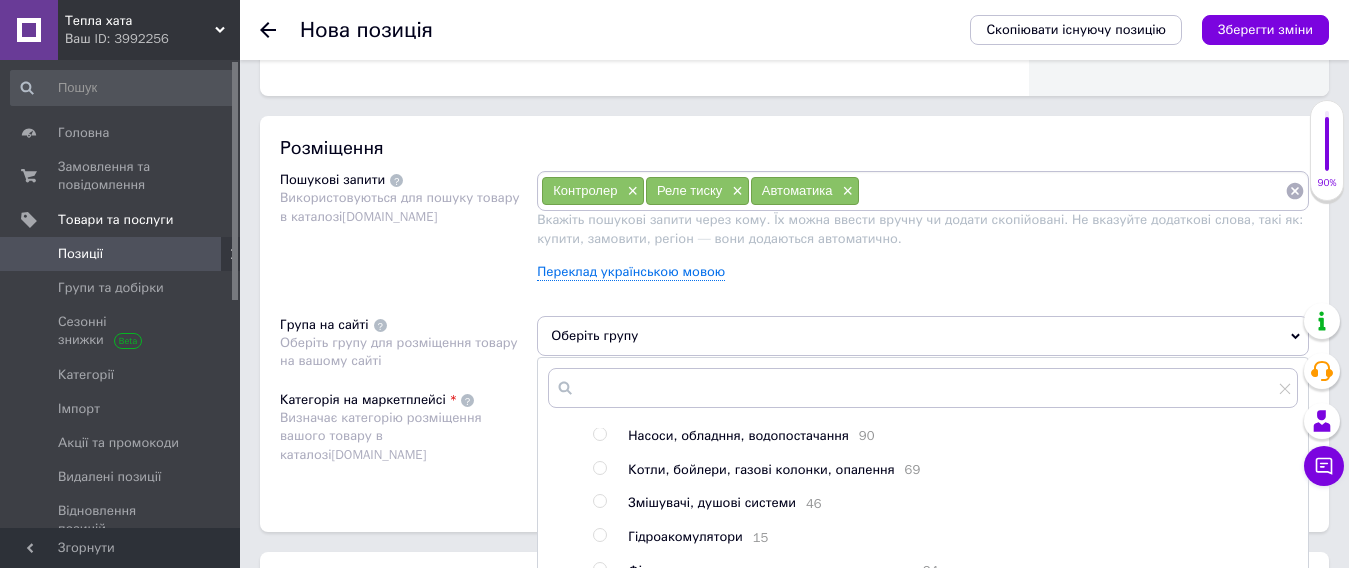 scroll, scrollTop: 0, scrollLeft: 0, axis: both 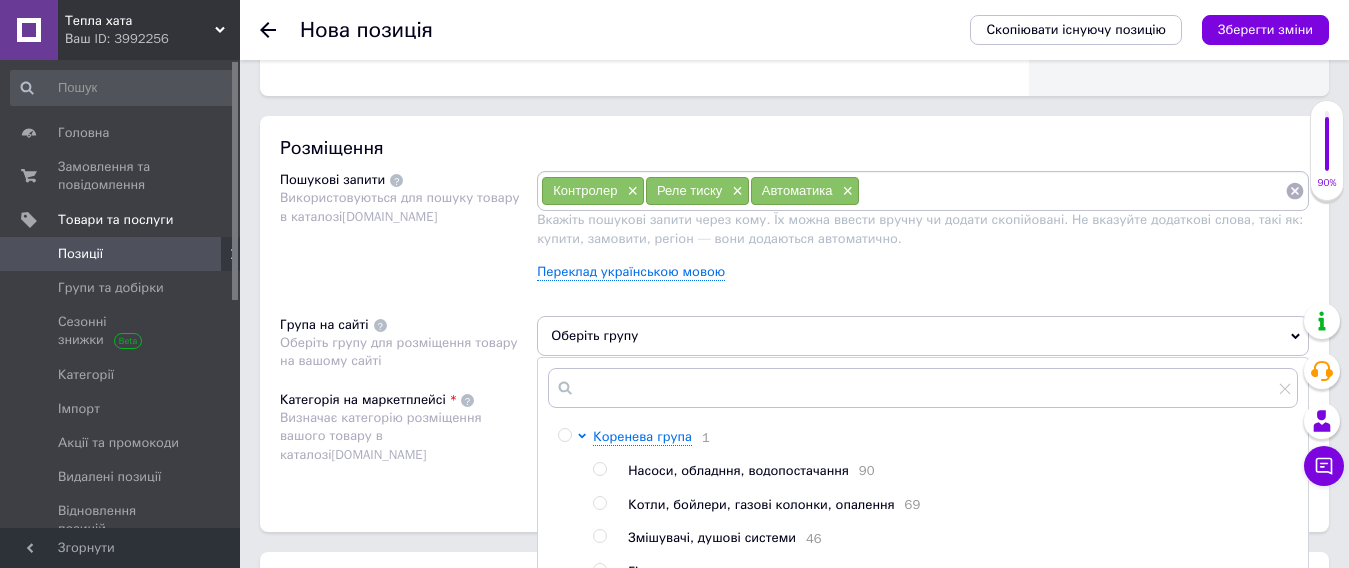 click at bounding box center [599, 469] 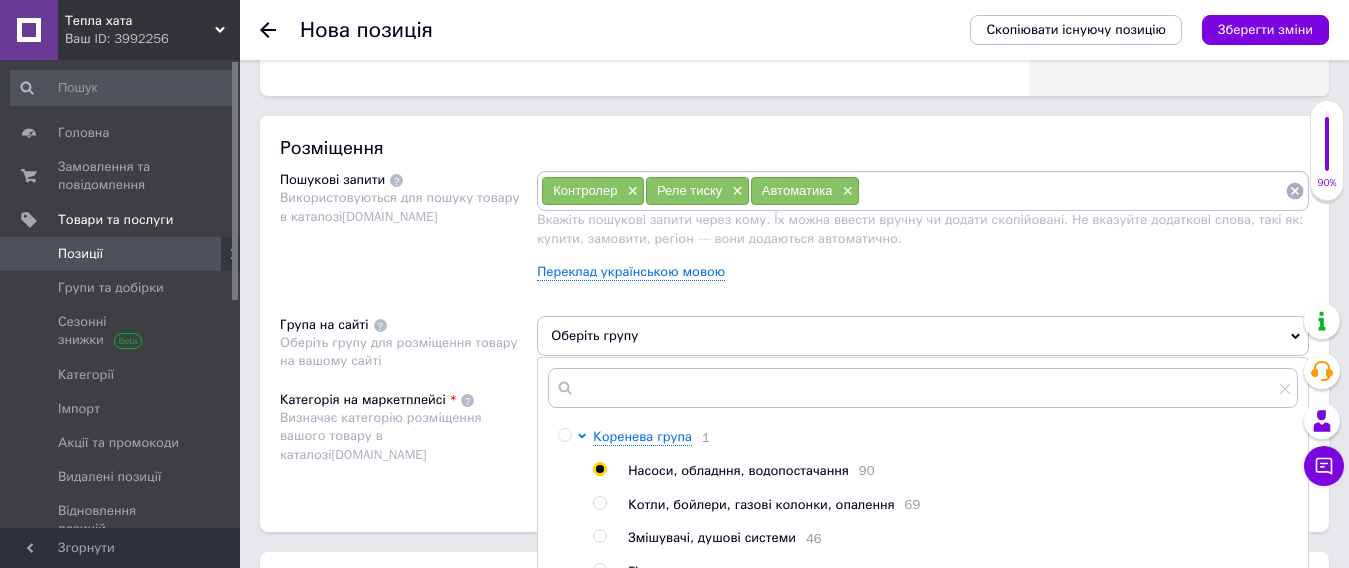 radio on "true" 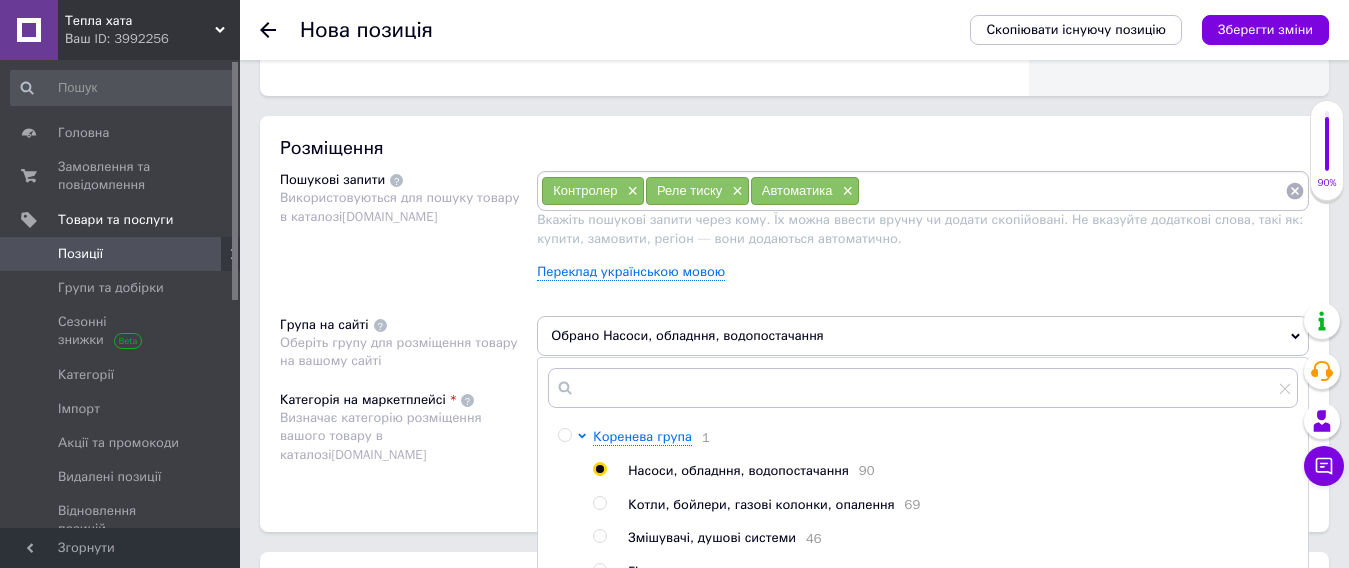 click on "Оберіть групу для розміщення товару на вашому сайті" at bounding box center [403, 352] 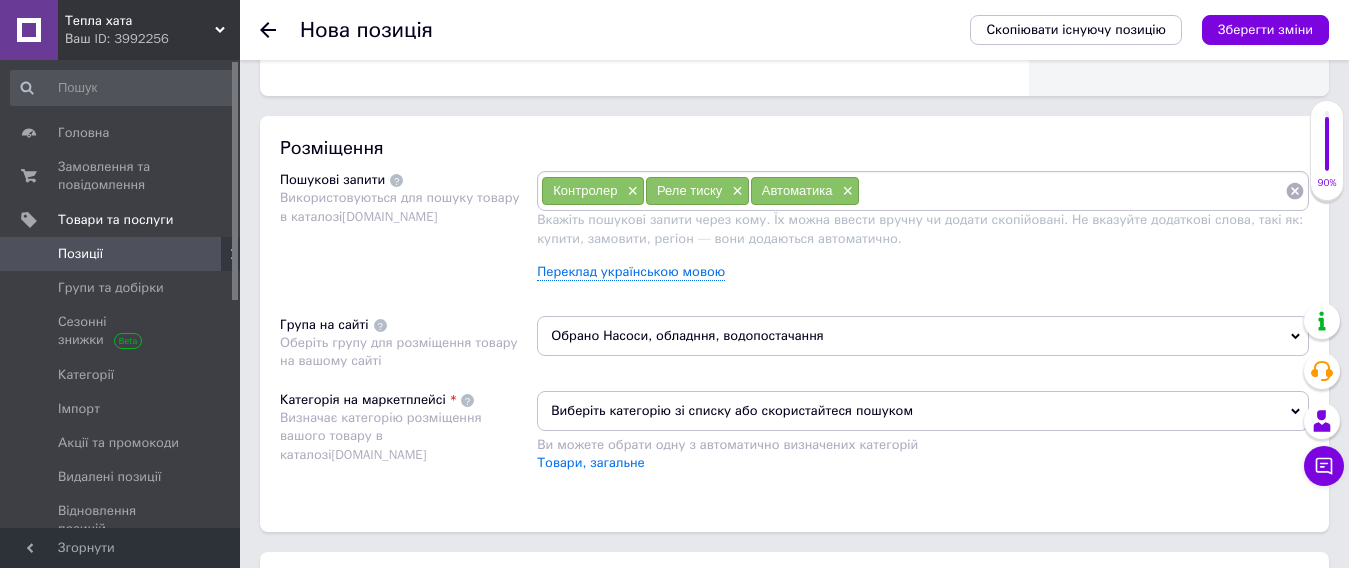 click on "Виберіть категорію зі списку або скористайтеся пошуком" at bounding box center [923, 411] 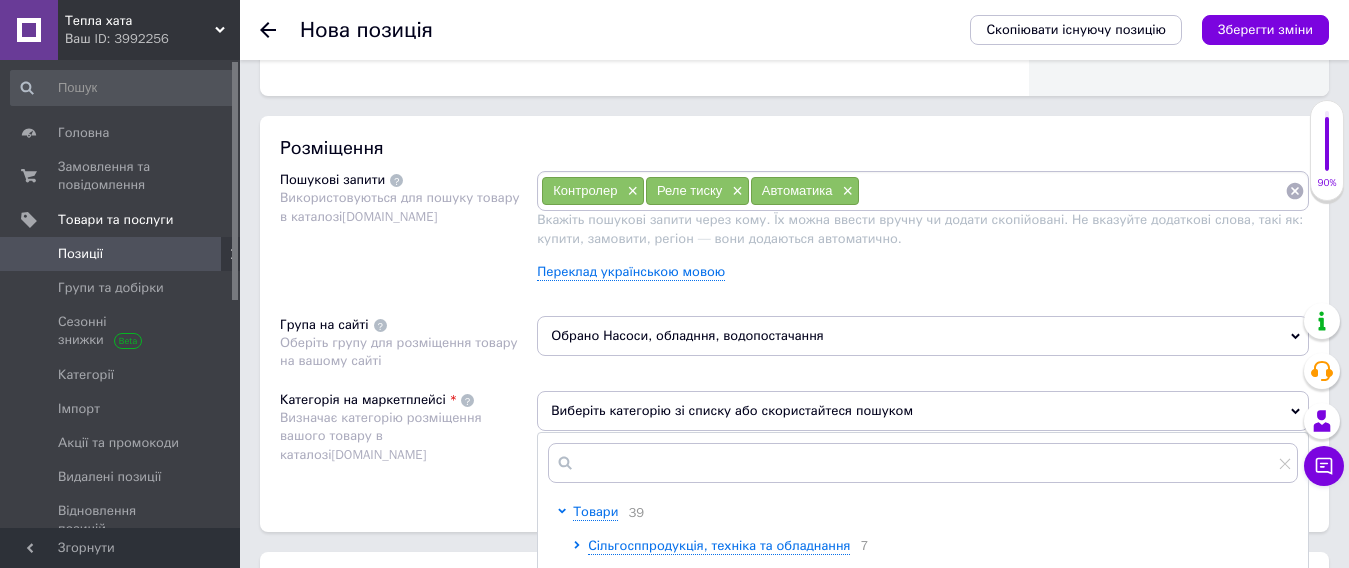 click at bounding box center [1072, 191] 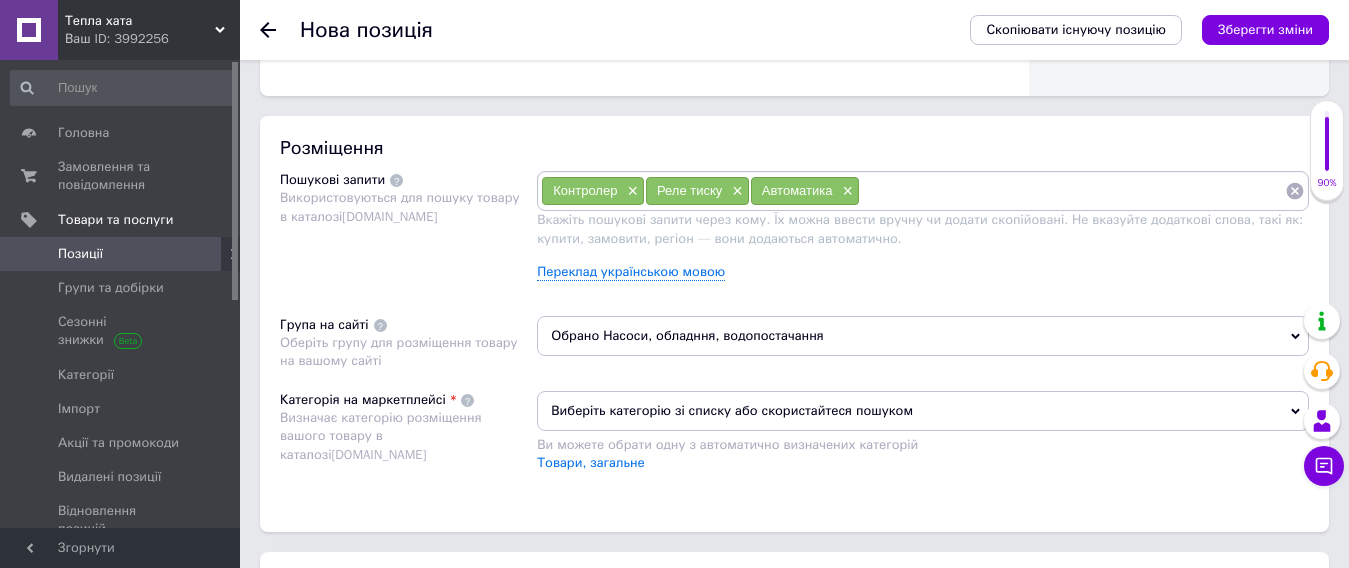 click on "Виберіть категорію зі списку або скористайтеся пошуком" at bounding box center [923, 411] 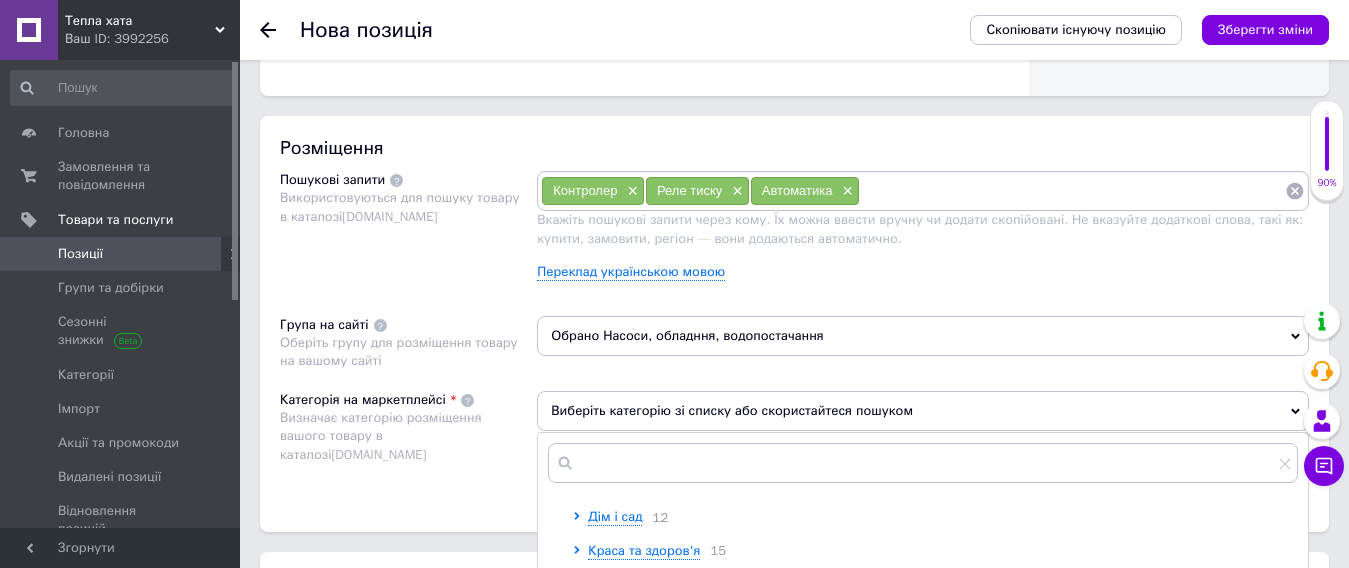 scroll, scrollTop: 300, scrollLeft: 0, axis: vertical 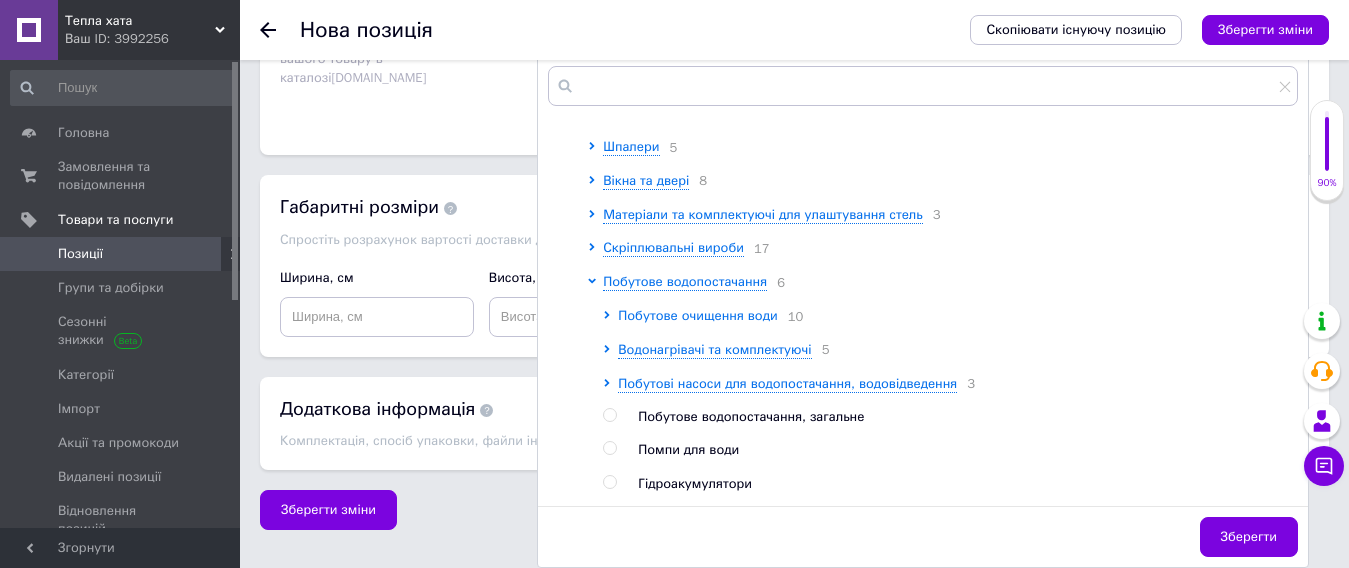 click on "Побутове очищення води" at bounding box center (697, 315) 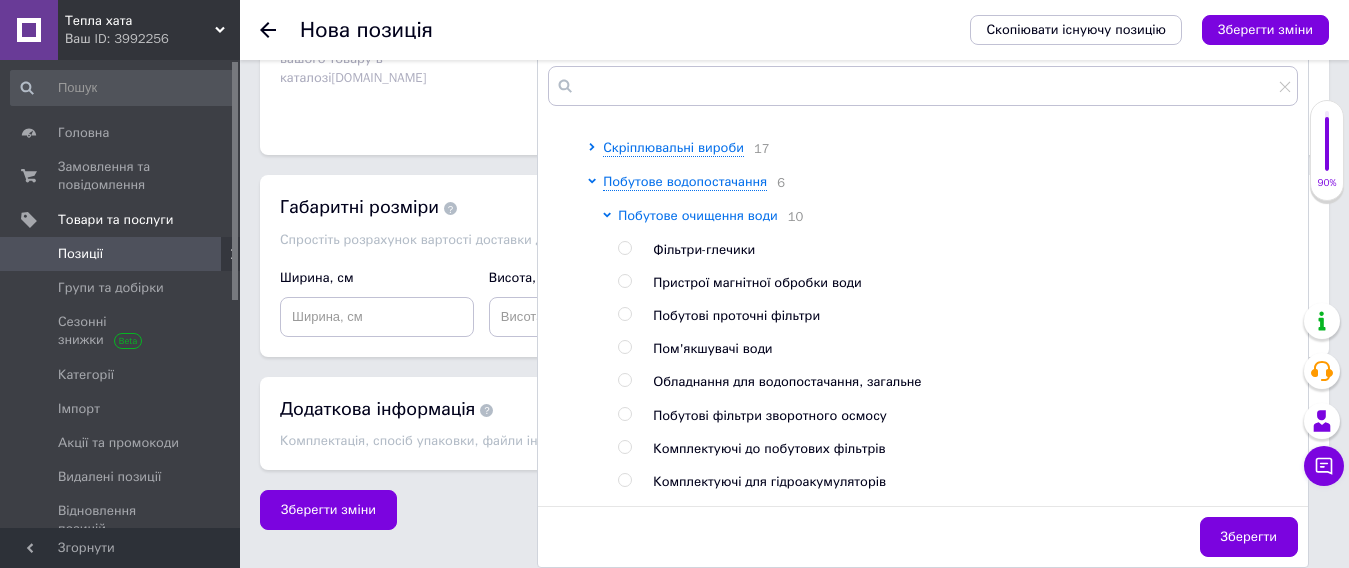 scroll, scrollTop: 1100, scrollLeft: 0, axis: vertical 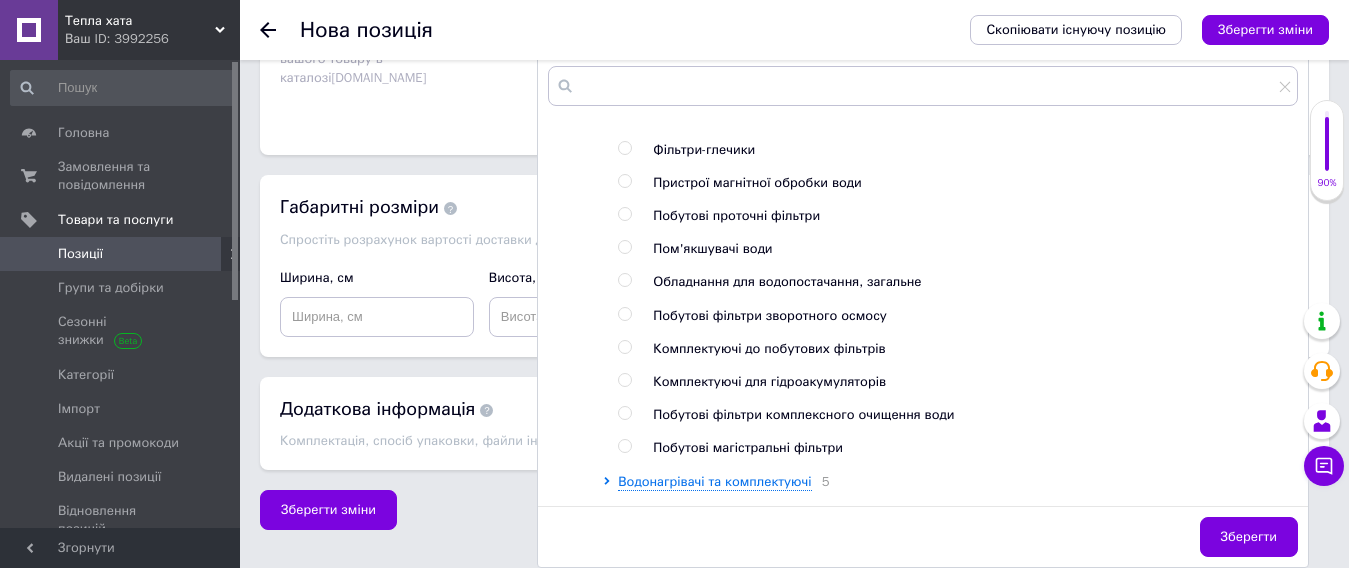 click on "Обладнання для водопостачання, загальне" at bounding box center [787, 281] 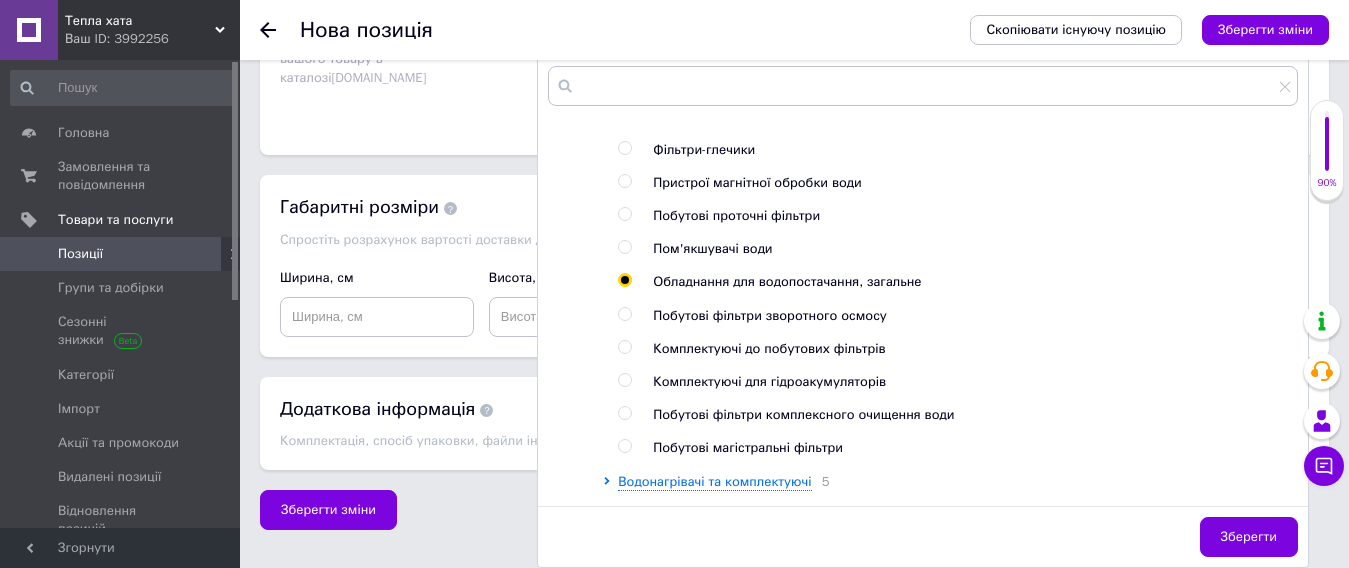 radio on "true" 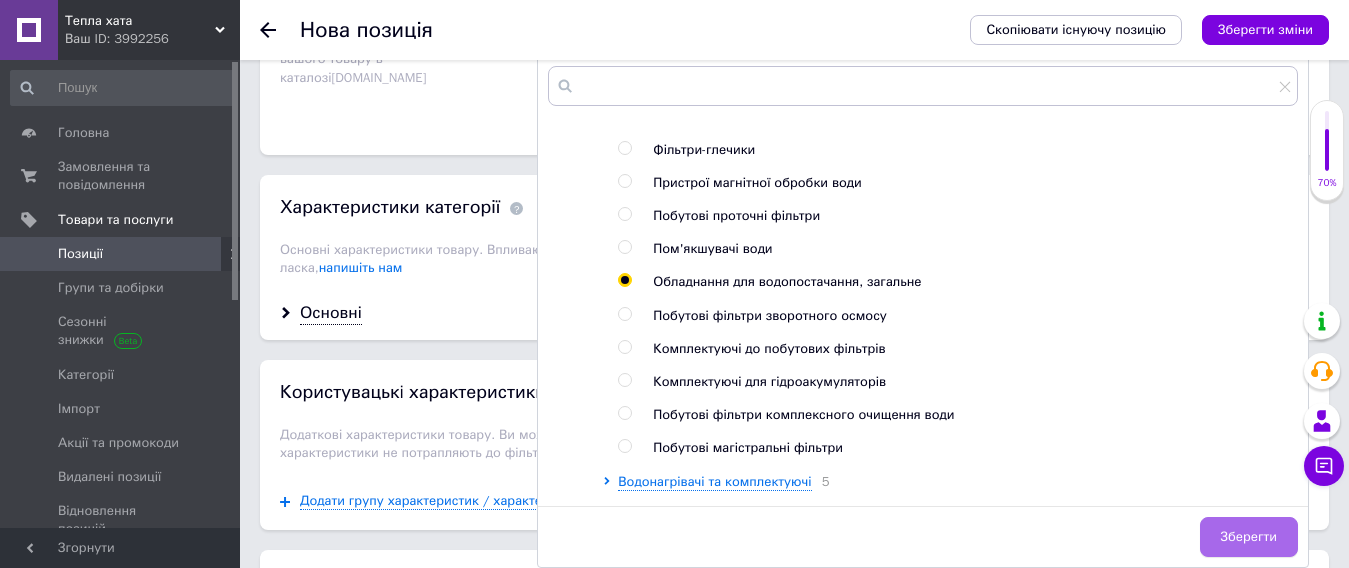 click on "Зберегти" at bounding box center [1249, 537] 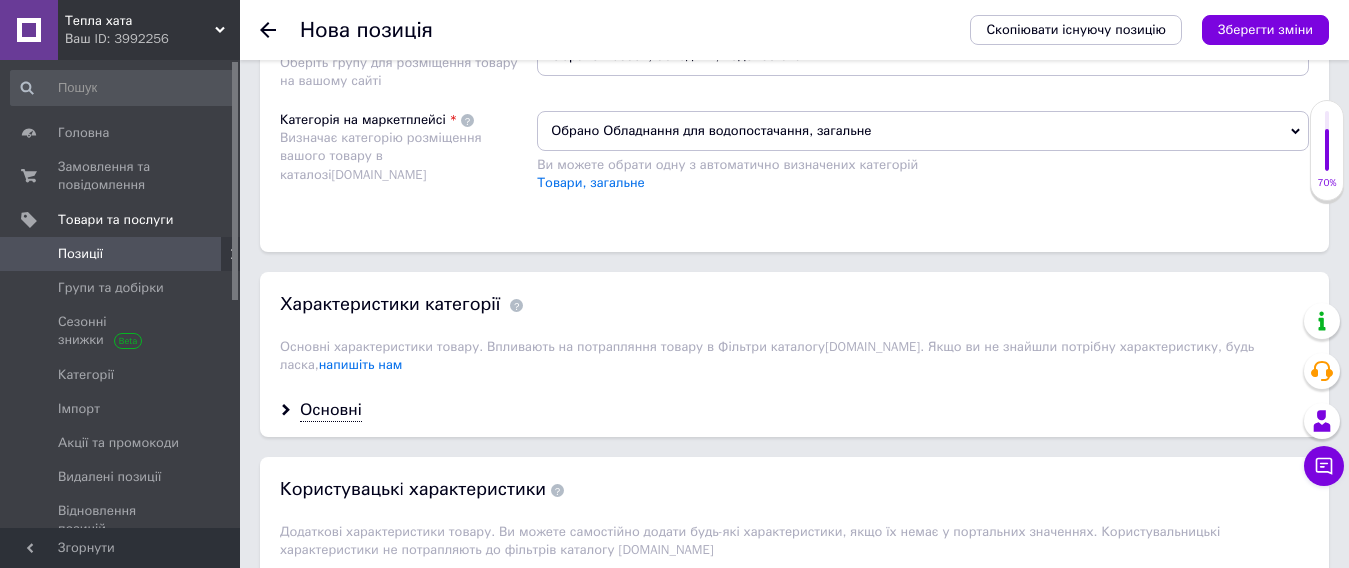 scroll, scrollTop: 1477, scrollLeft: 0, axis: vertical 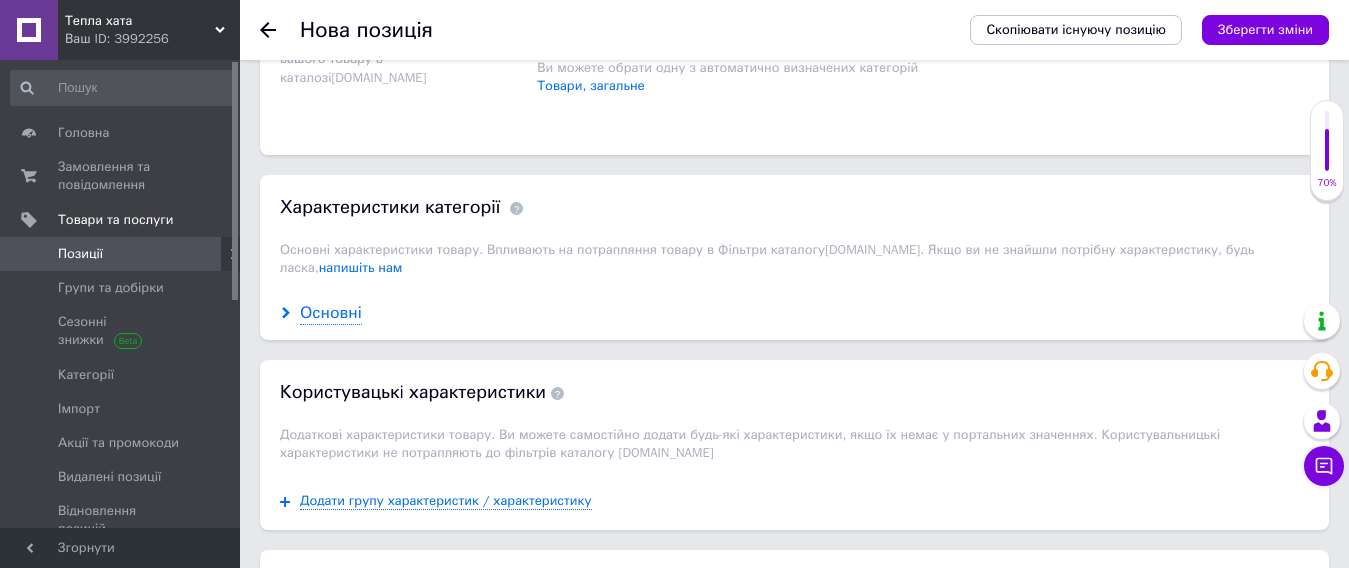 click on "Основні" at bounding box center [331, 313] 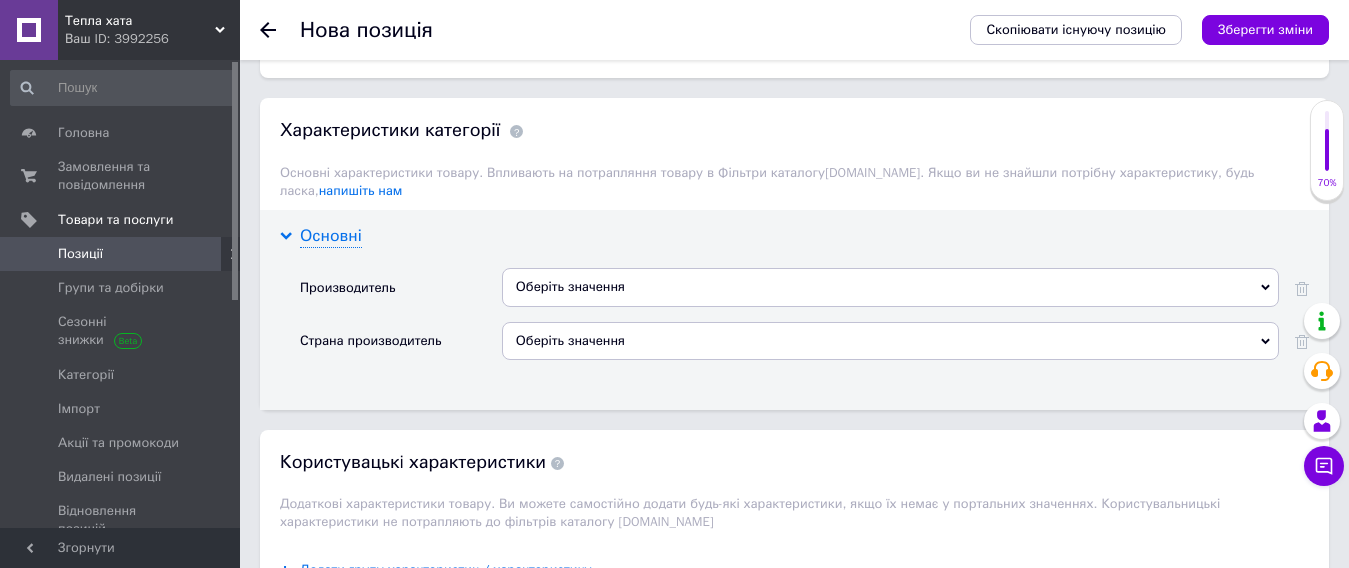 scroll, scrollTop: 1577, scrollLeft: 0, axis: vertical 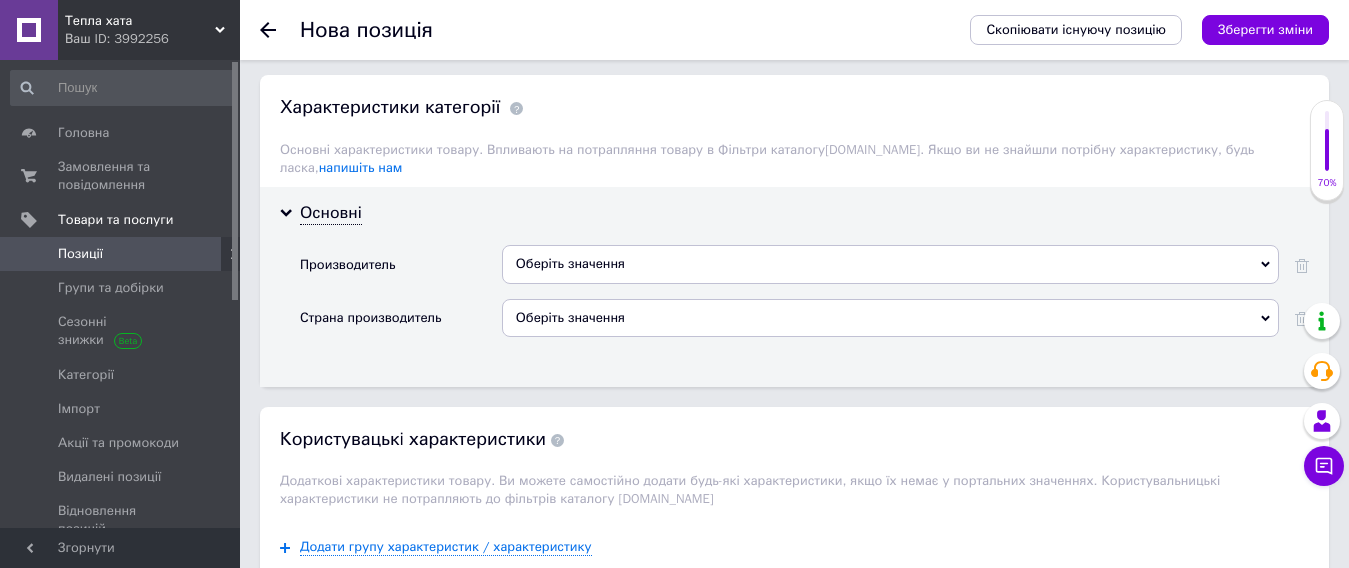click on "Оберіть значення" at bounding box center (890, 264) 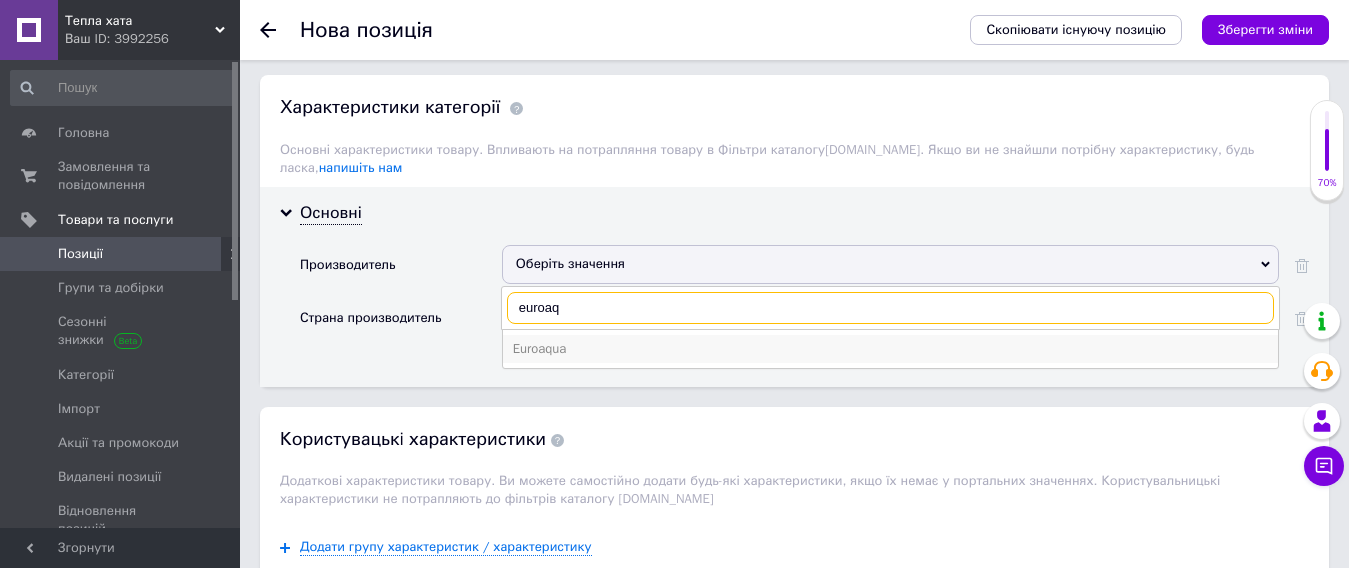 type on "euroaq" 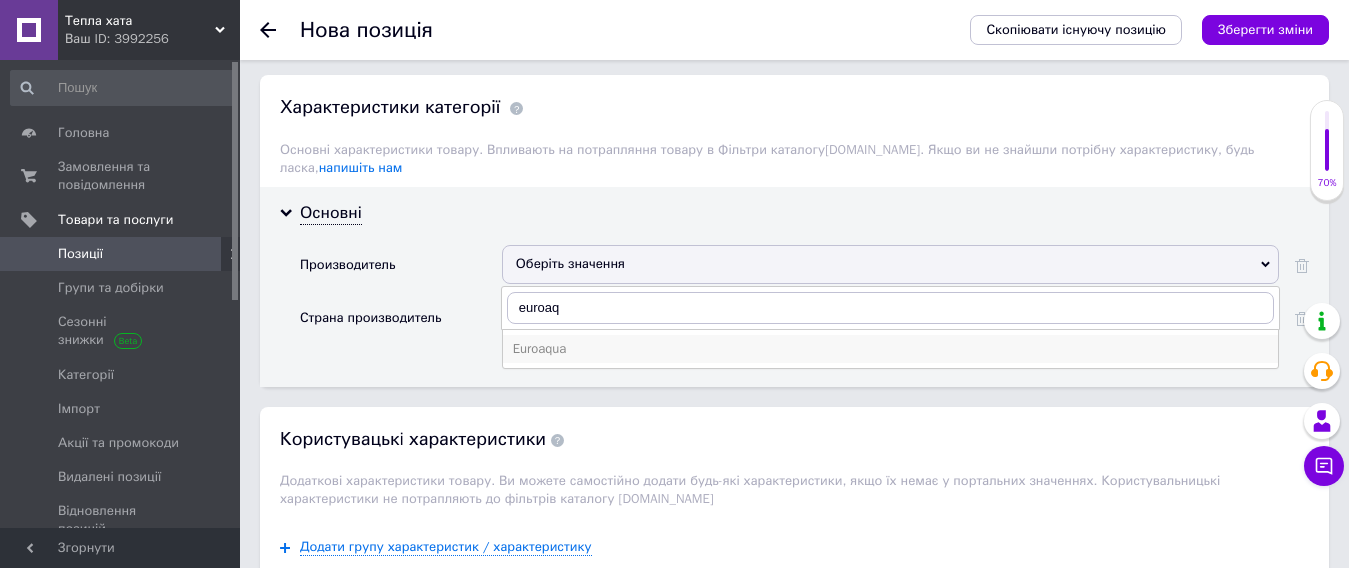 click on "Euroaqua" at bounding box center (890, 349) 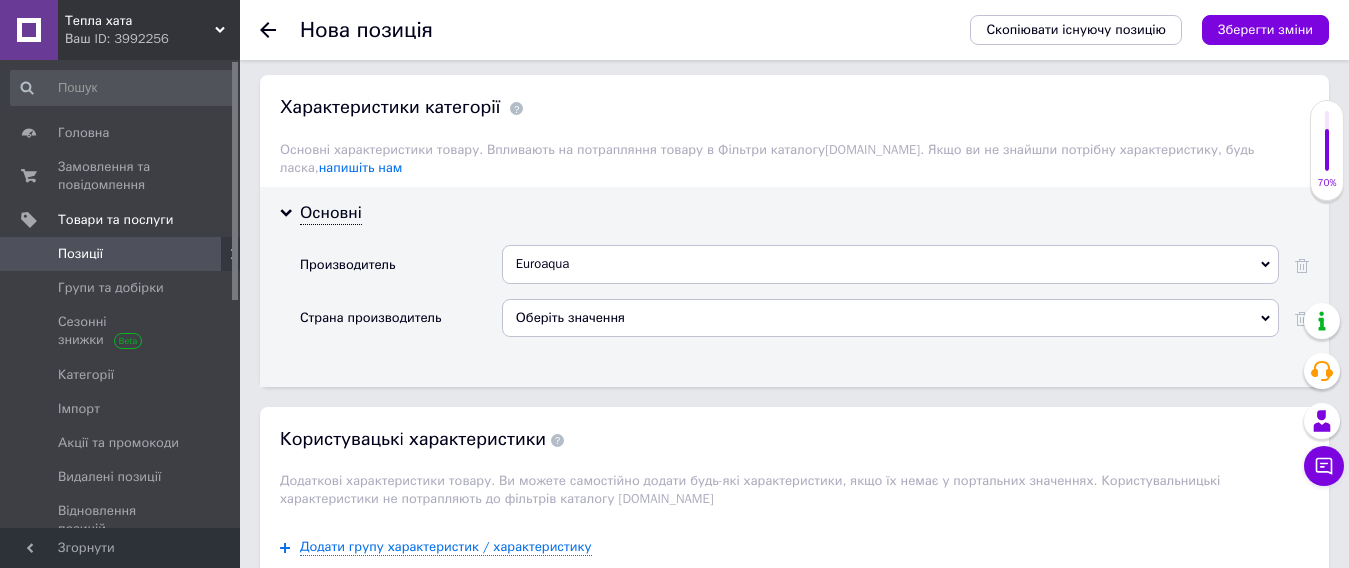 click on "Оберіть значення" at bounding box center (890, 318) 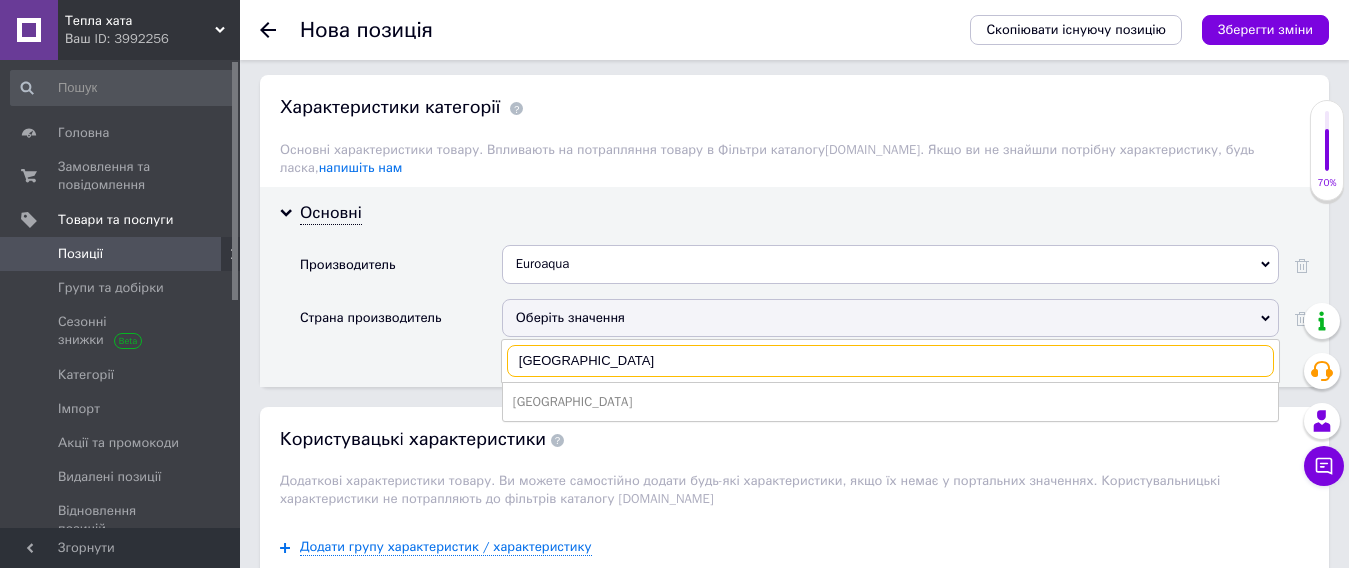 click on "[GEOGRAPHIC_DATA]" at bounding box center [890, 361] 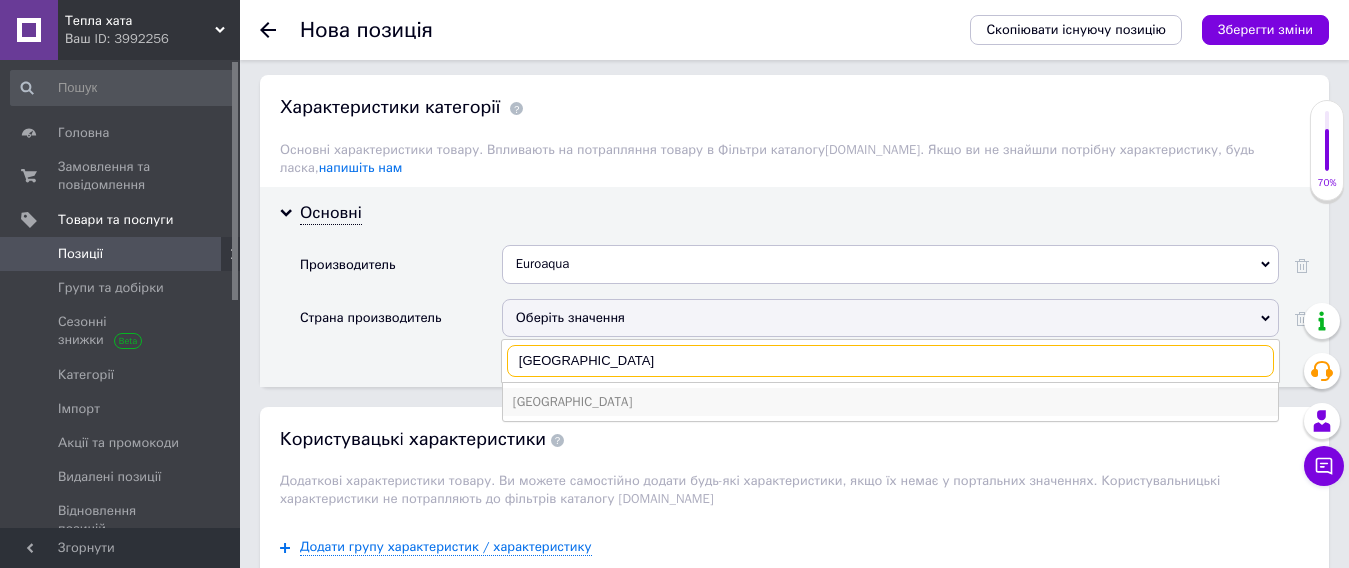 type on "[GEOGRAPHIC_DATA]" 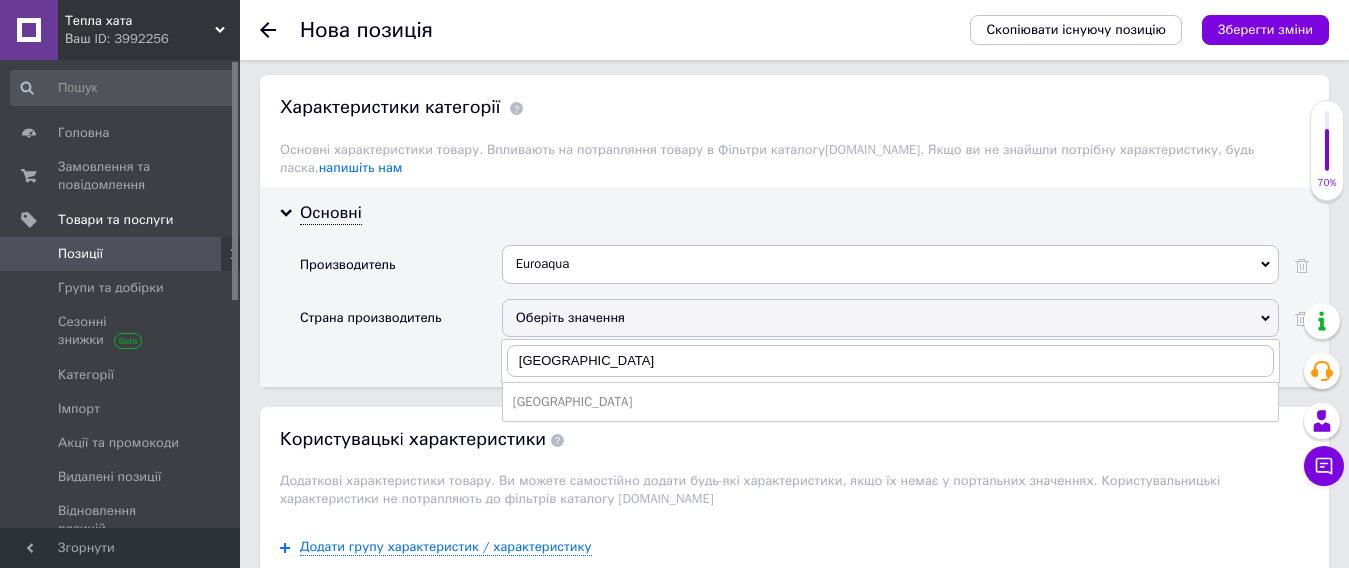 click on "[GEOGRAPHIC_DATA]" at bounding box center (890, 402) 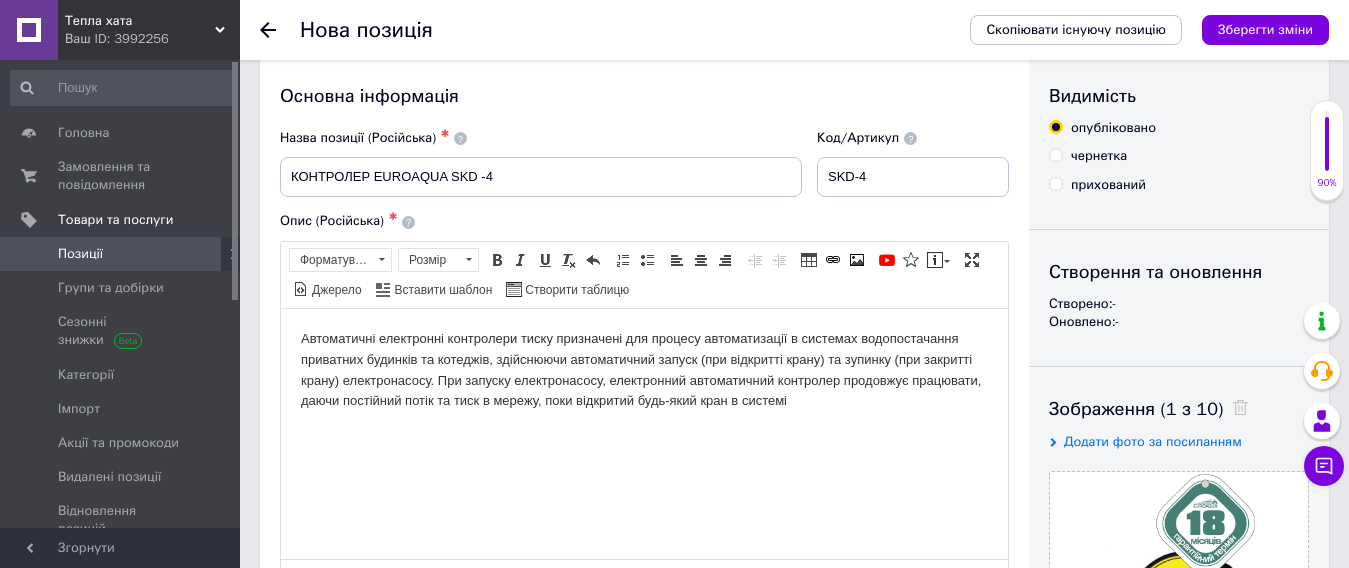 scroll, scrollTop: 0, scrollLeft: 0, axis: both 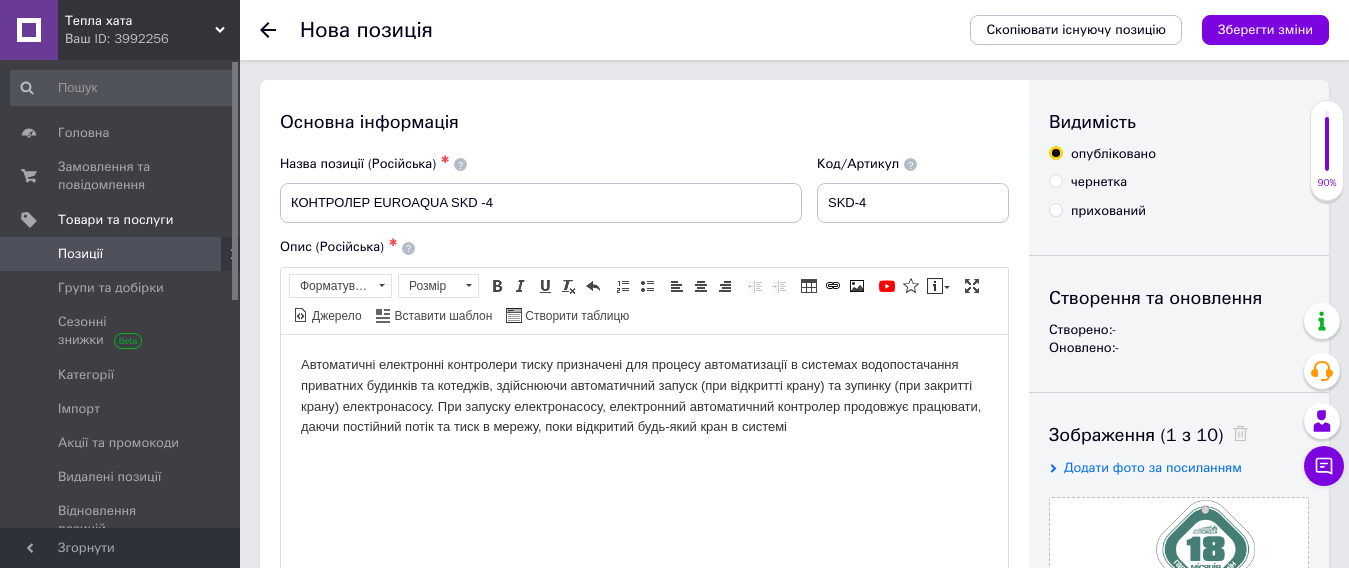 drag, startPoint x: 863, startPoint y: 440, endPoint x: 904, endPoint y: 509, distance: 80.26207 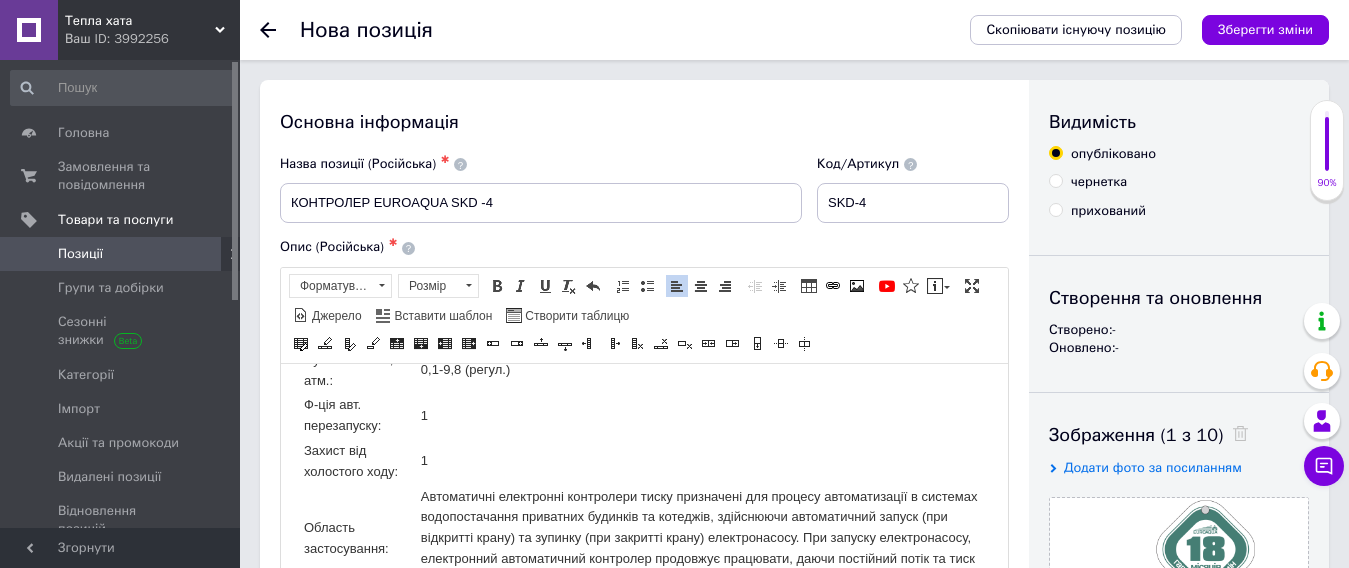scroll, scrollTop: 260, scrollLeft: 0, axis: vertical 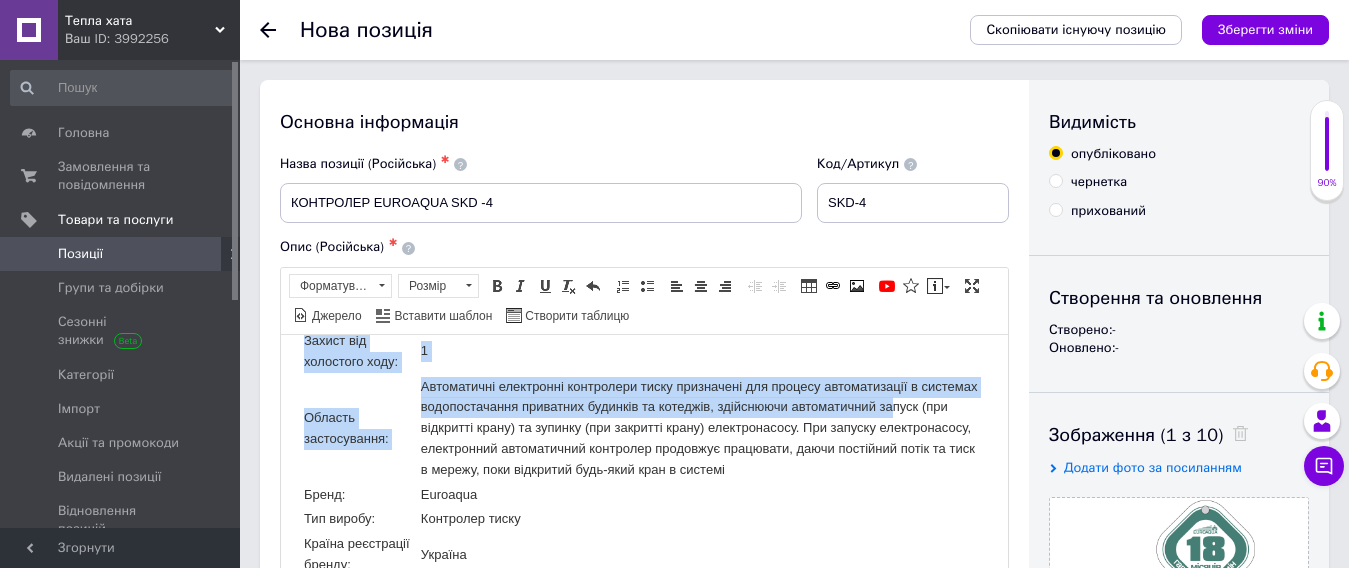 drag, startPoint x: 314, startPoint y: 399, endPoint x: 437, endPoint y: 410, distance: 123.49089 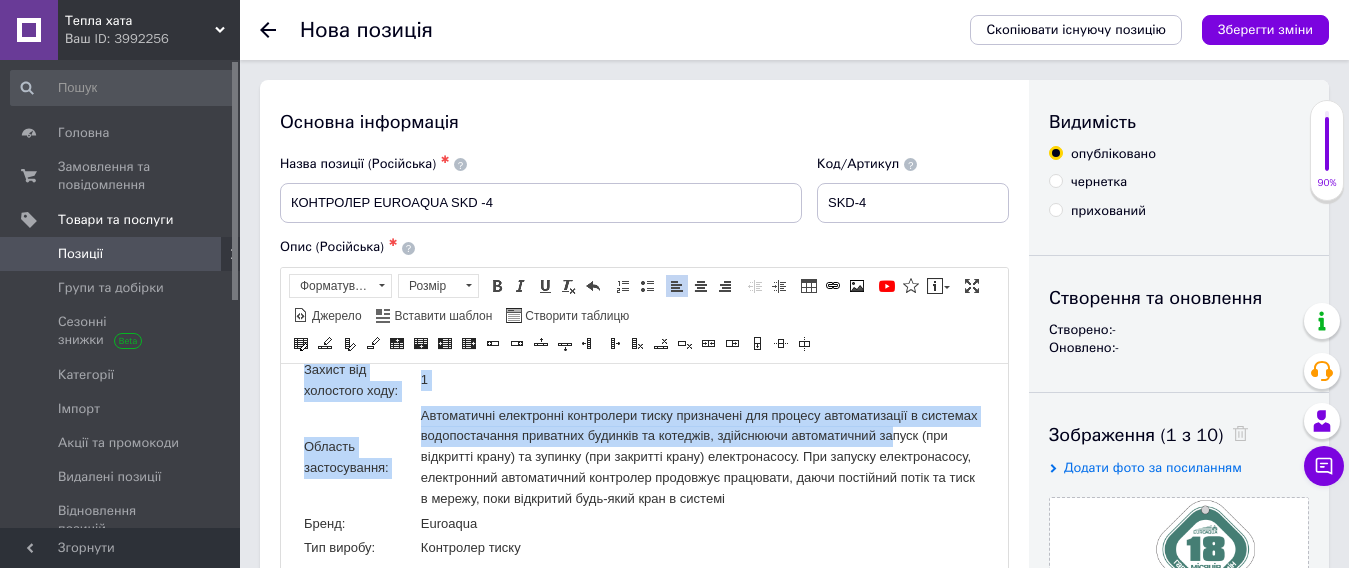 click on "Автоматичні електронні контролери тиску призначені для процесу автоматизації в системах водопостачання приватних будинків та котеджів, здійснюючи автоматичний запуск (при відкритті крану) та зупинку (при закритті крану) електронасосу. При запуску електронасосу, електронний автоматичний контролер продовжує працювати, даючи постійний потік та тиск в мережу, поки відкритий будь-який кран в системі" at bounding box center [703, 457] 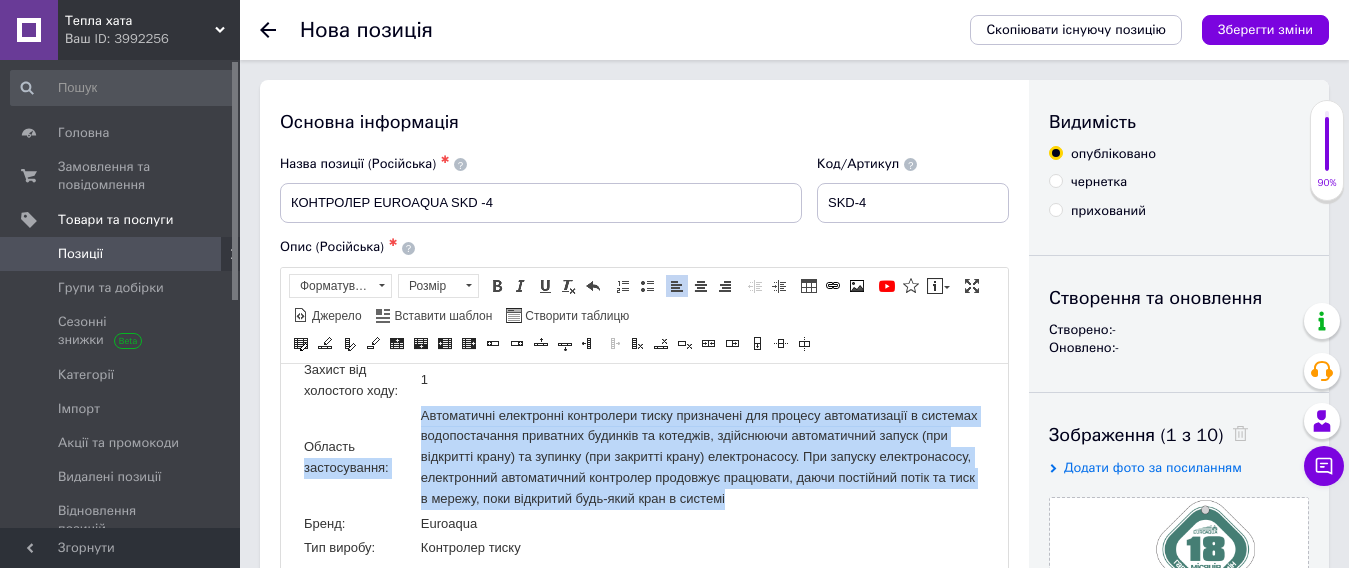 drag, startPoint x: 414, startPoint y: 391, endPoint x: 931, endPoint y: 483, distance: 525.1219 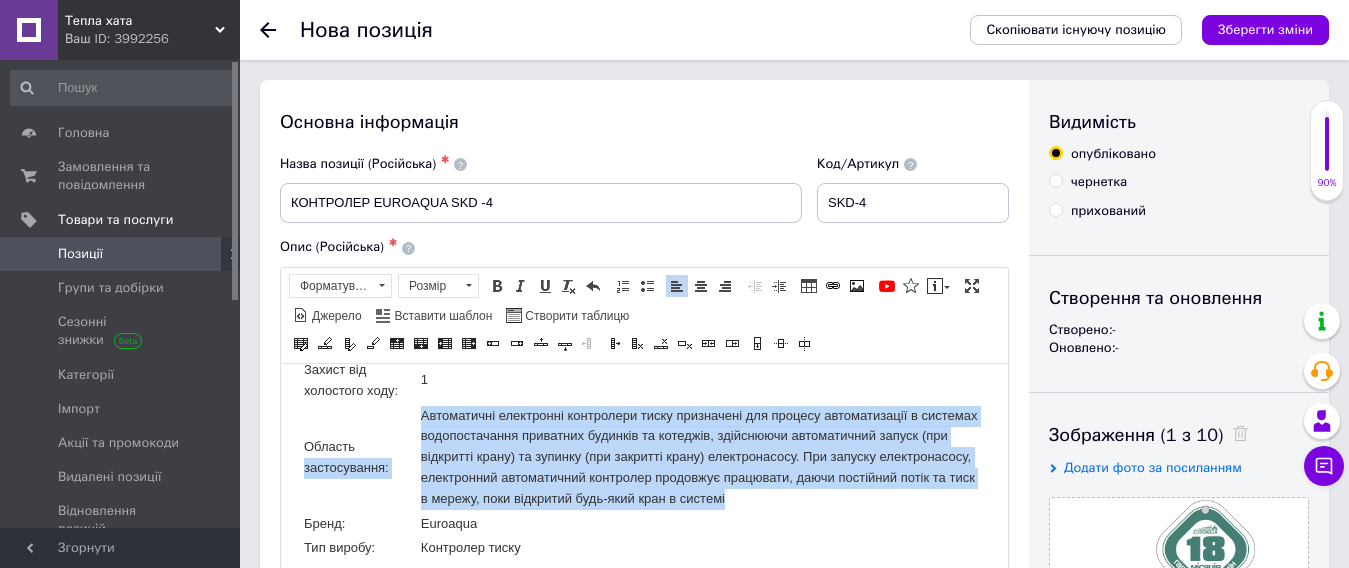type 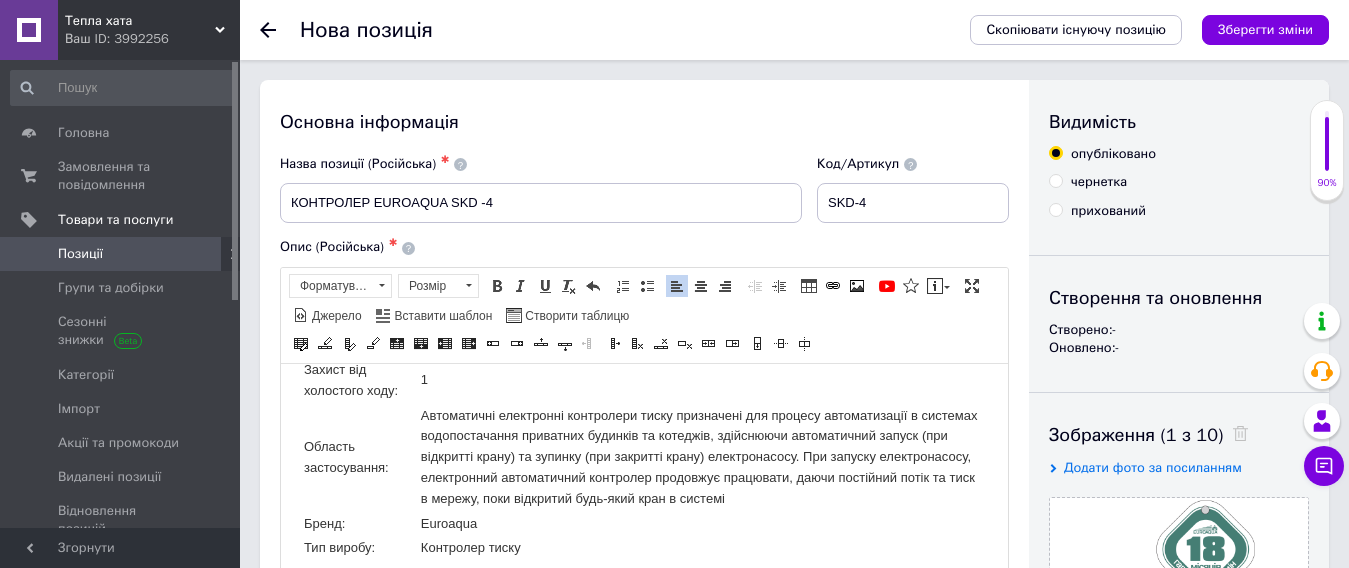 scroll, scrollTop: 211, scrollLeft: 0, axis: vertical 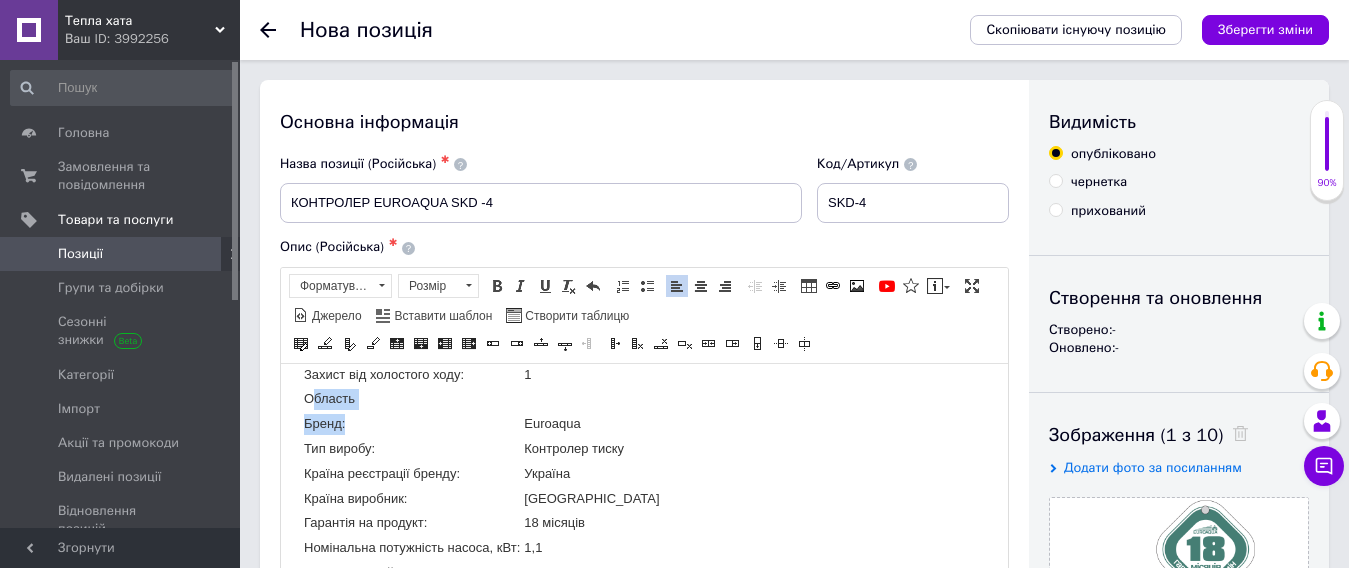 drag, startPoint x: 364, startPoint y: 391, endPoint x: 320, endPoint y: 375, distance: 46.818798 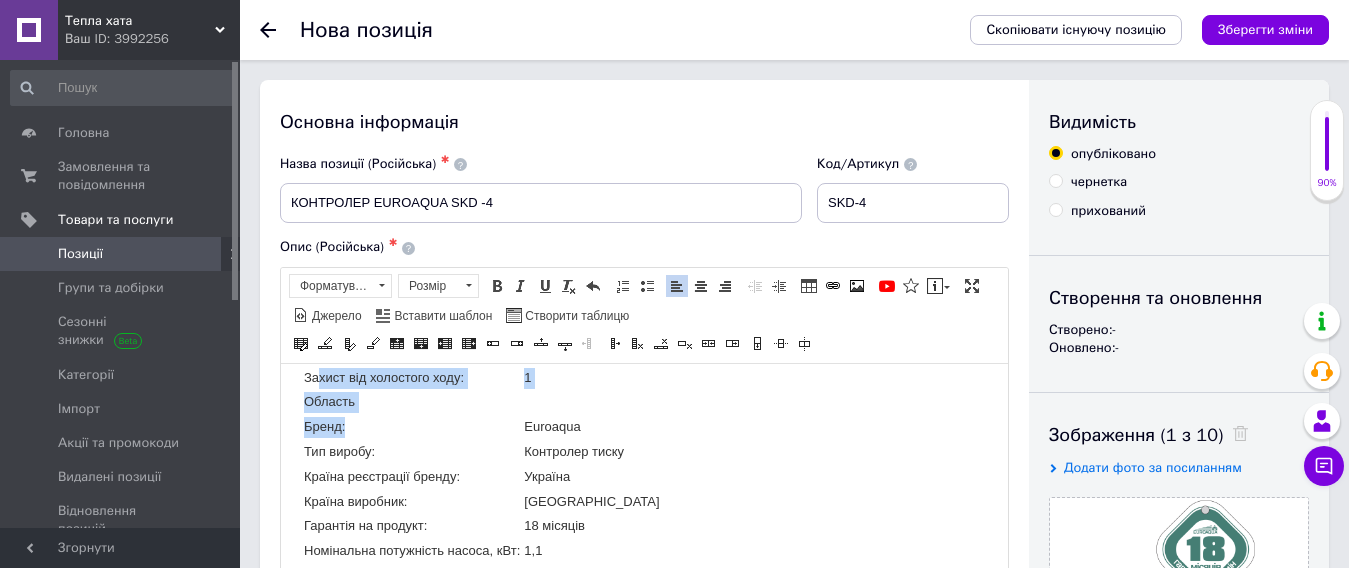 click on "Тиск зупинки, атм.: 0,2-9,9 (регул.) Пусковий тиск, атм.: 0,1-9,8 (регул.) Ф-ція авт. перезапуску: 1 Захист від холостого ходу: 1 Область Бренд: Euroaqua Тип виробу: Контролер тиску Країна реєстрації бренду: Україна Країна виробник: Китай Гарантія на продукт: 18 місяців Номінальна потужність насоса, кВт: 1,1 Максимальний струм, А: 10 Робоча напруга, В: 220-240" at bounding box center [482, 451] 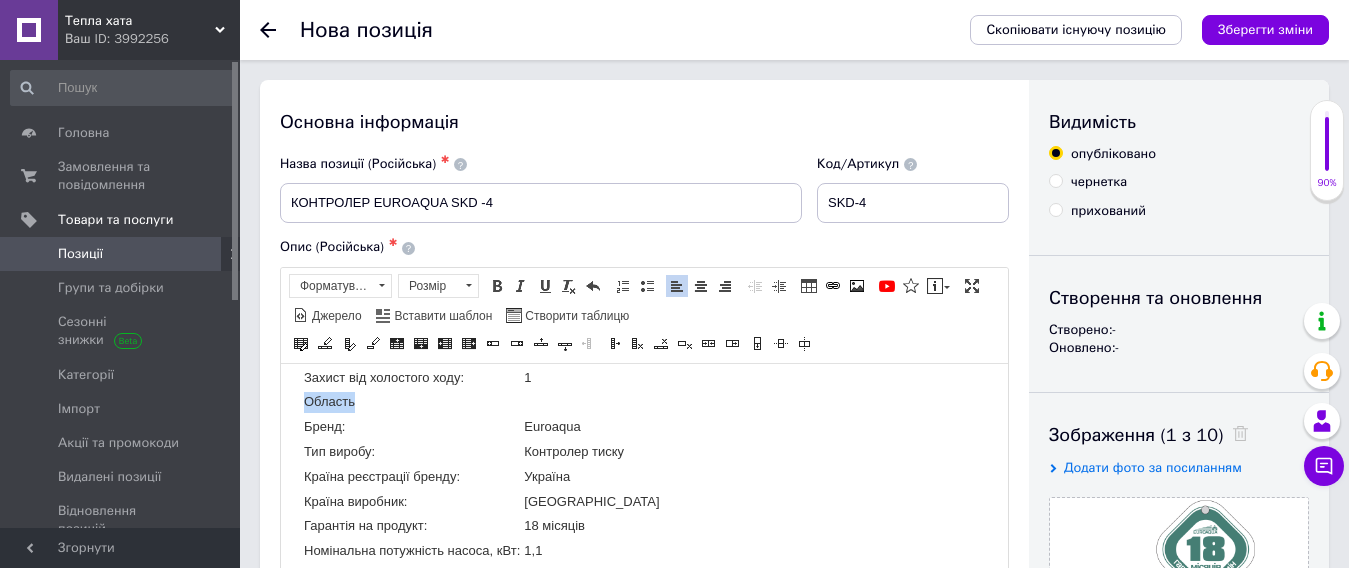 drag, startPoint x: 301, startPoint y: 399, endPoint x: 362, endPoint y: 411, distance: 62.169125 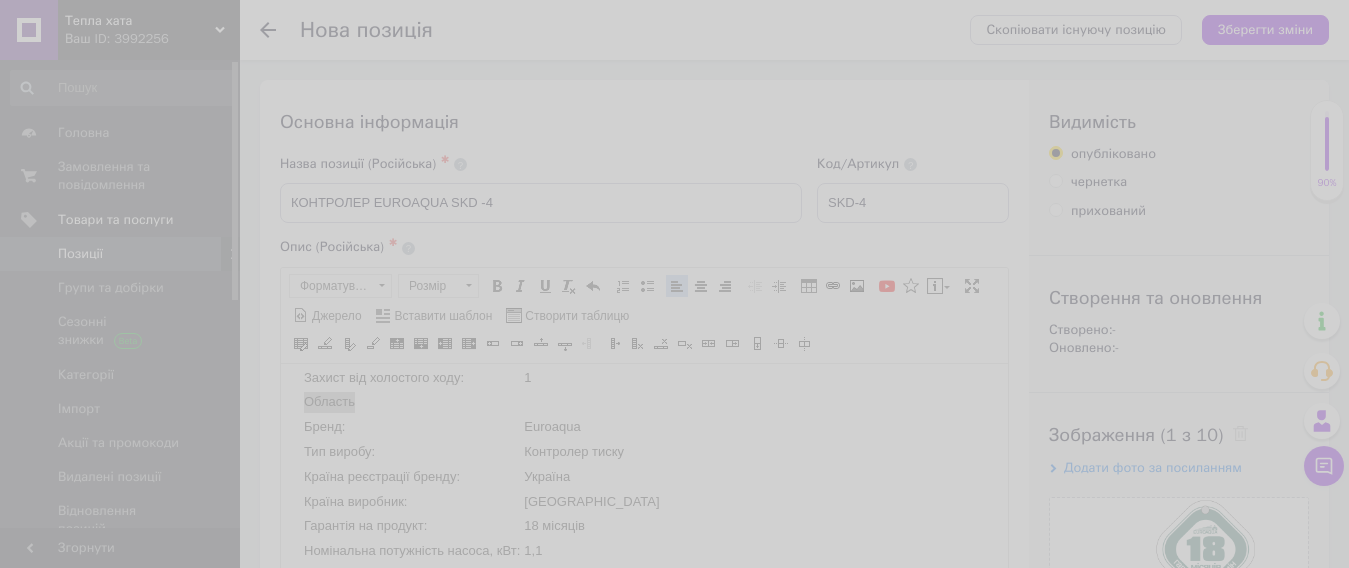 type on "13" 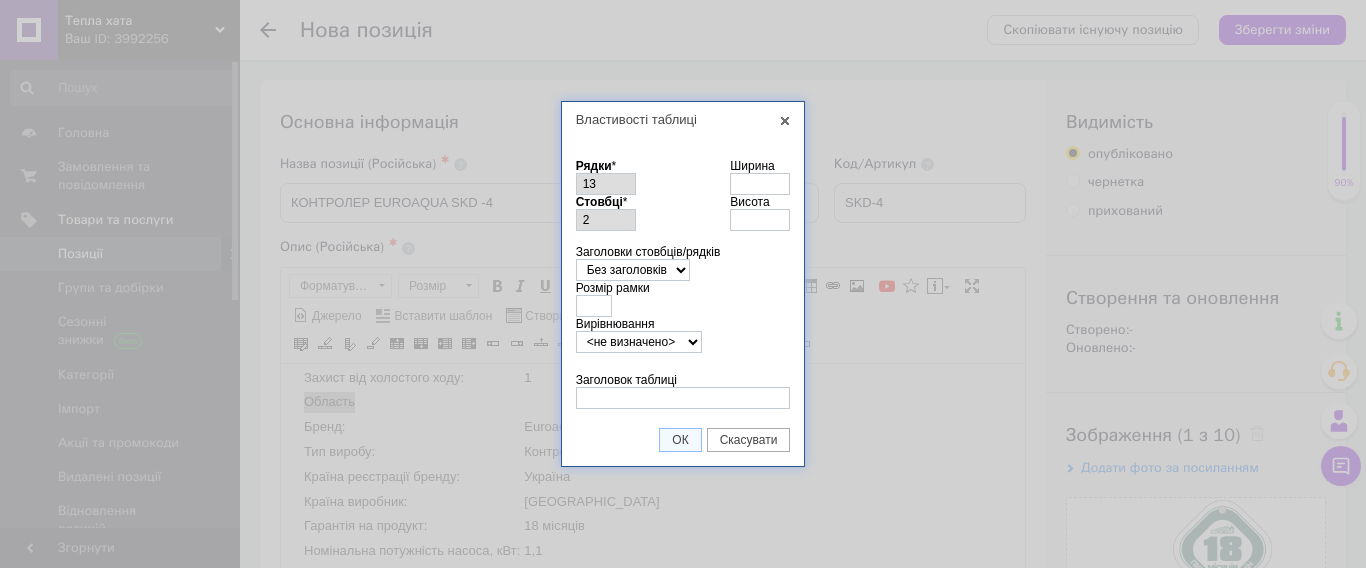 drag, startPoint x: 784, startPoint y: 124, endPoint x: 760, endPoint y: 138, distance: 27.784887 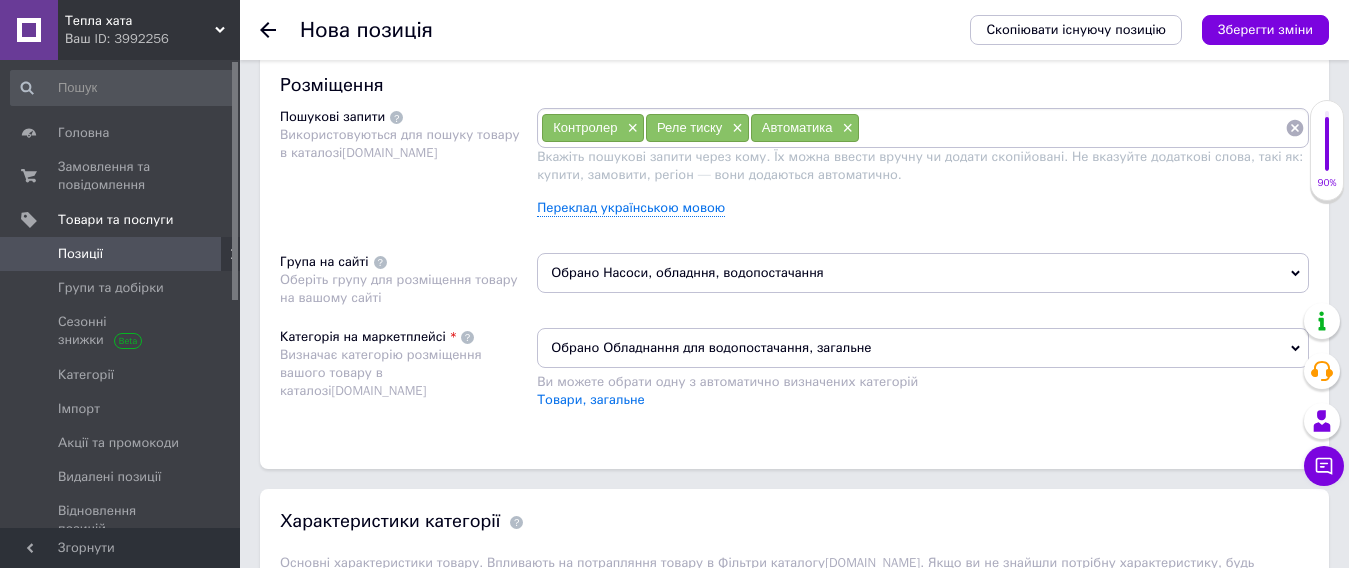 scroll, scrollTop: 1200, scrollLeft: 0, axis: vertical 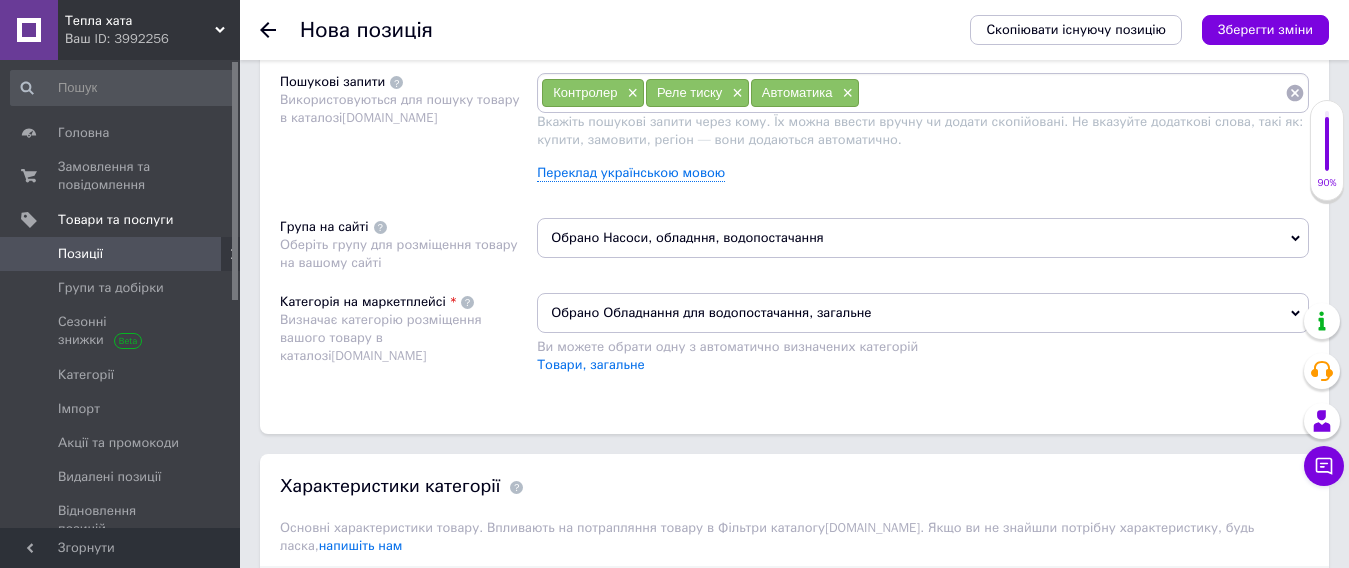 click on "Зберегти зміни" at bounding box center (1265, 29) 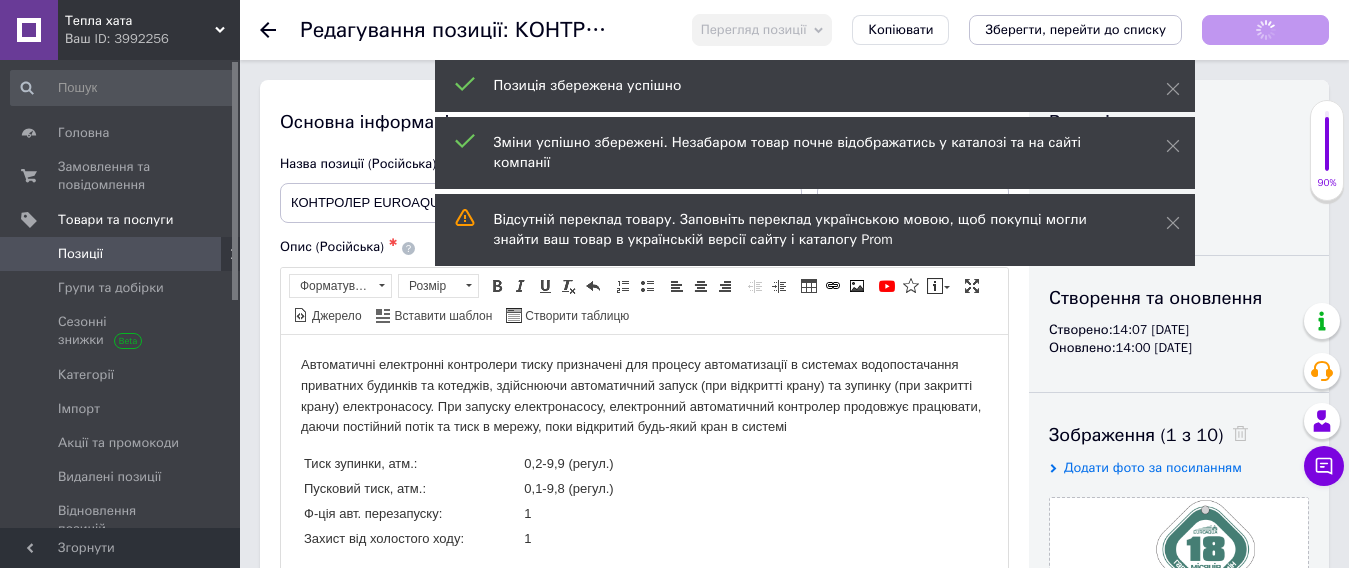scroll, scrollTop: 0, scrollLeft: 0, axis: both 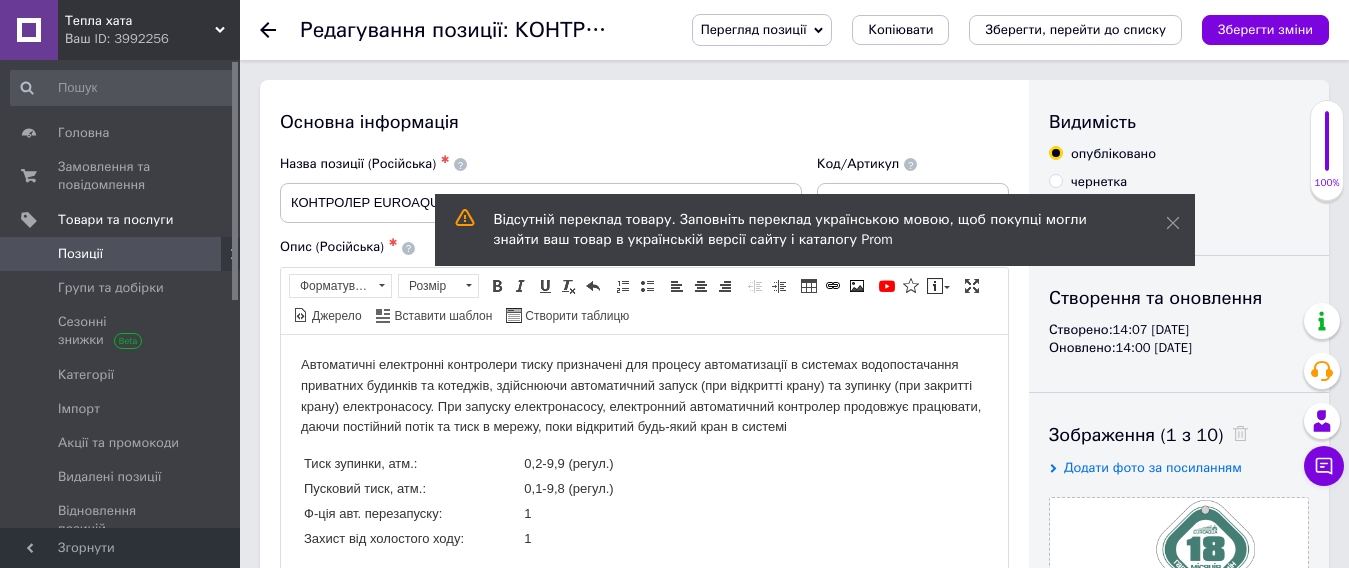 click on "Зберегти, перейти до списку" at bounding box center (1075, 29) 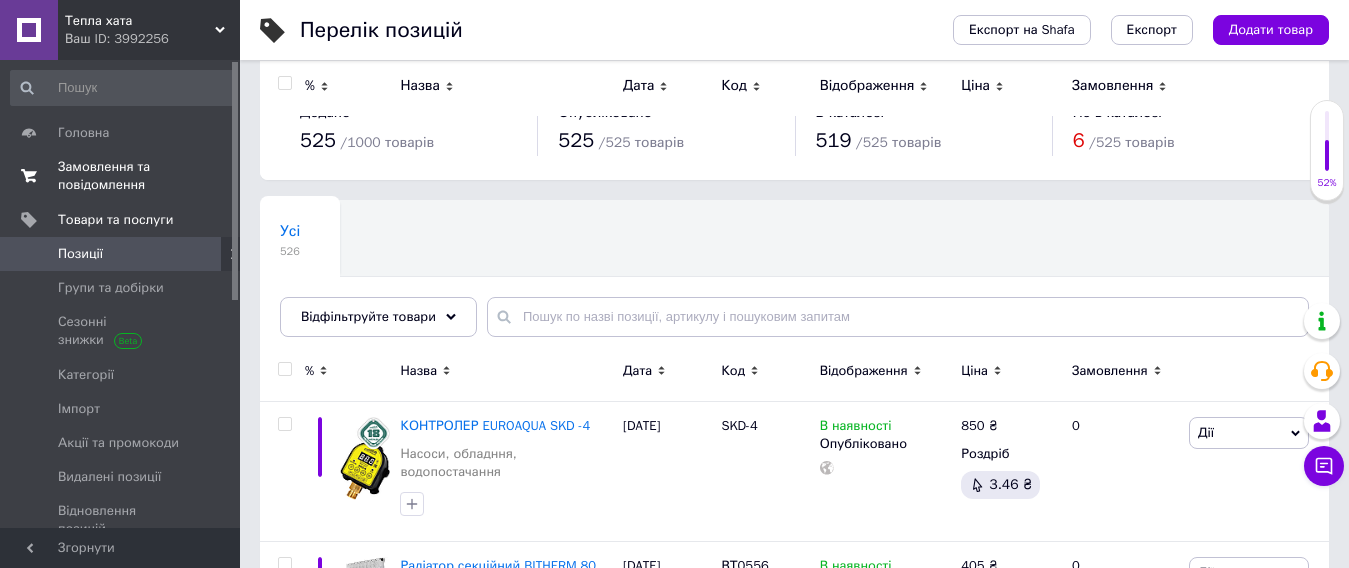 scroll, scrollTop: 0, scrollLeft: 0, axis: both 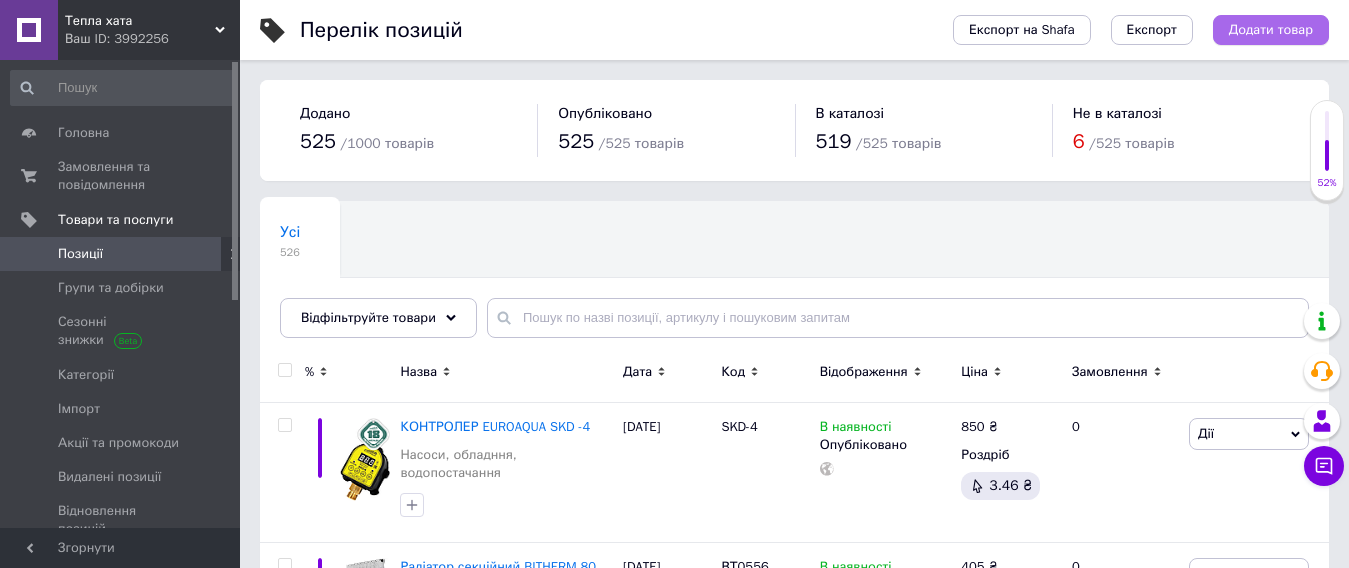 click on "Додати товар" at bounding box center (1271, 30) 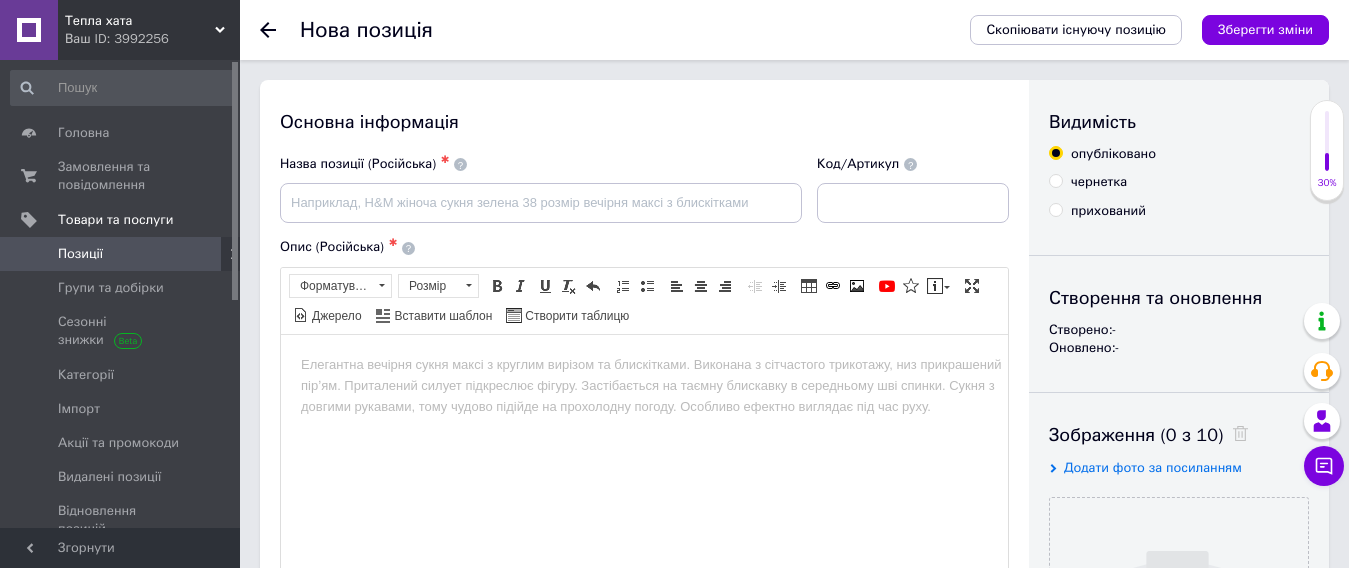 scroll, scrollTop: 0, scrollLeft: 0, axis: both 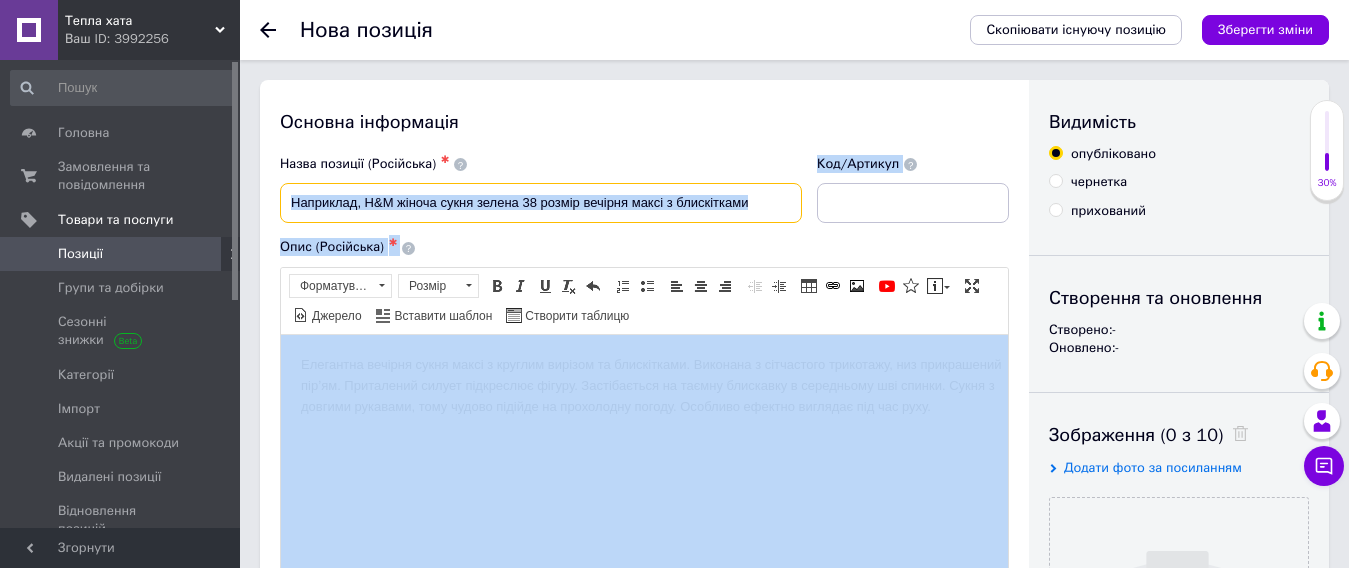 click at bounding box center [541, 203] 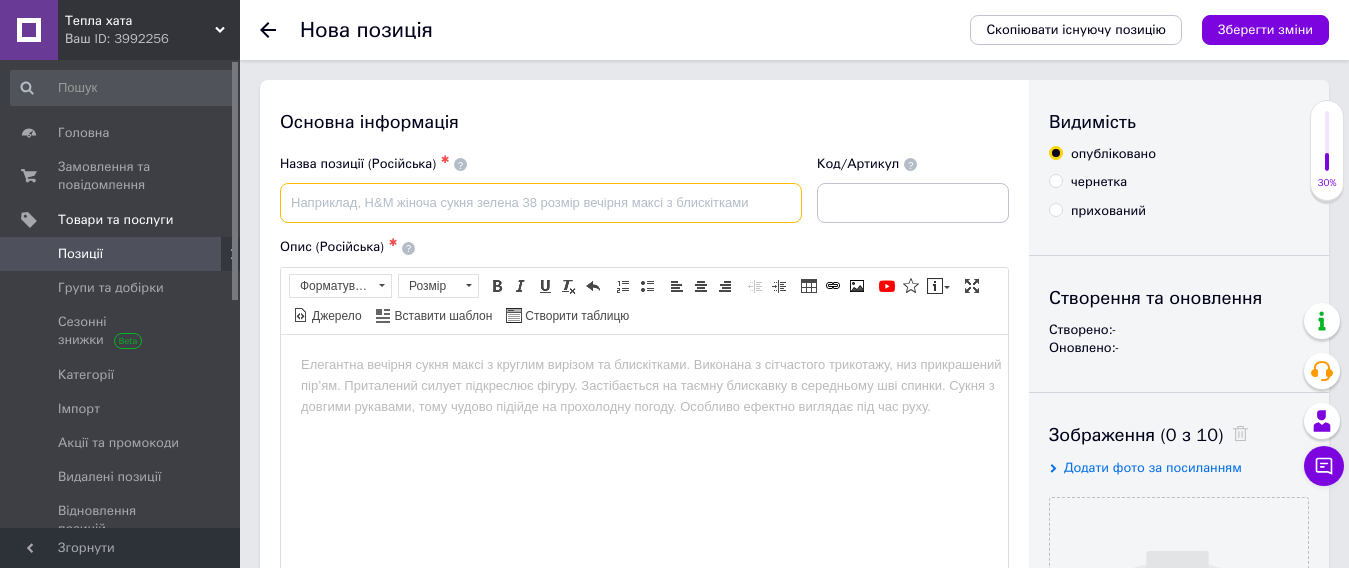 paste on "КОНВЕКТОР HOSSEVEN HDU-3DK" 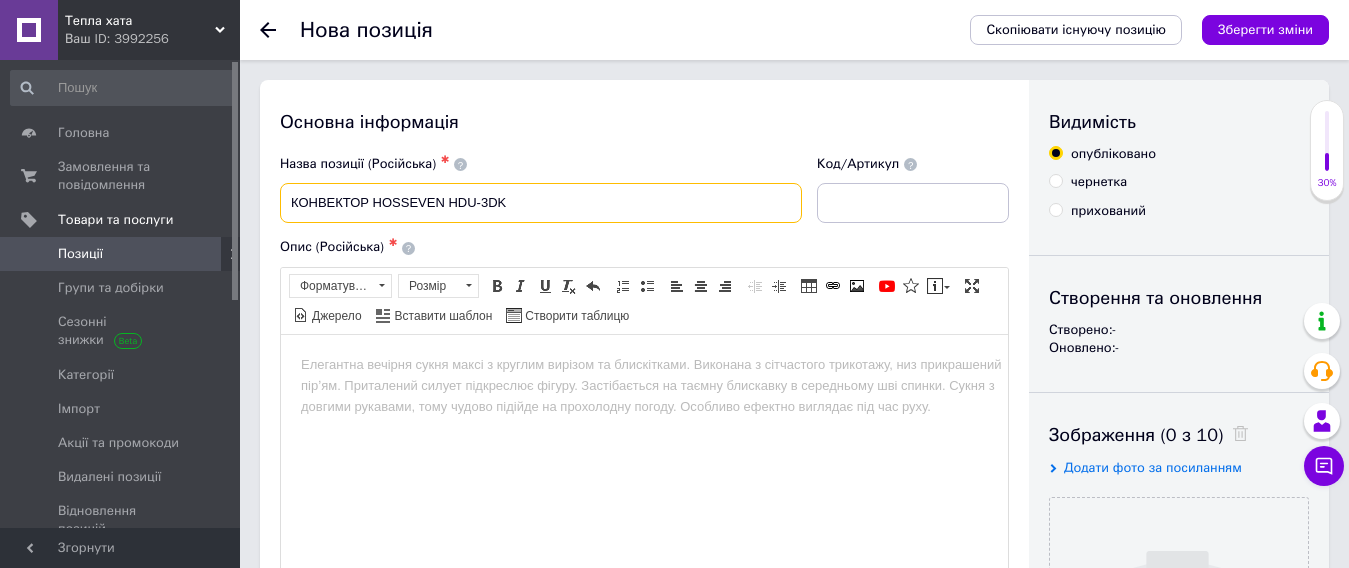 type on "КОНВЕКТОР HOSSEVEN HDU-3DK" 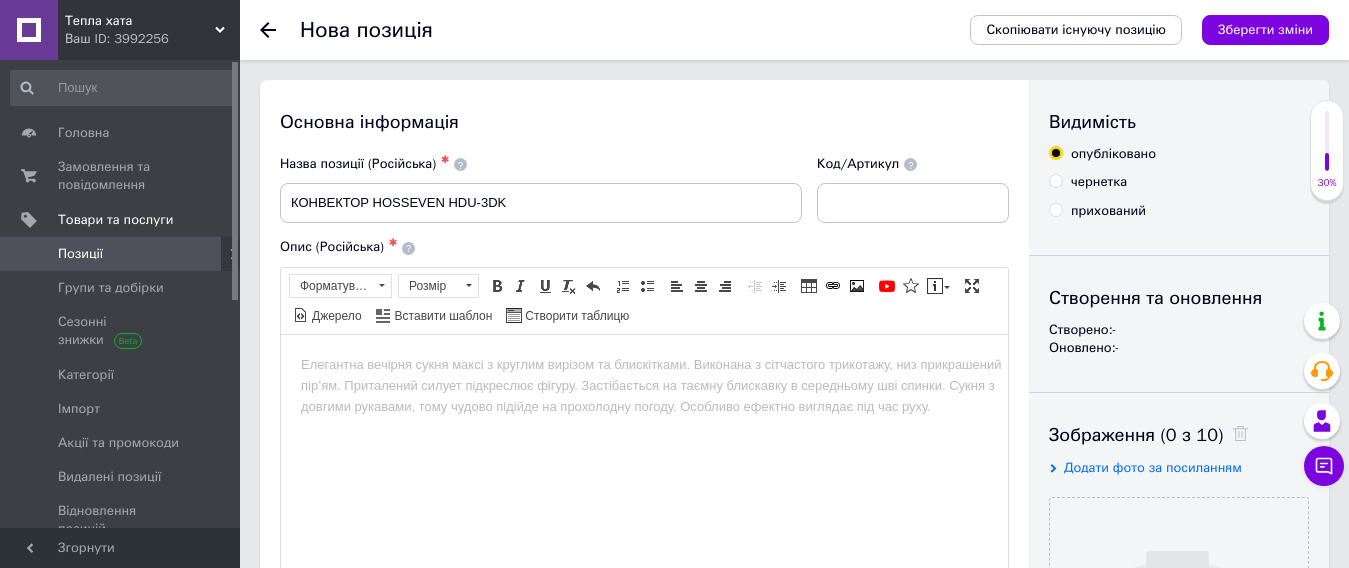 click at bounding box center [644, 364] 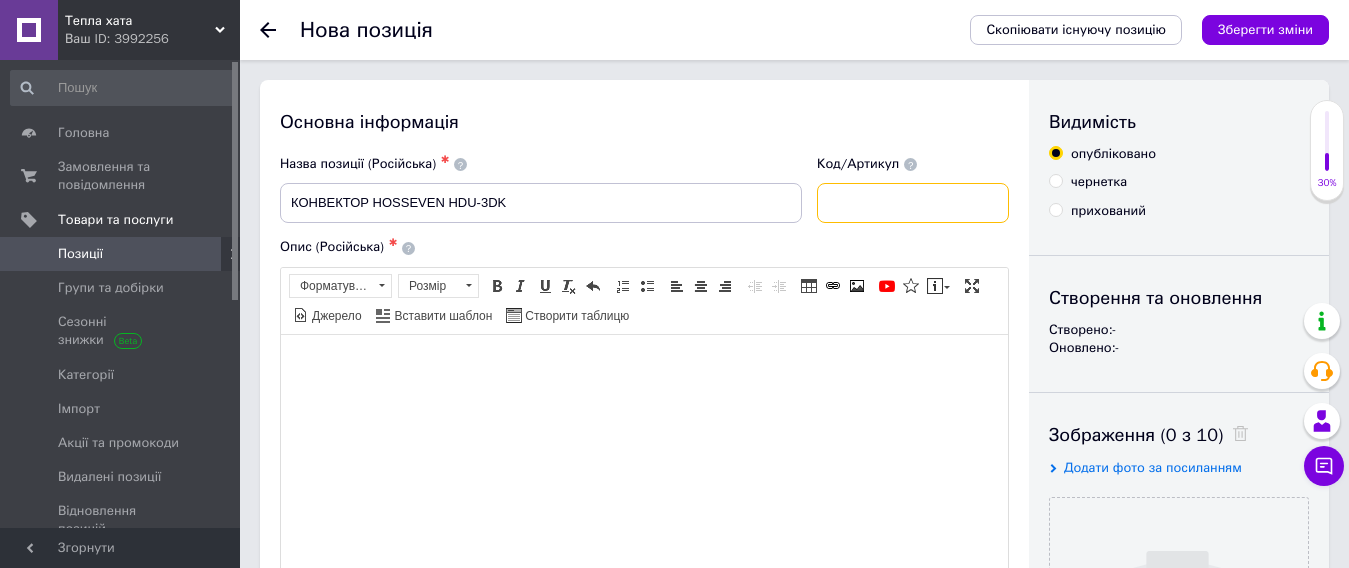 click at bounding box center (913, 203) 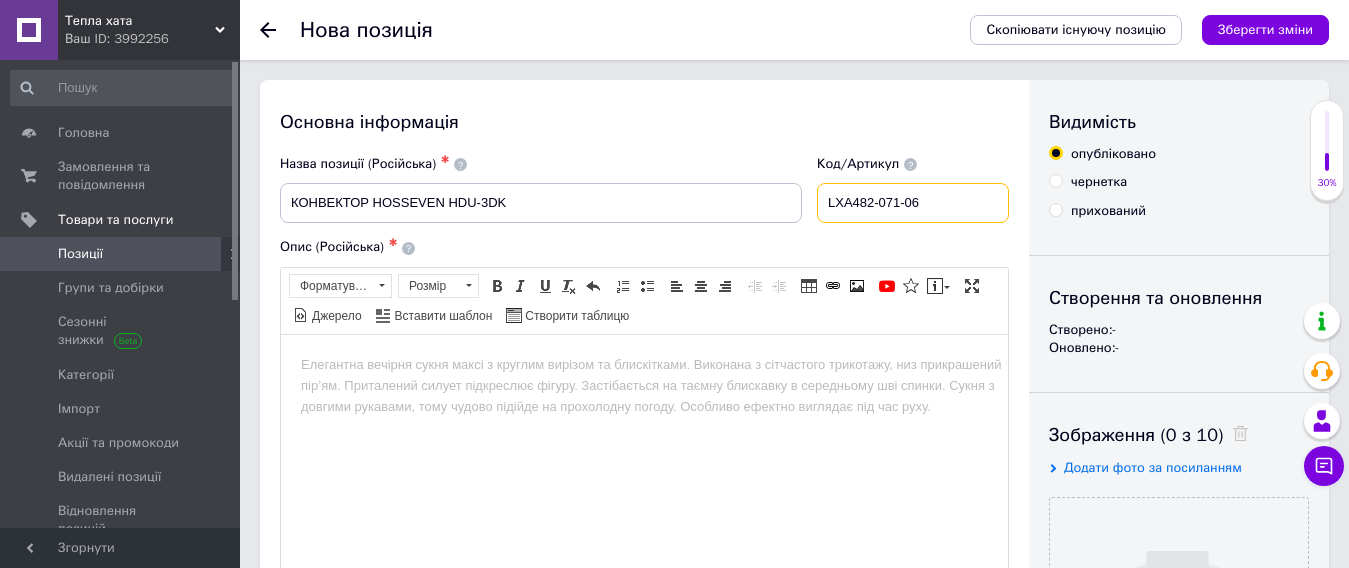 type on "LXA482-071-06" 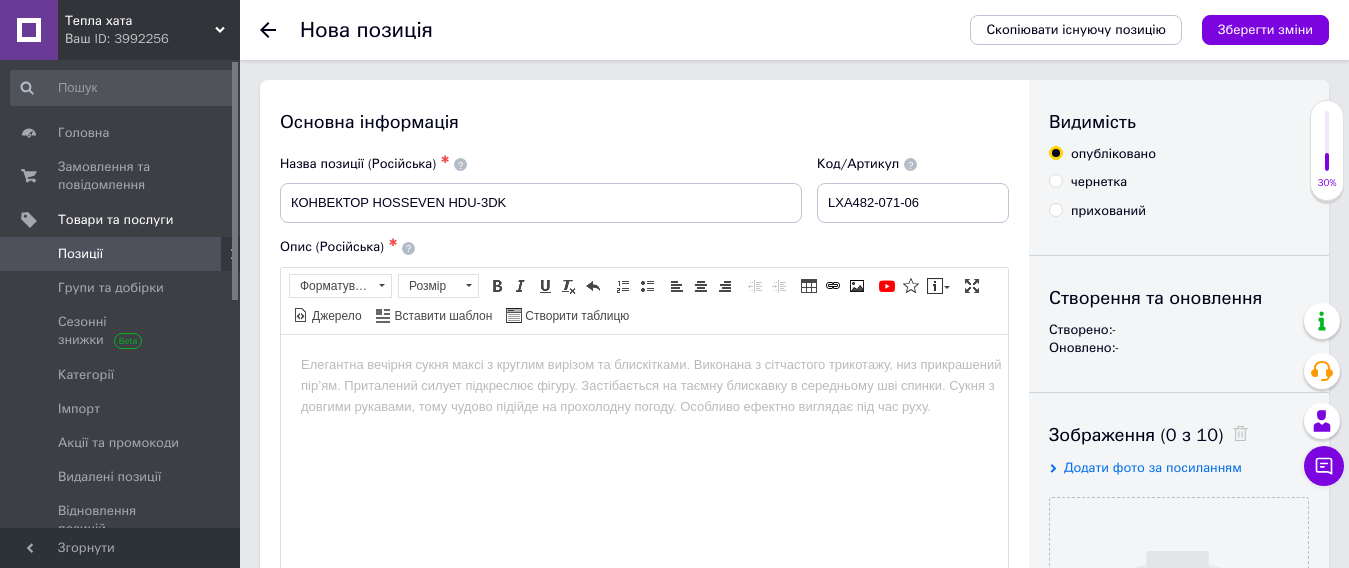 click at bounding box center [644, 364] 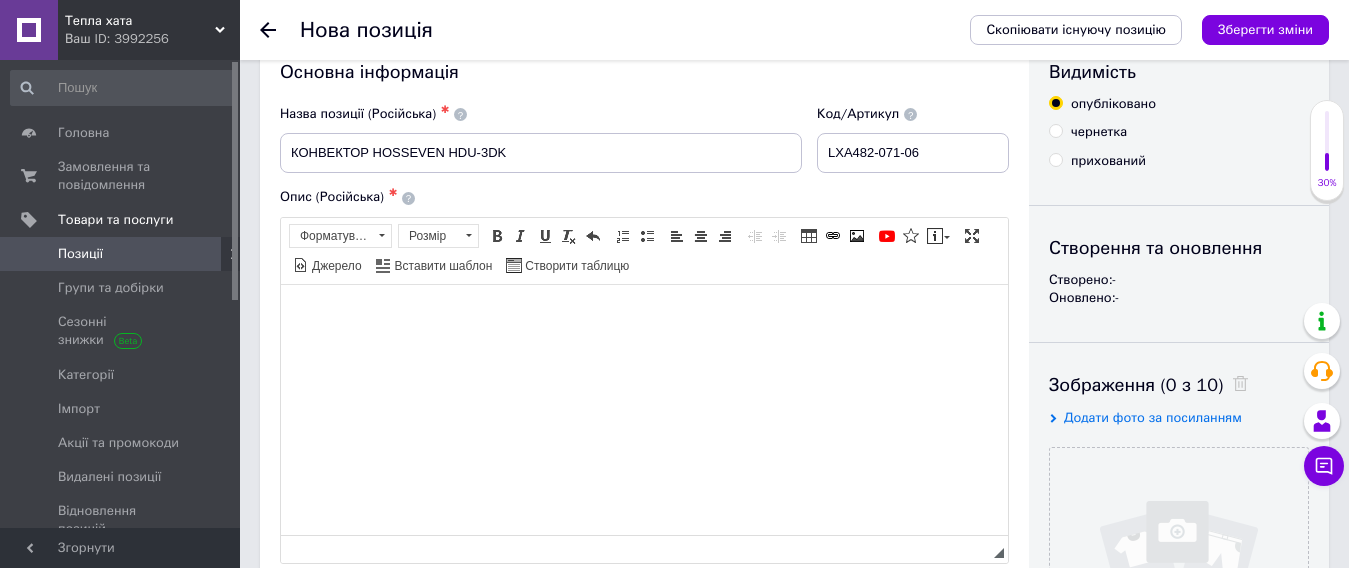 scroll, scrollTop: 100, scrollLeft: 0, axis: vertical 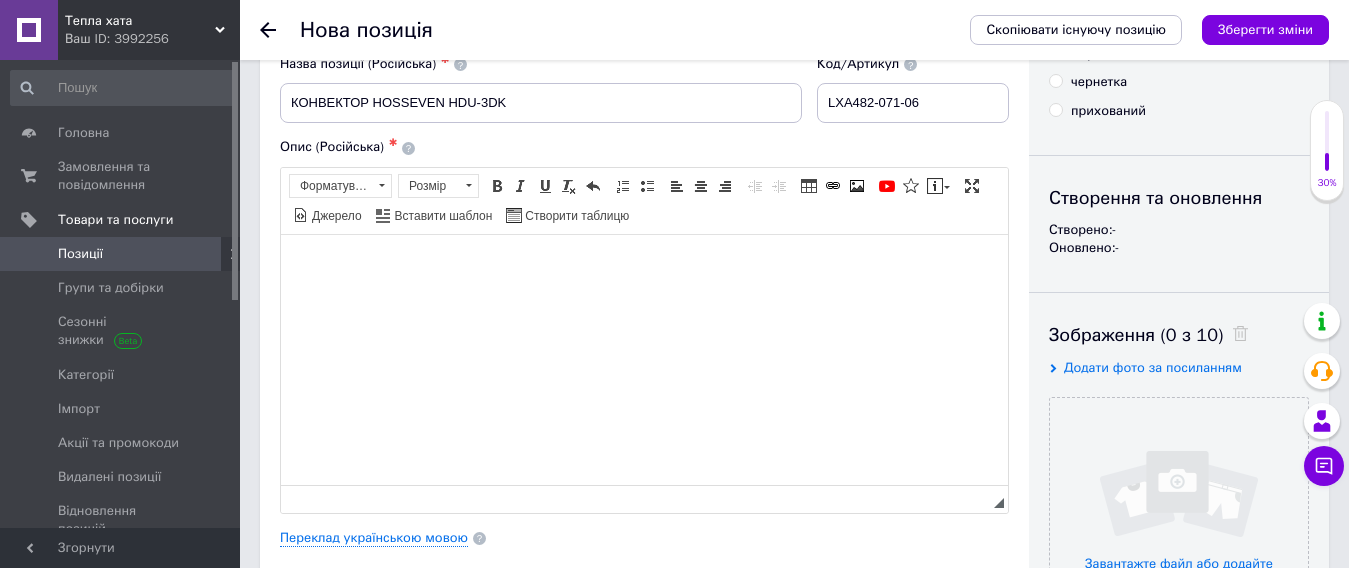 click at bounding box center [644, 264] 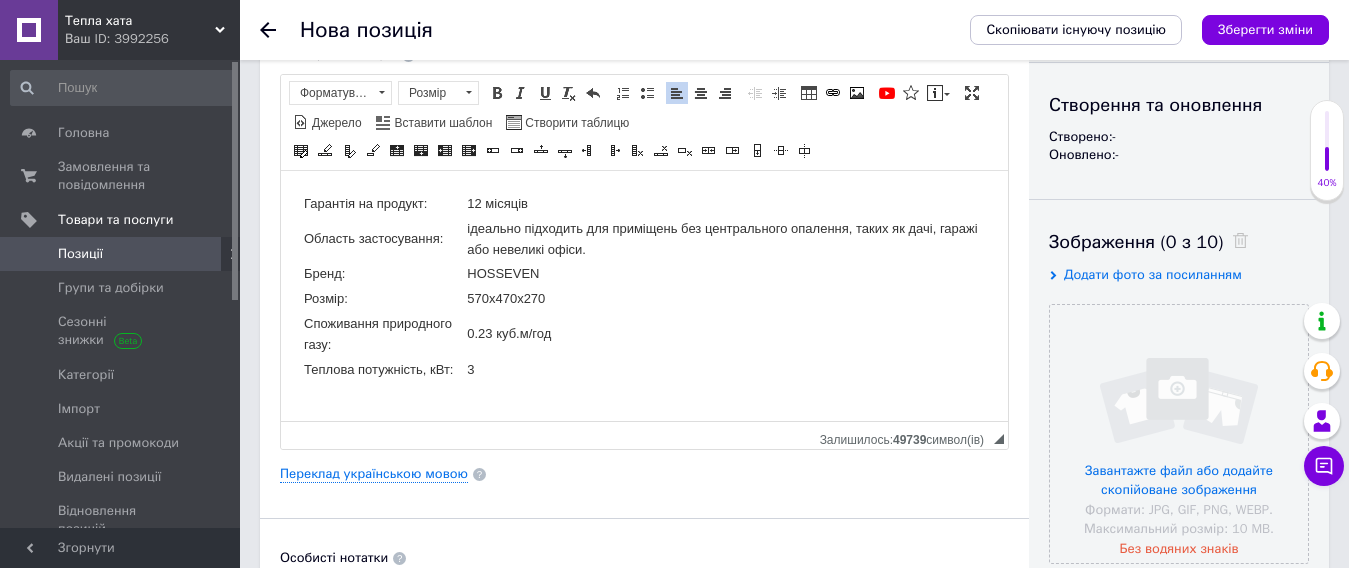 scroll, scrollTop: 200, scrollLeft: 0, axis: vertical 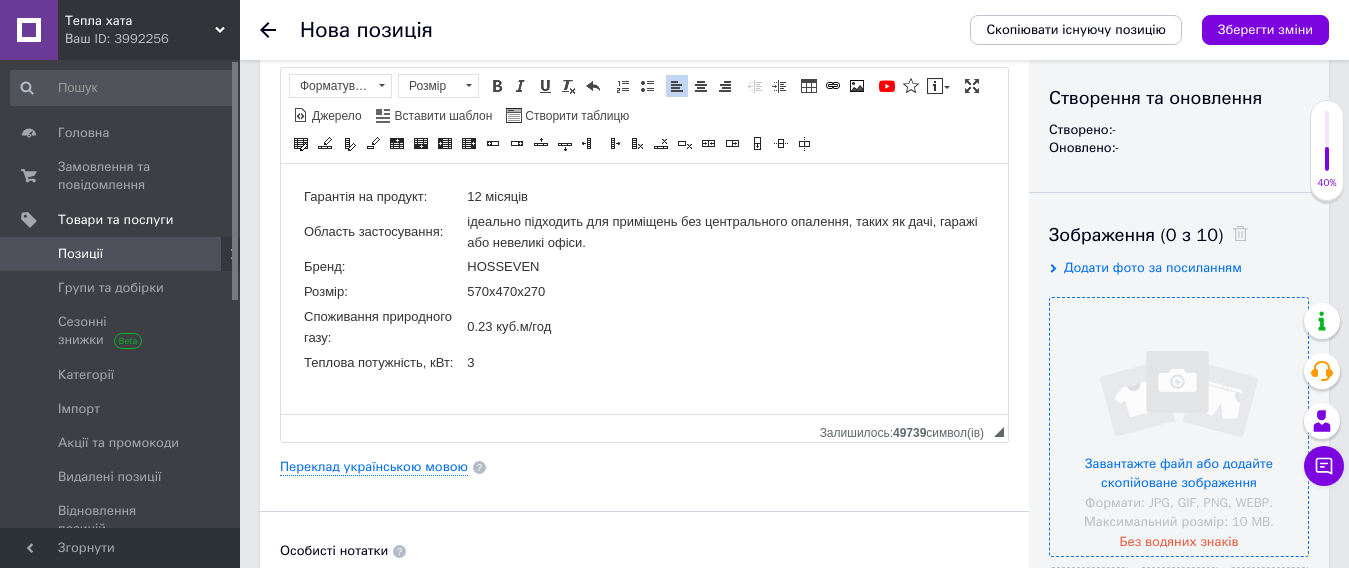click at bounding box center (1179, 427) 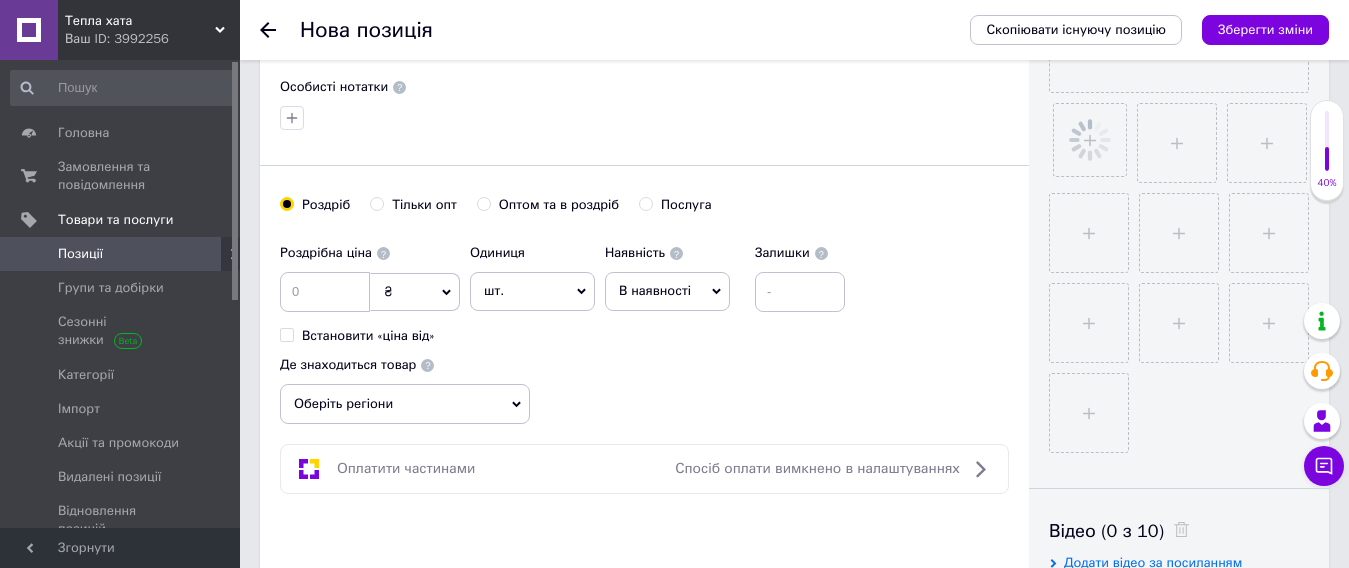 scroll, scrollTop: 700, scrollLeft: 0, axis: vertical 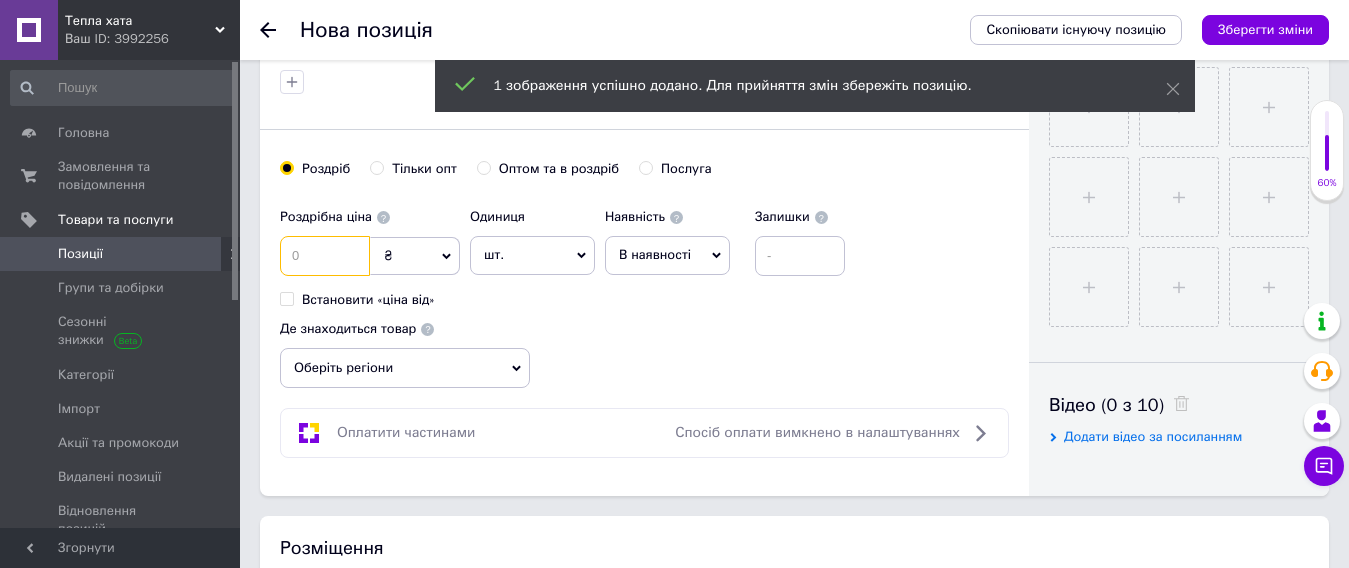 click at bounding box center [325, 256] 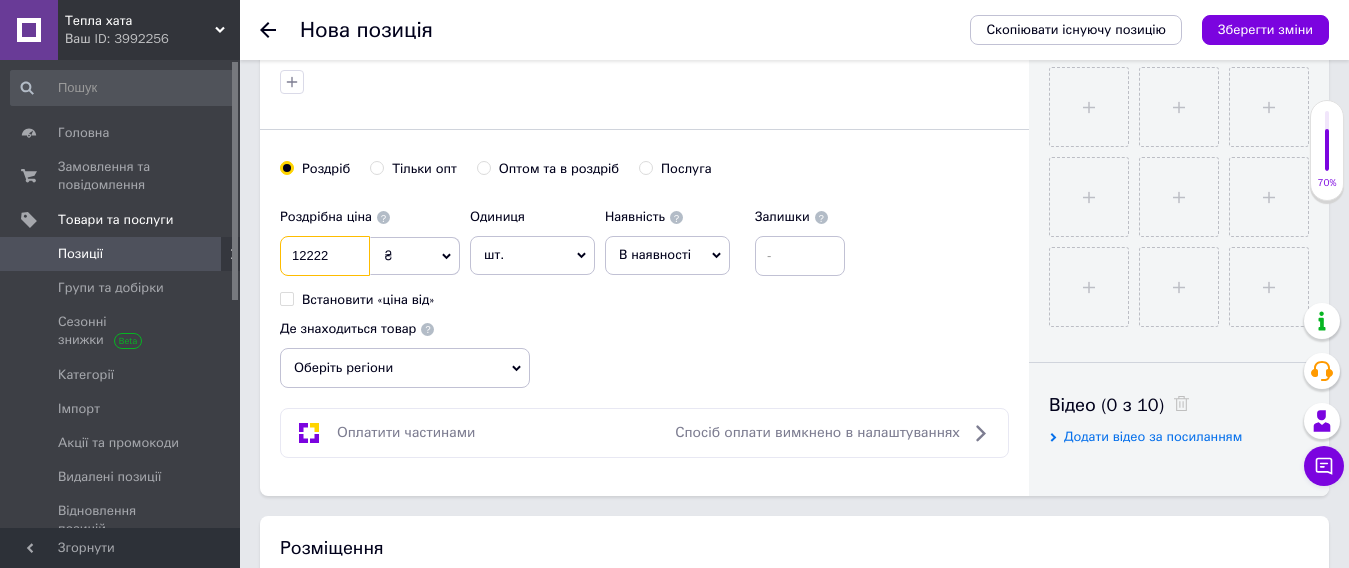 click on "12222" at bounding box center [325, 256] 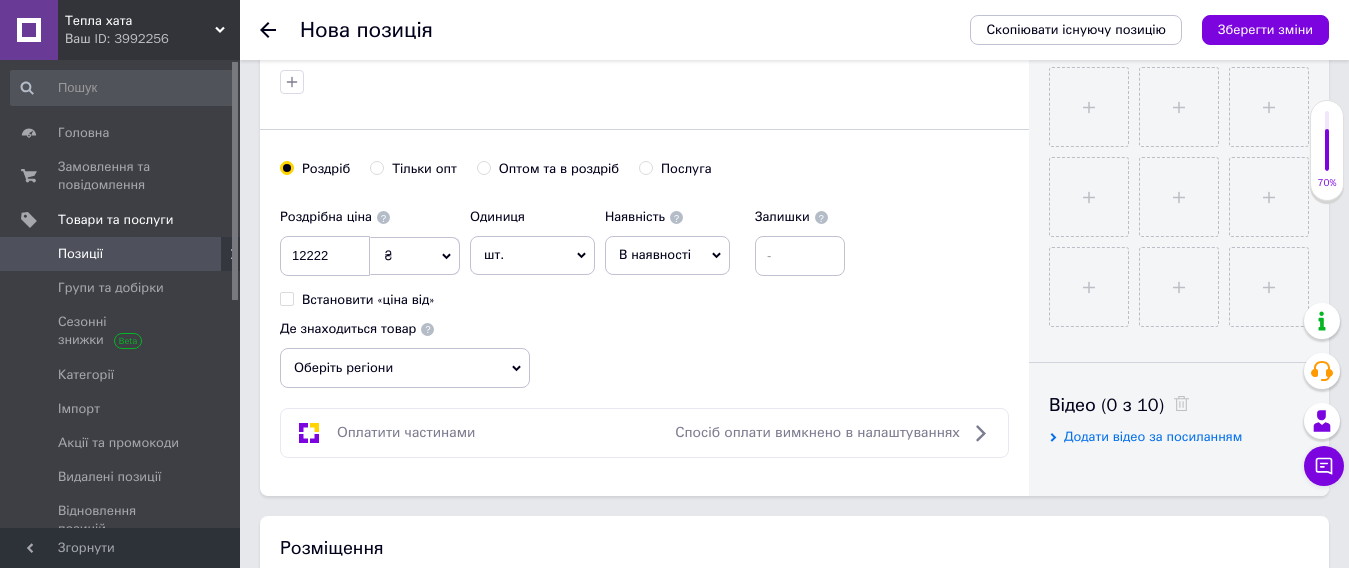 click on "Оберіть регіони" at bounding box center (405, 368) 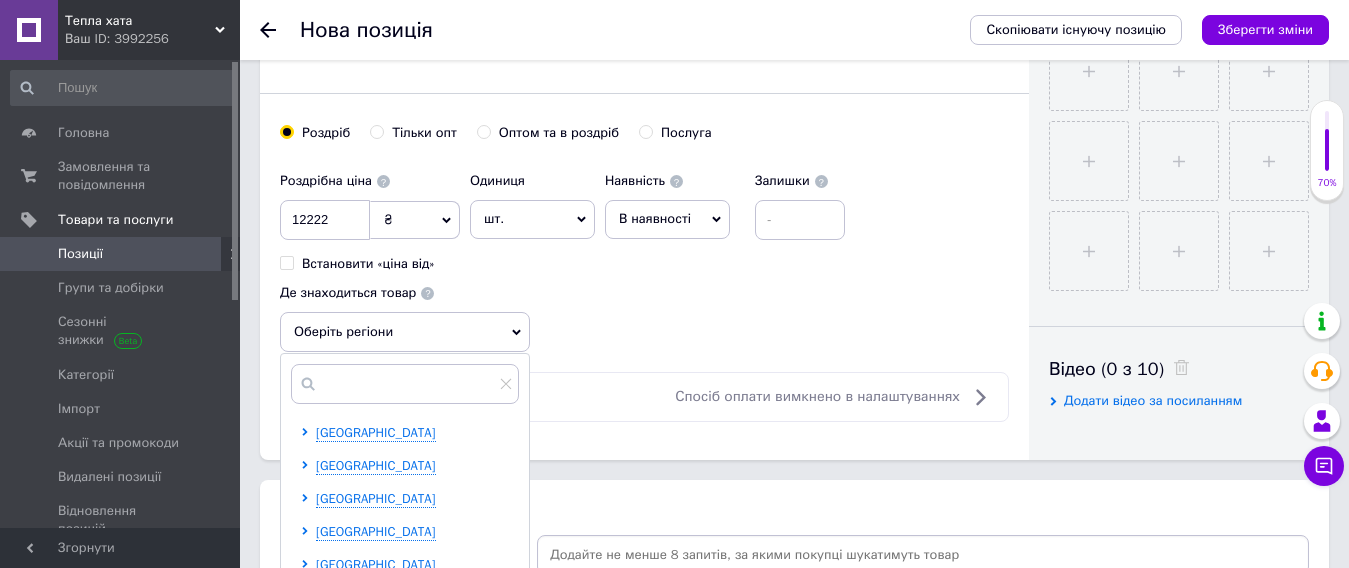 scroll, scrollTop: 800, scrollLeft: 0, axis: vertical 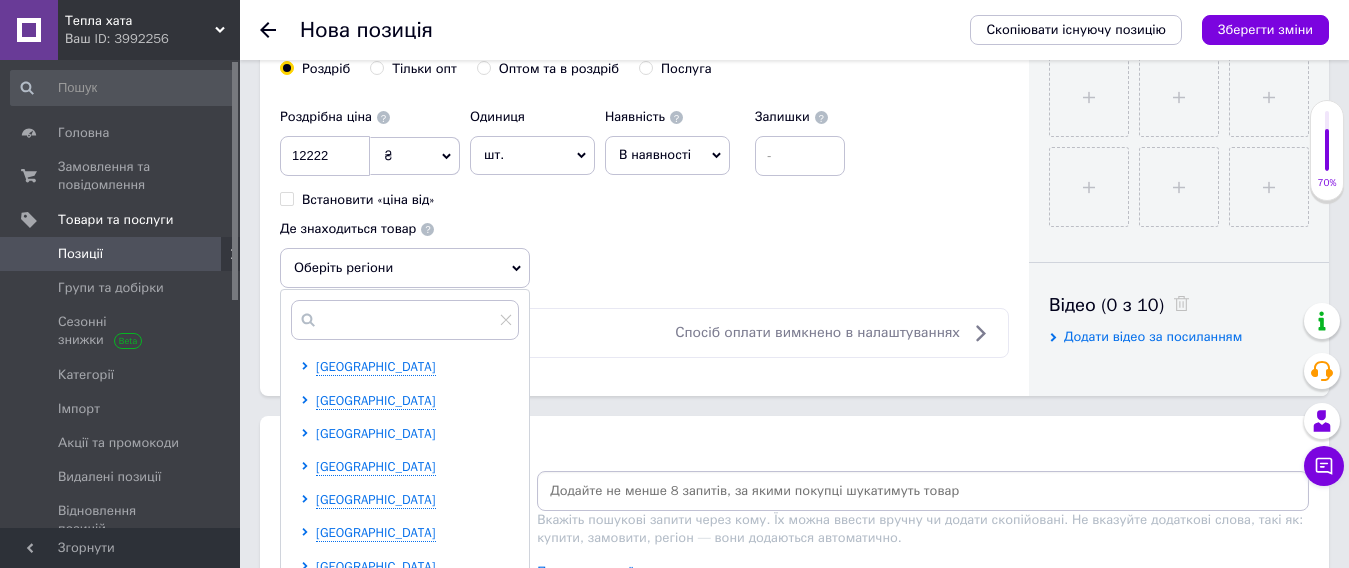 click on "[GEOGRAPHIC_DATA]" at bounding box center (376, 433) 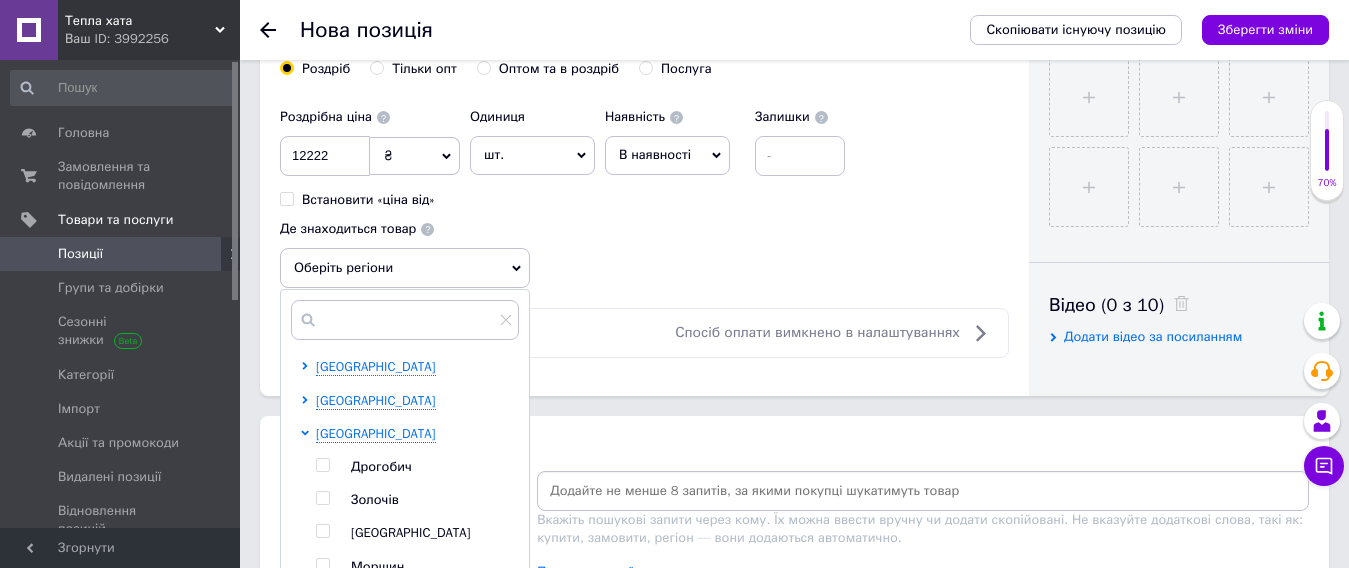 click at bounding box center [343, 500] 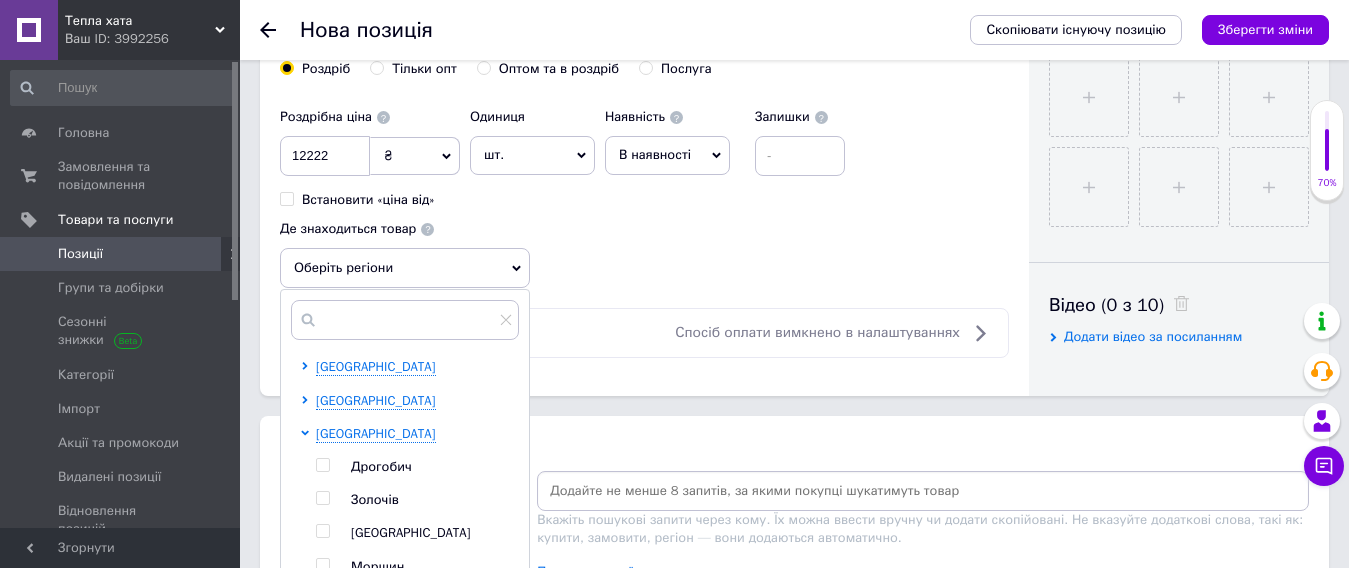 click at bounding box center [322, 498] 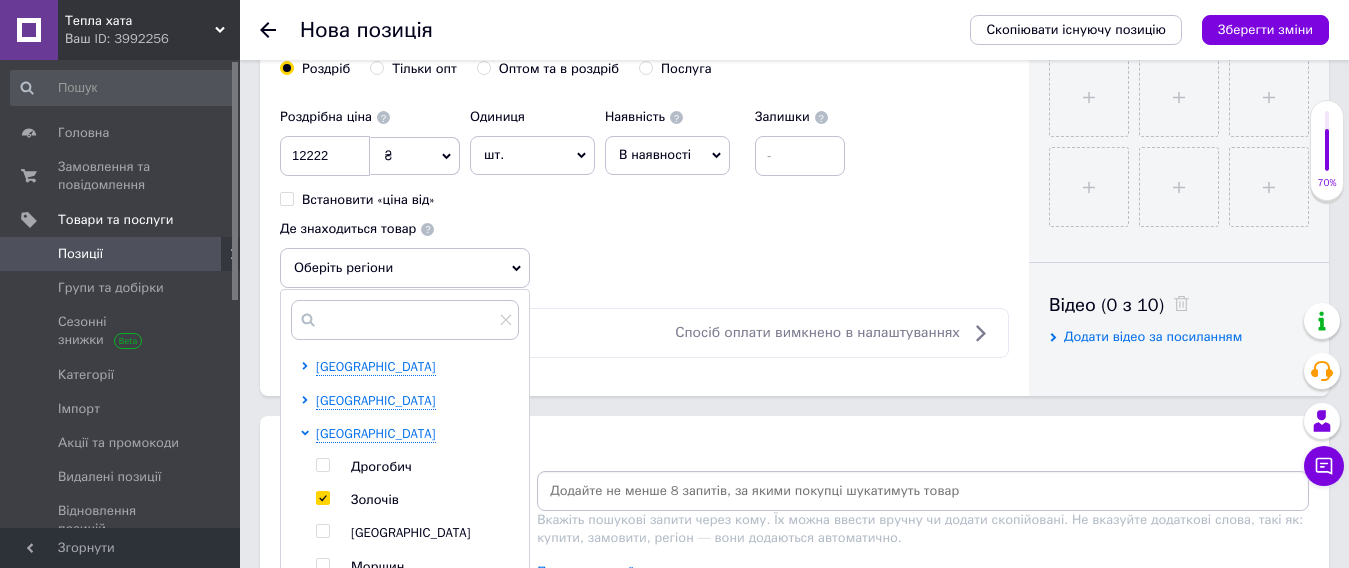 checkbox on "true" 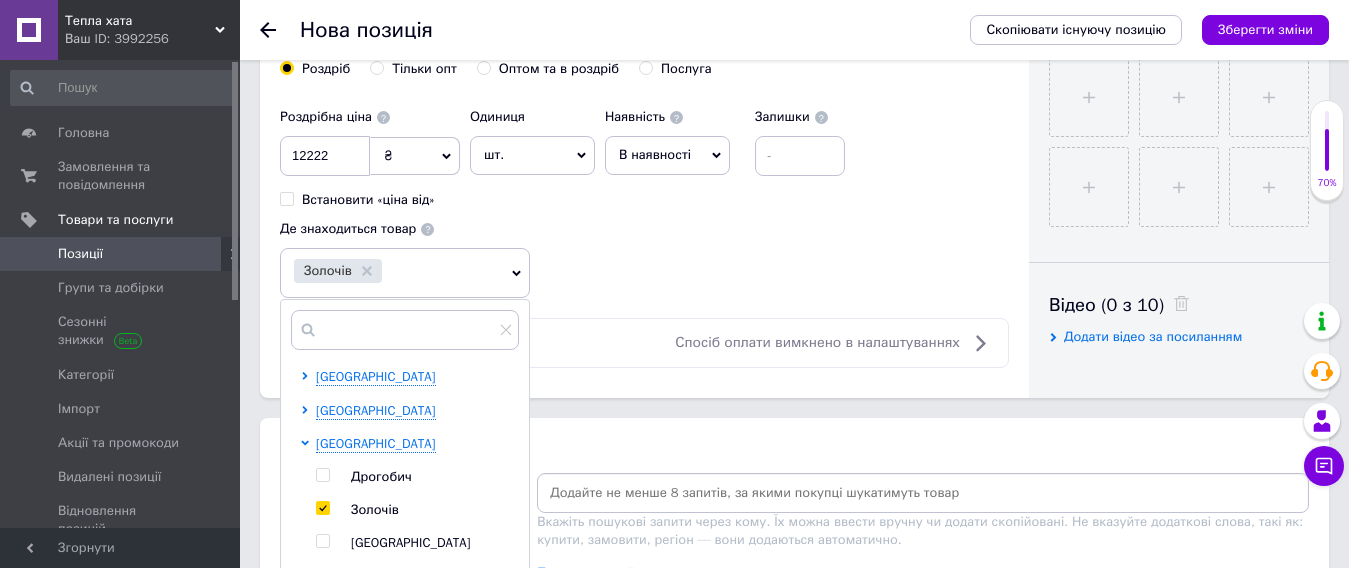 click on "Роздрібна ціна 12222 ₴ $ EUR CHF GBP ¥ PLN ₸ MDL HUF KGS CNY TRY KRW lei Встановити «ціна від» Одиниця шт. Популярне комплект упаковка кв.м пара м кг пог.м послуга т а автоцистерна ампула б балон банка блістер бобіна бочка [PERSON_NAME] бухта в ват виїзд відро г г га година гр/кв.м гігакалорія д дав два місяці день доба доза є єврокуб з зміна к кВт каністра карат кв.дм кв.м кв.см кв.фут квартал кг кг/кв.м км колесо комплект коробка куб.дм куб.м л л лист м м мВт мл мм моток місяць мішок н набір номер о об'єкт од. п палетомісце пара партія пач пог.м послуга посівна одиниця птахомісце півроку р рейс 1" at bounding box center [644, 198] 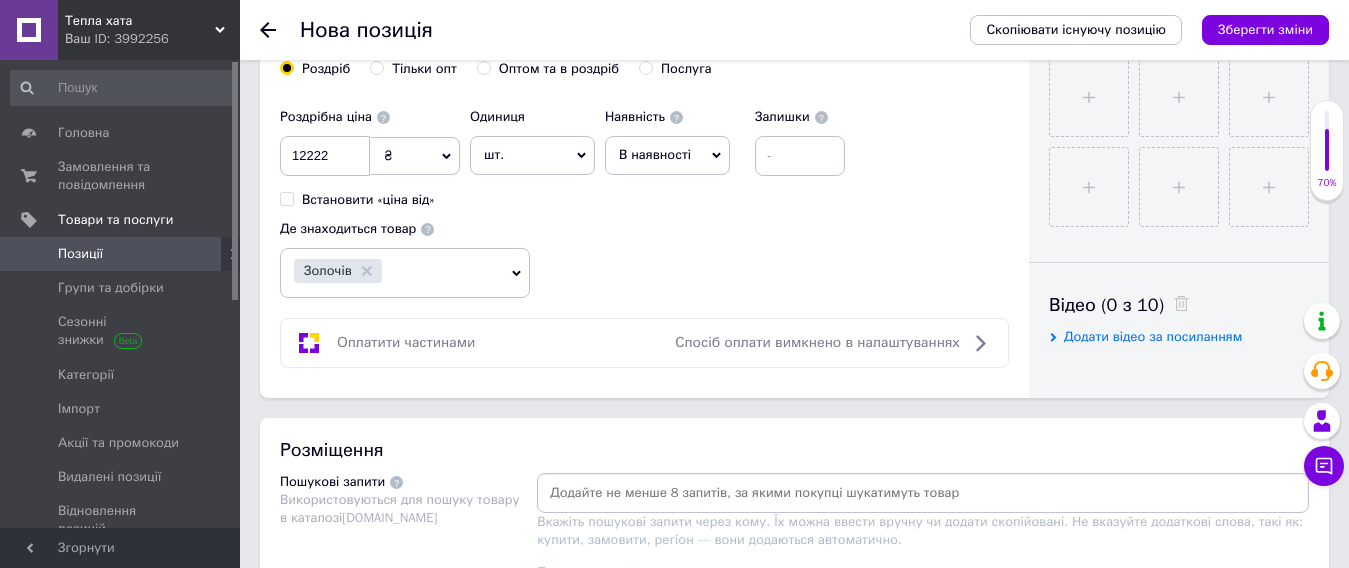 click at bounding box center [923, 493] 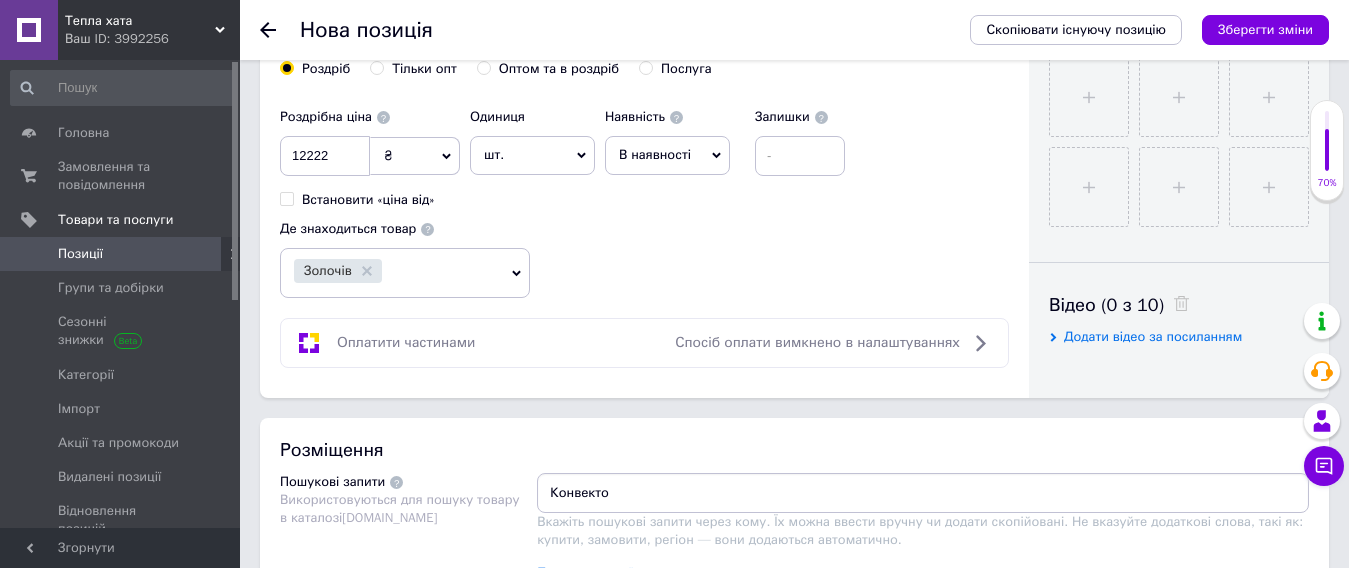 type on "Конвектор" 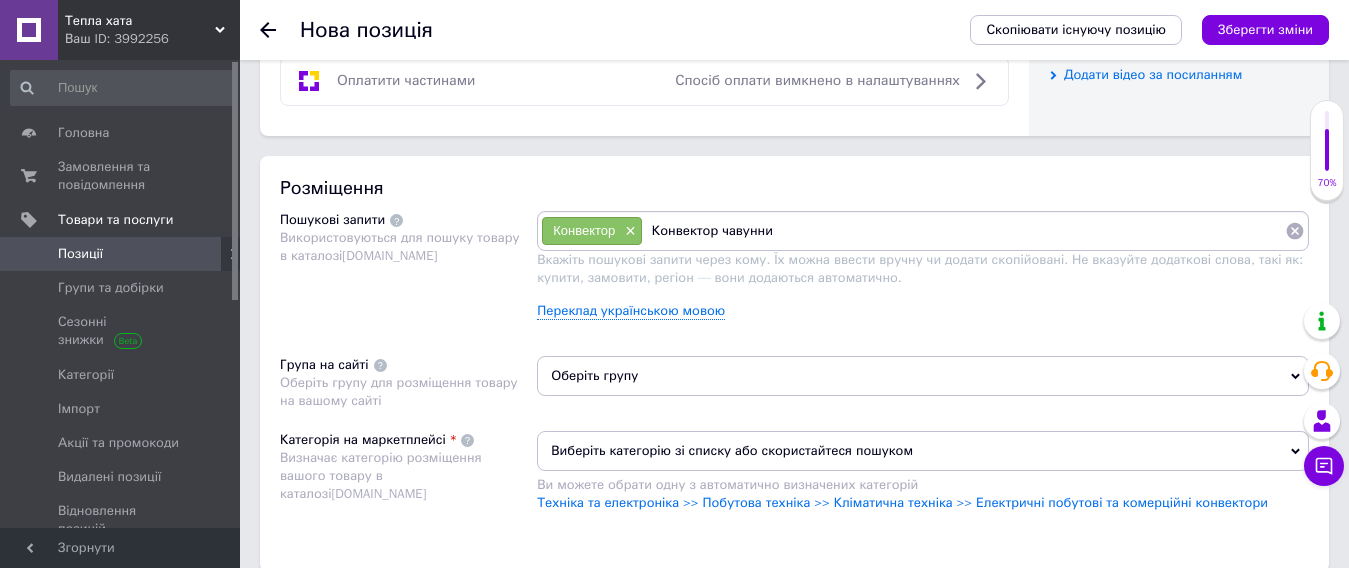 scroll, scrollTop: 1059, scrollLeft: 0, axis: vertical 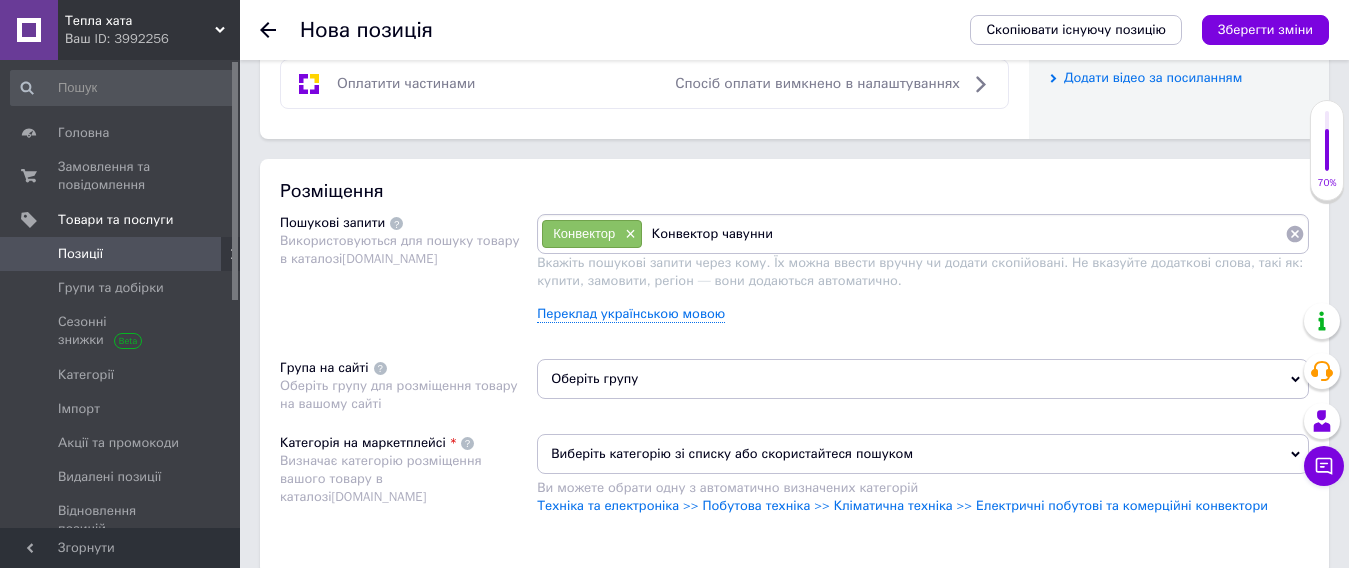 click on "Конвектор чавунни" at bounding box center (964, 234) 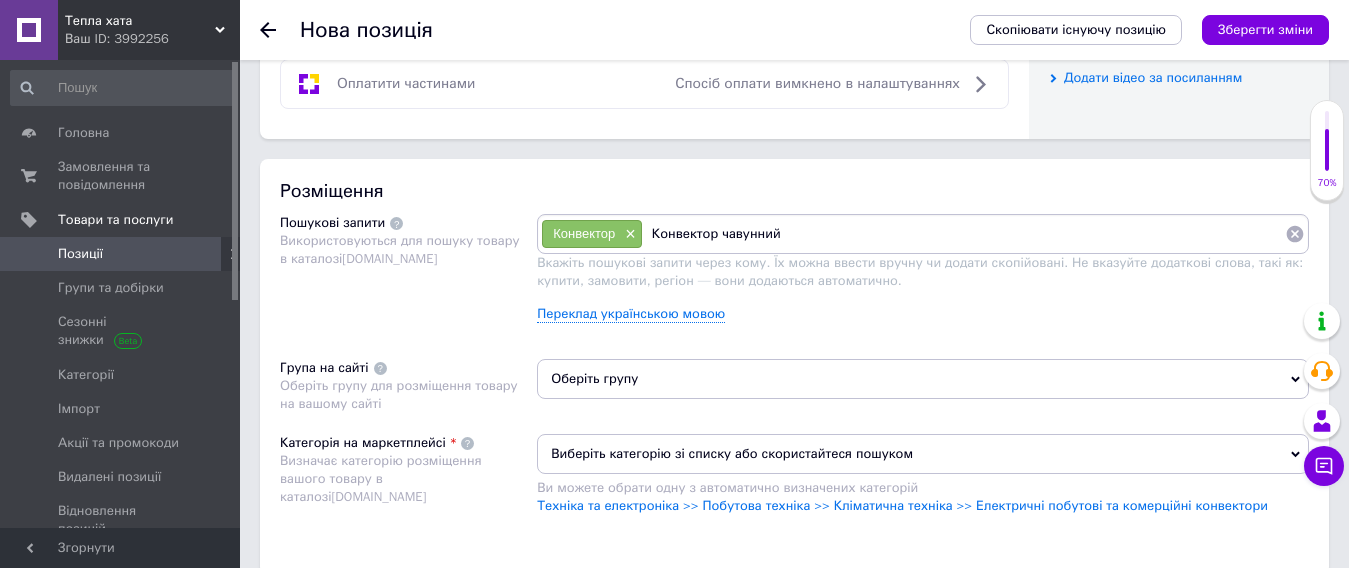 type on "Конвектор чавунний" 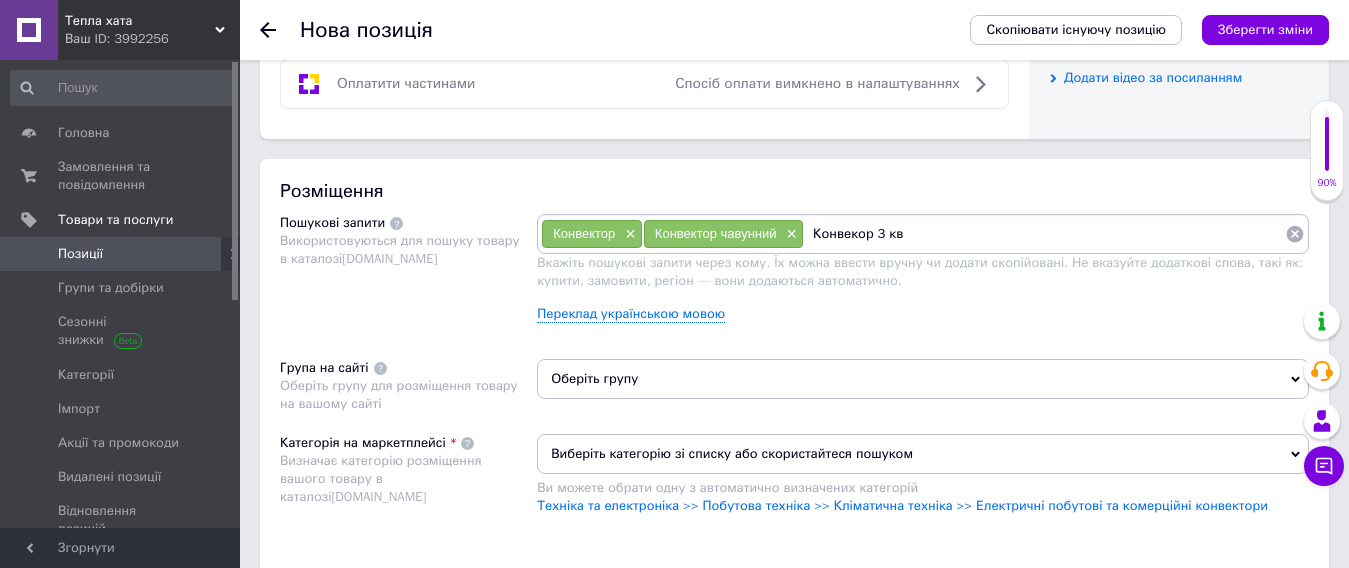 type on "Конвекор 3 квт" 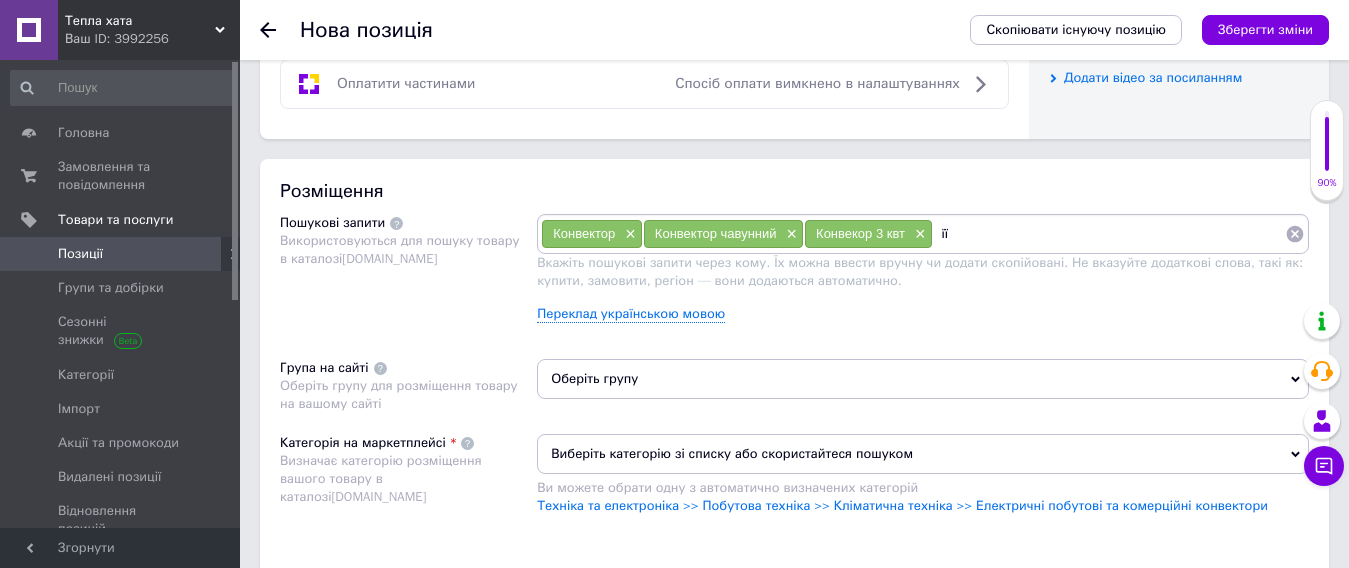 type on "ї" 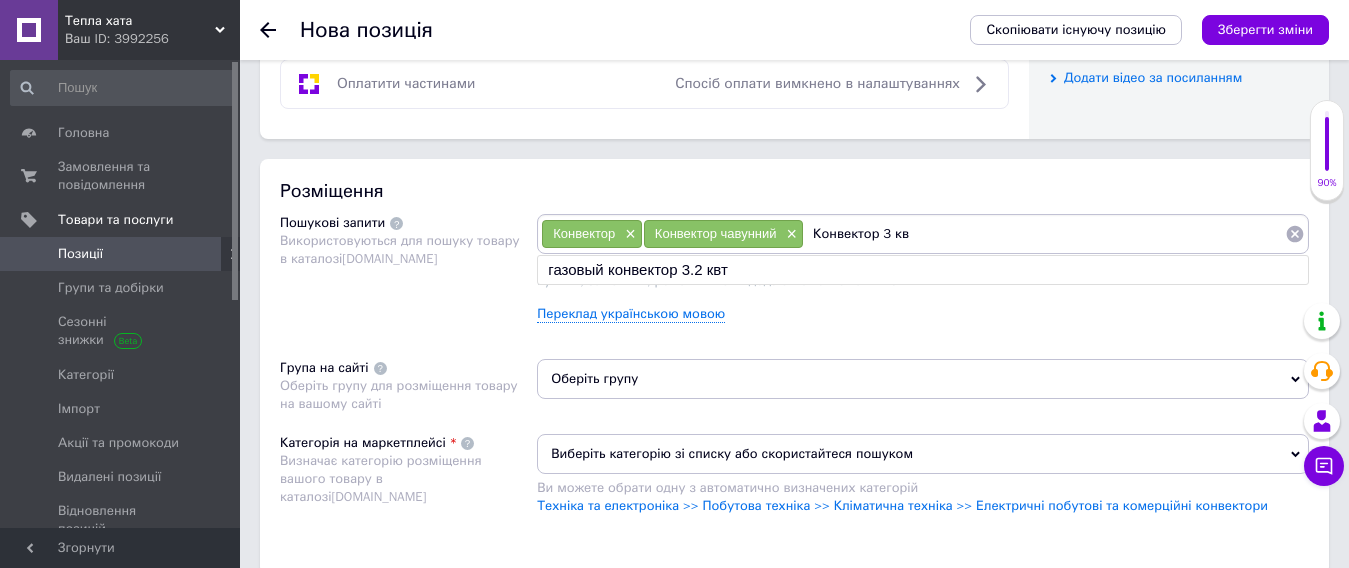 type on "Конвектор 3 квт" 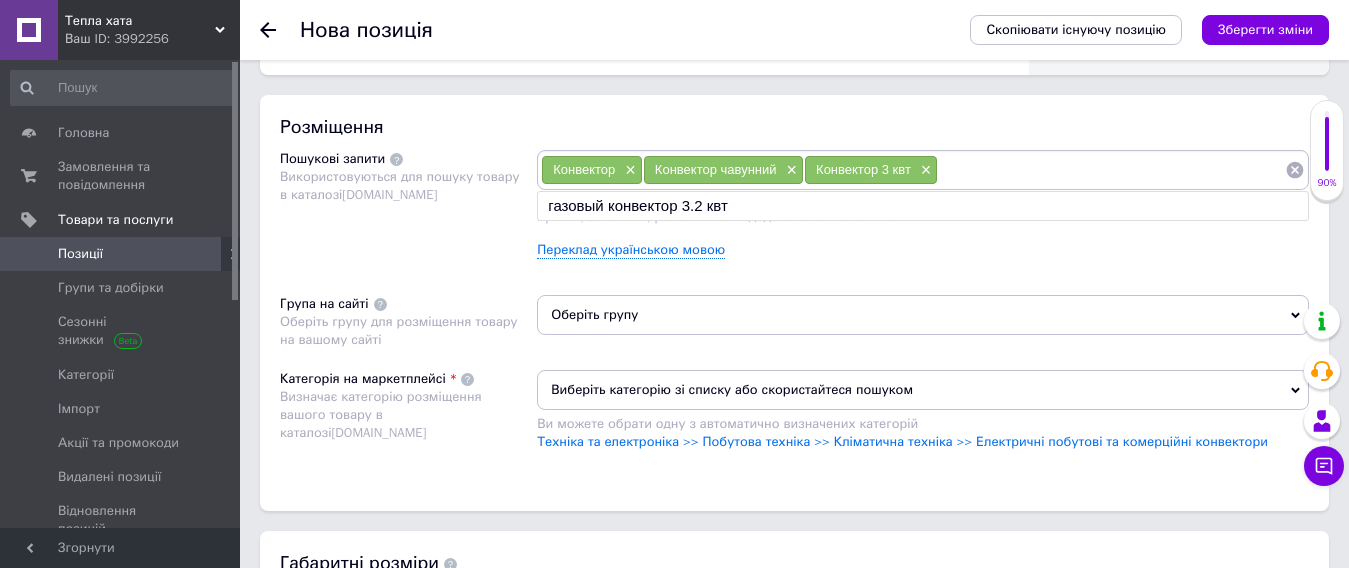 scroll, scrollTop: 1159, scrollLeft: 0, axis: vertical 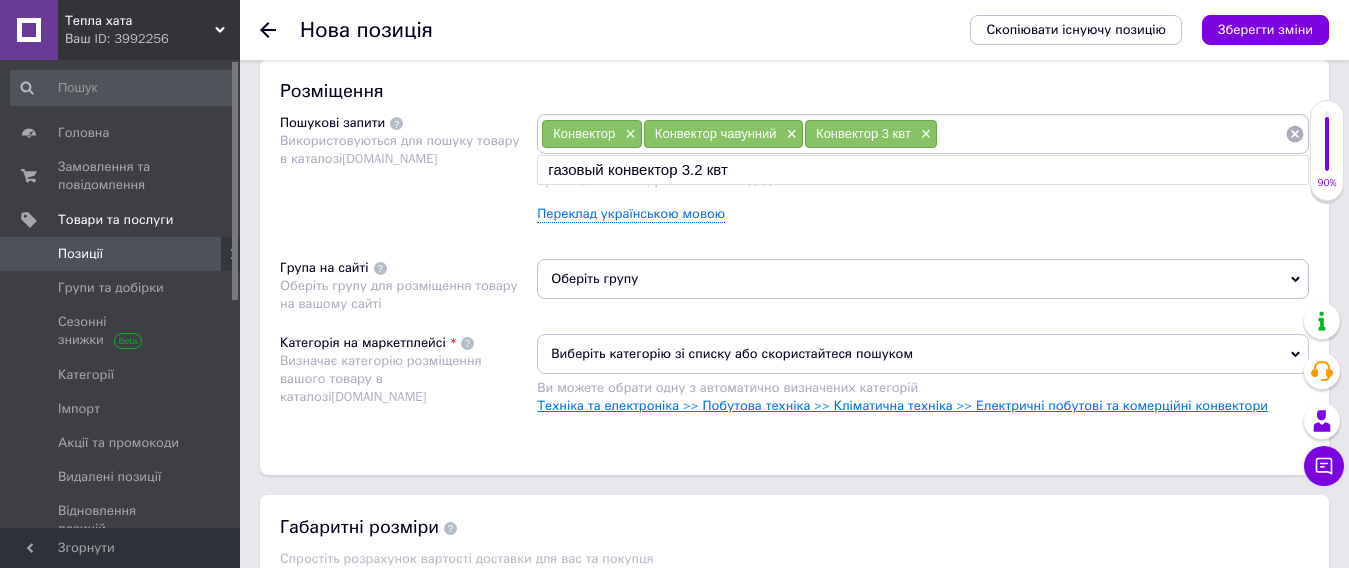 type 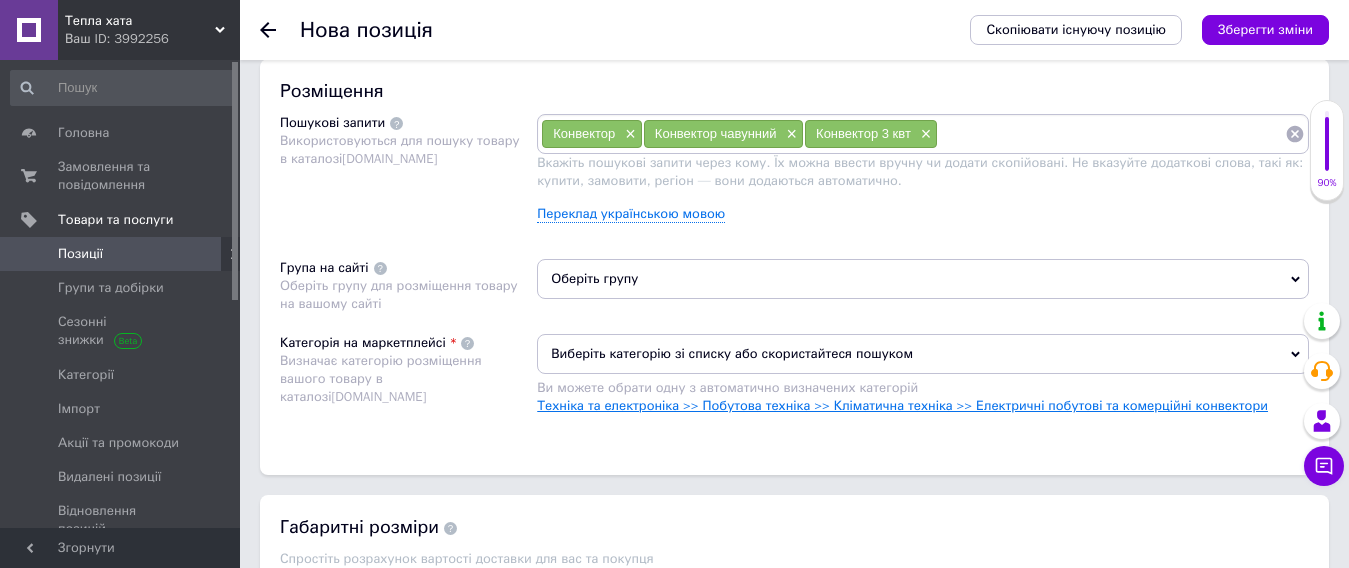 click on "Техніка та електроніка >> Побутова техніка >> Кліматична техніка >> Електричні побутові та комерційні конвектори" at bounding box center (902, 405) 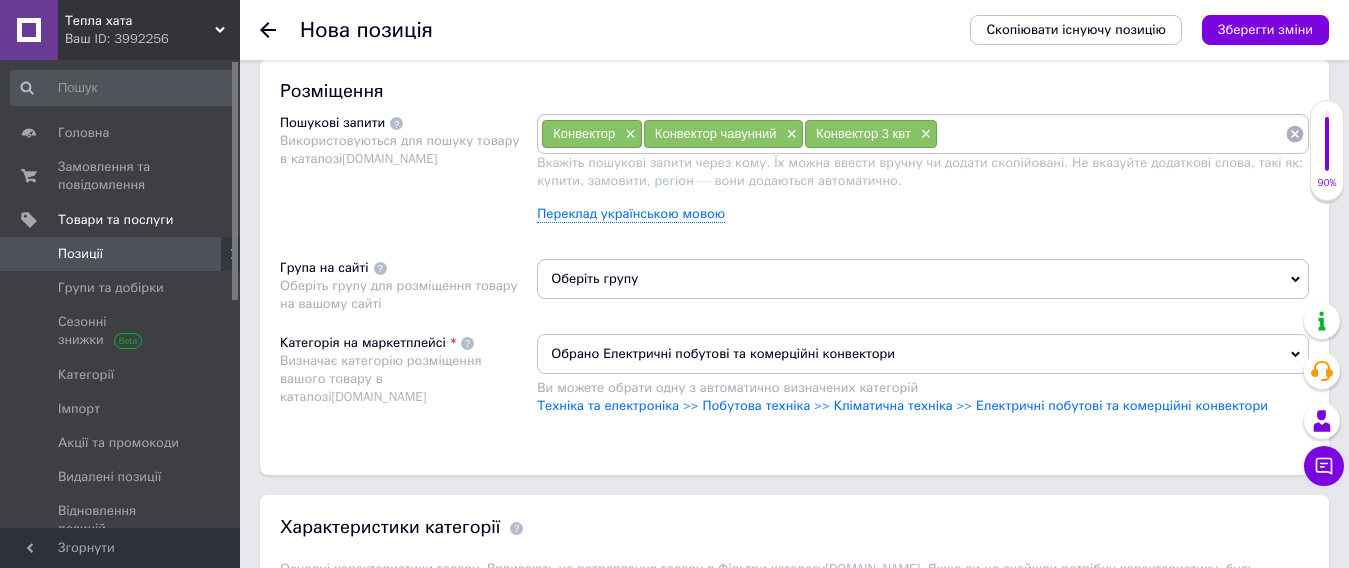 click on "Оберіть групу" at bounding box center [923, 279] 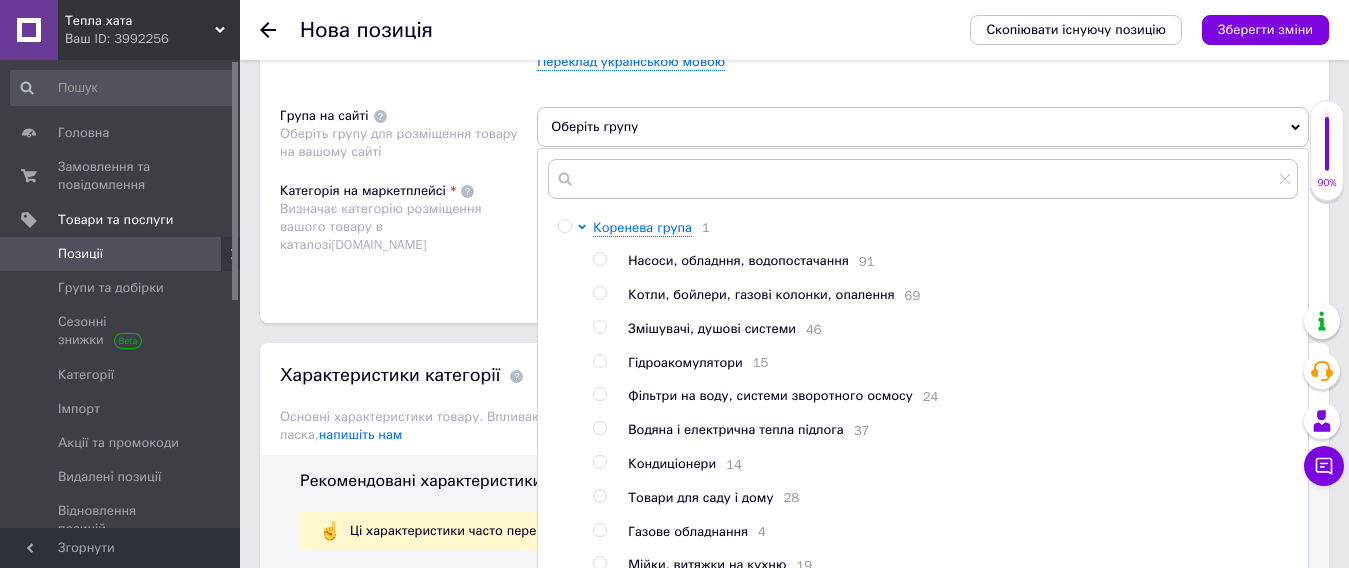 scroll, scrollTop: 1359, scrollLeft: 0, axis: vertical 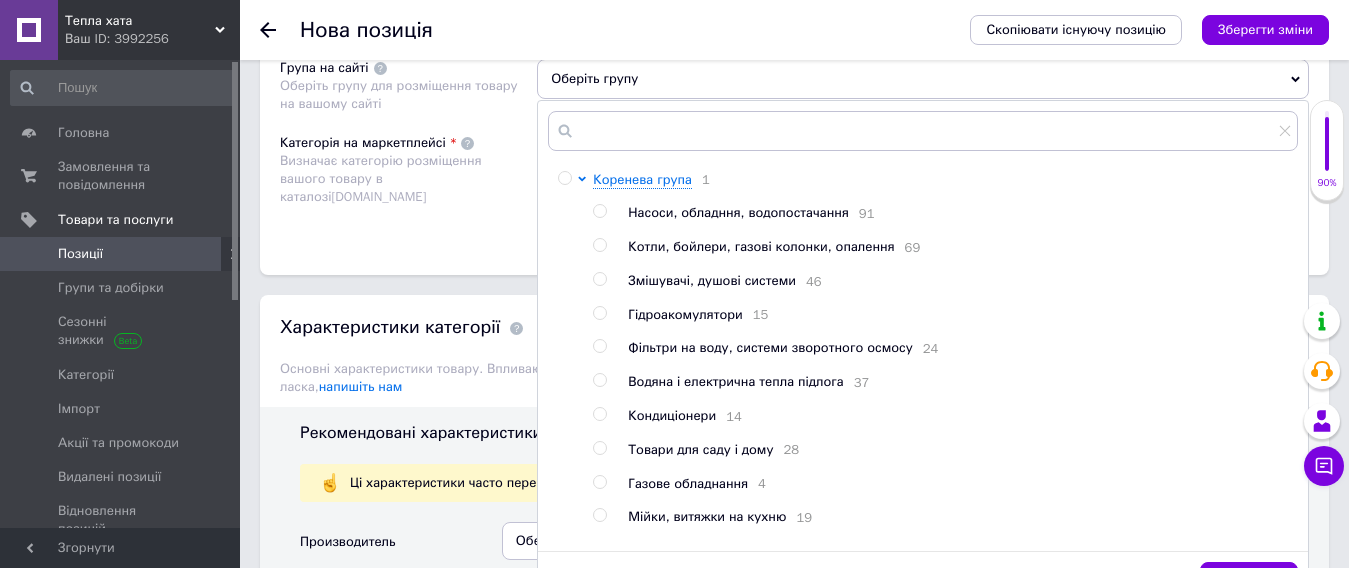 click on "Насоси, обладння, водопостачання 91 Котли, бойлери, газові колонки, опалення 69 Змішувачі, душові системи  46 Гідроакомулятори  15 Фільтри на воду, системи зворотного осмосу  24 Водяна і електрична тепла підлога  37 Кондиціонери  14 Товари для саду і дому  28 Газове обладнання  4 Мійки, витяжки на кухню  19 Каміни, пічки, боржуйки  68 Ванна кімната  31 Вентиляція  18 Рушникосушарки 45 Акумуляторний і мережевий інструмент  16" at bounding box center [945, 450] 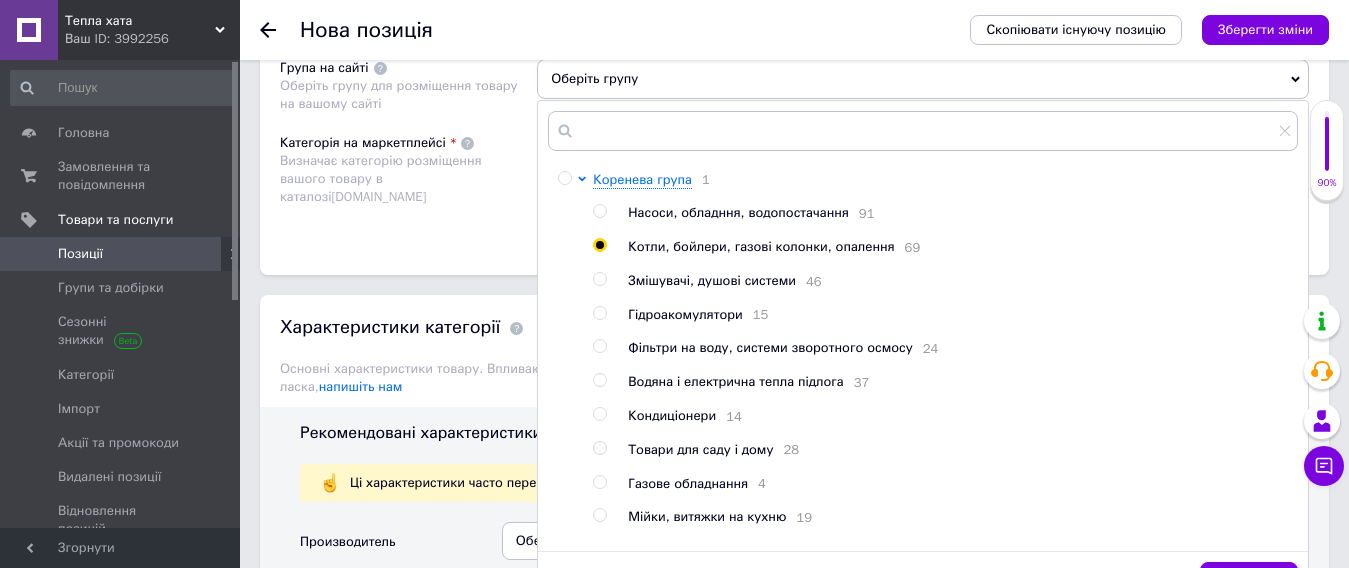 radio on "true" 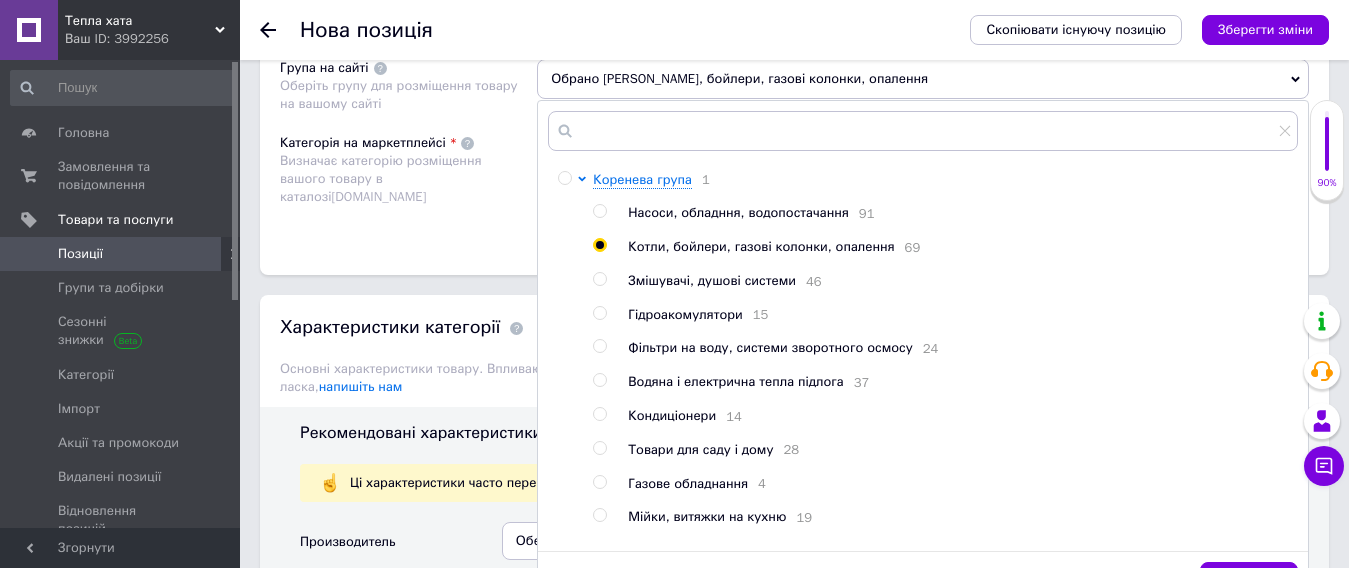 click on "Розміщення Пошукові запити Використовуються для пошуку товару в каталозі  [DOMAIN_NAME] Конвектор × Конвектор чавунний × Конвектор 3 квт × Вкажіть пошукові запити через кому. Їх можна ввести вручну чи додати скопійовані. Не вказуйте додаткові слова, такі як: купити, замовити, регіон — вони додаються автоматично. Переклад українською мовою Група на сайті Оберіть групу для розміщення товару на вашому сайті Обрано Котли, бойлери, газові колонки, опалення Коренева група 1 Насоси, обладння, водопостачання 91 Котли, бойлери, газові колонки, опалення 69 46 15 24 37 14 28 4 19 68 31 18 45" at bounding box center [794, 67] 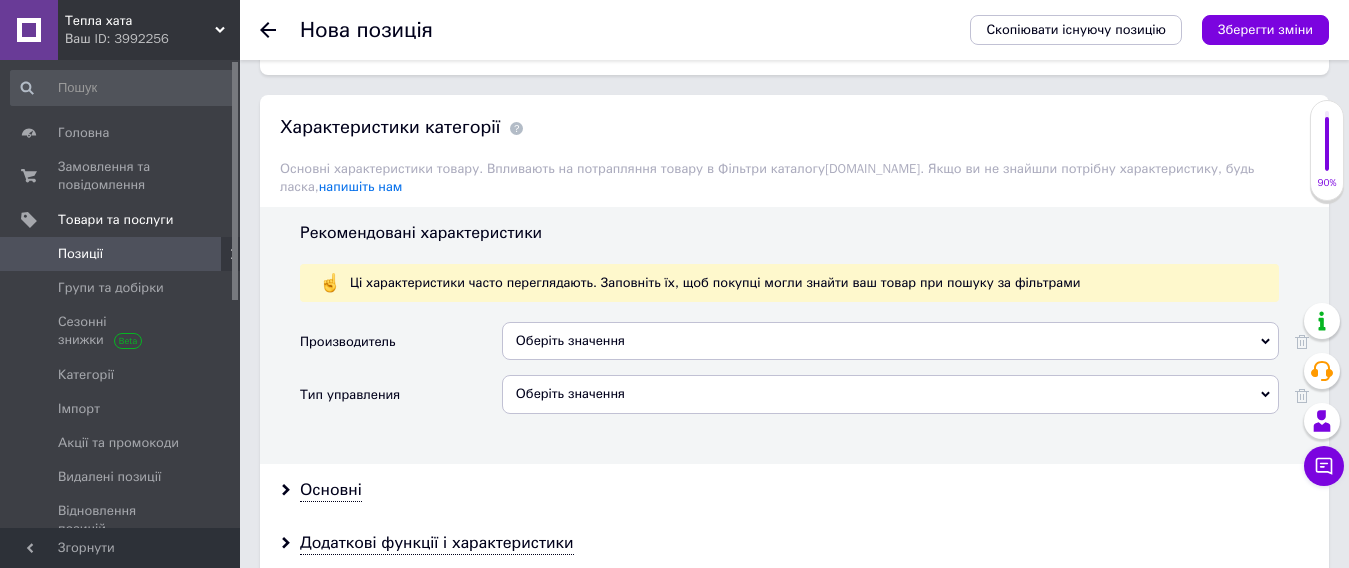 click on "Оберіть значення" at bounding box center [890, 341] 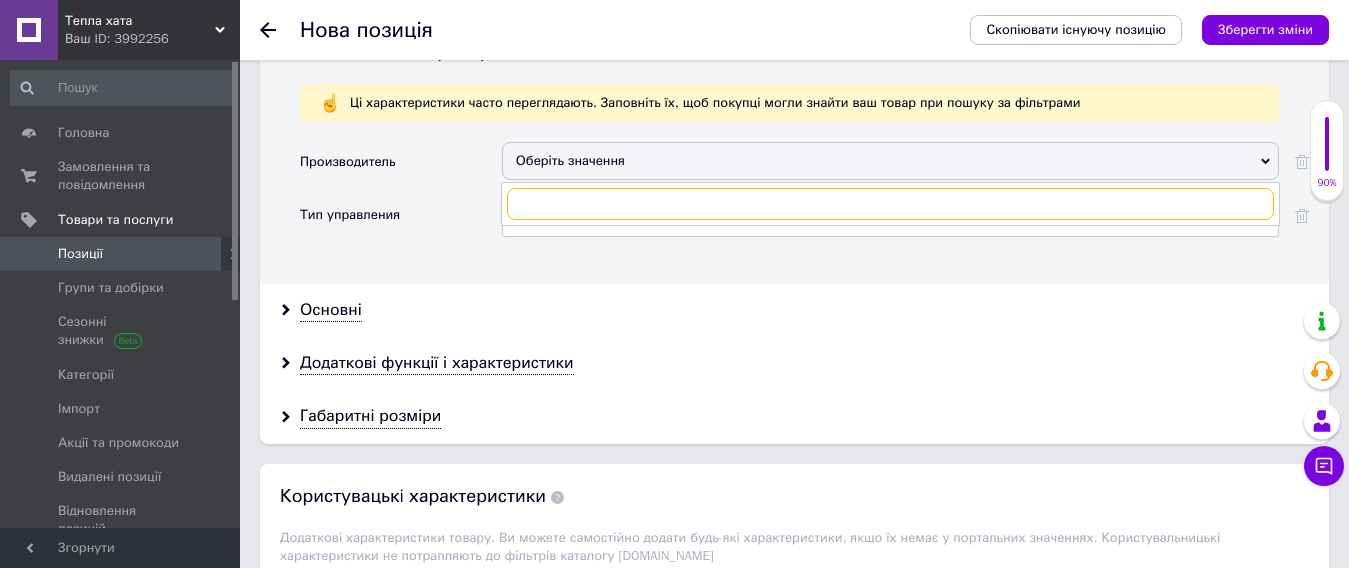 scroll, scrollTop: 1759, scrollLeft: 0, axis: vertical 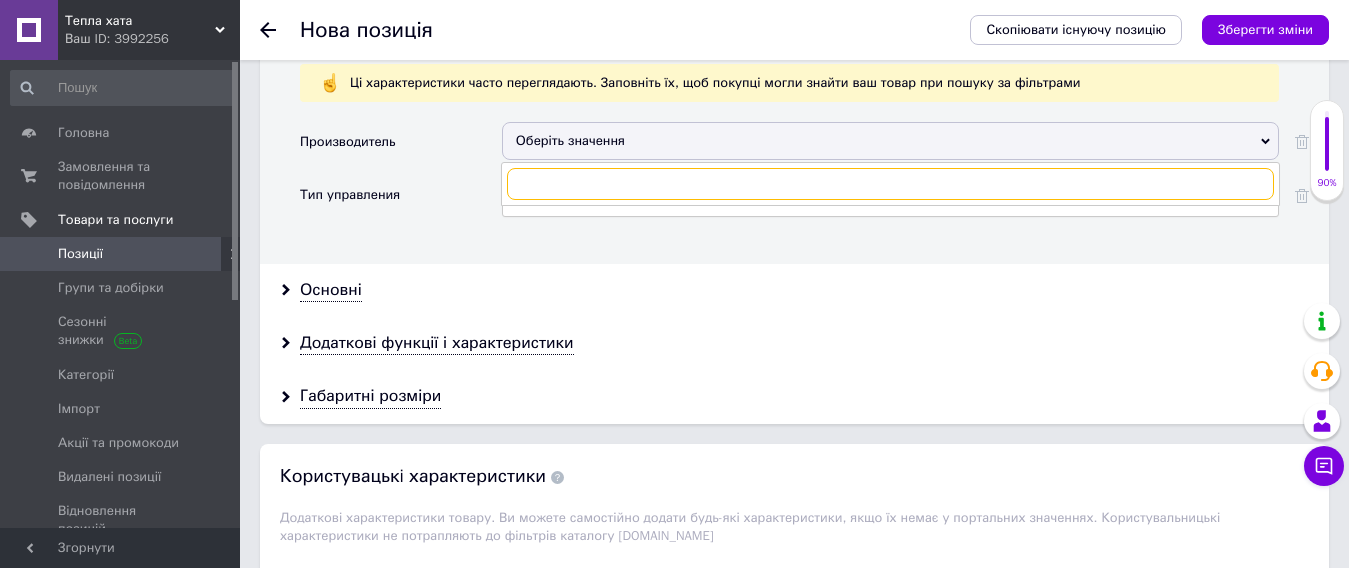 type on "h" 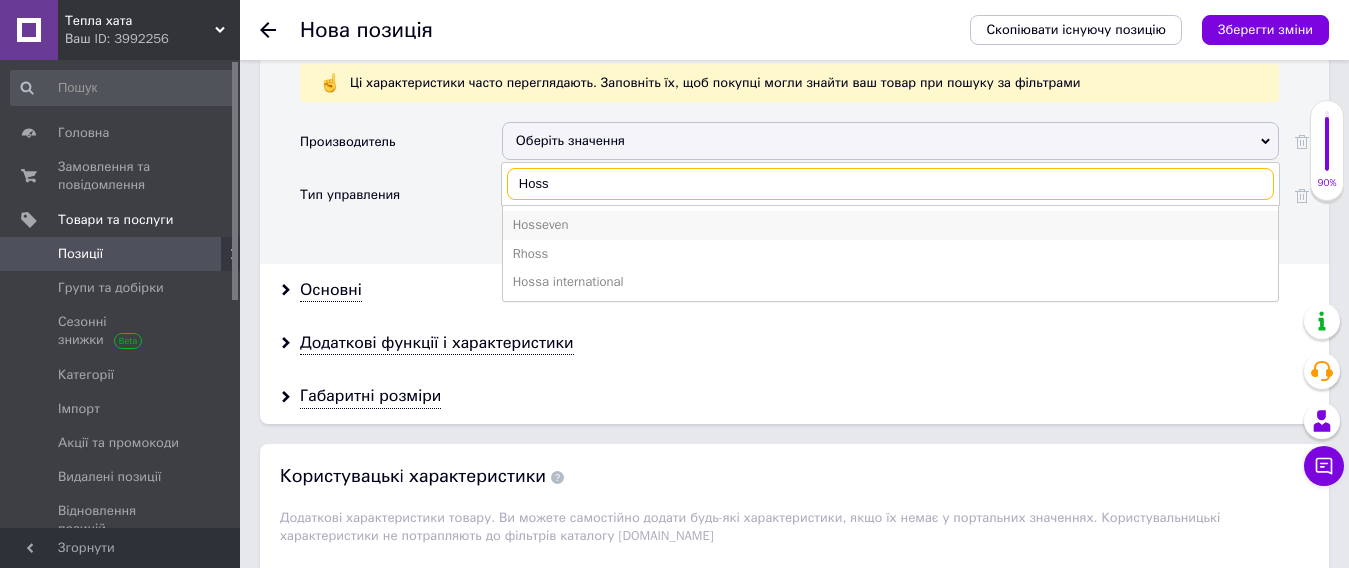 type on "Hoss" 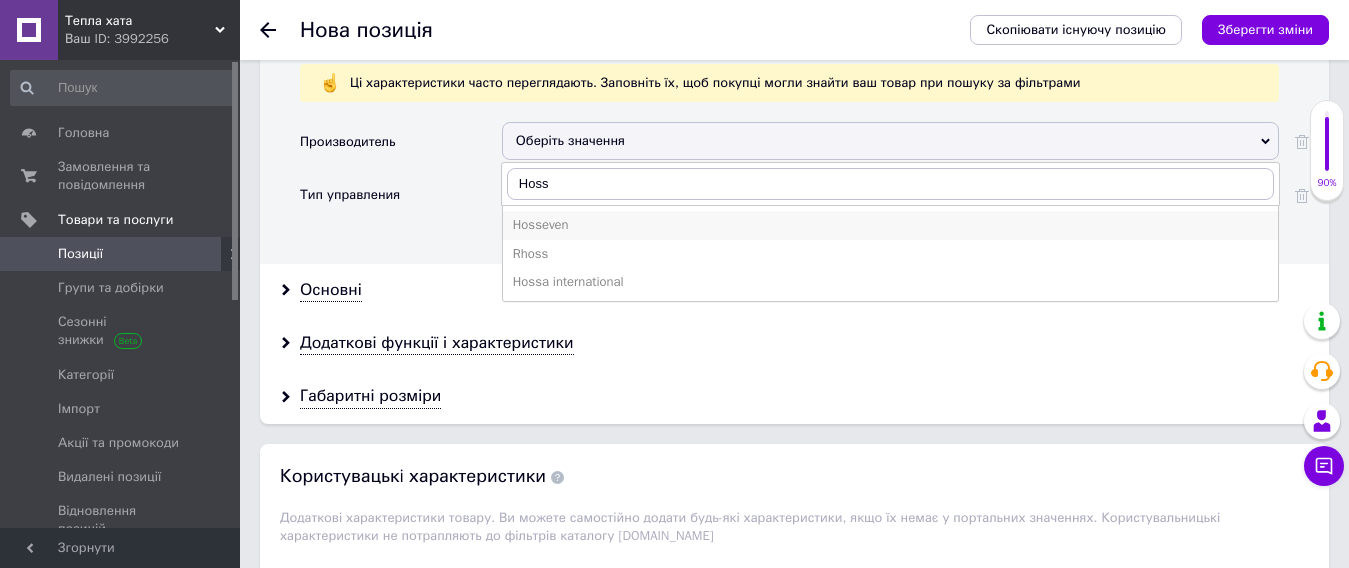 click on "Hosseven" at bounding box center [890, 225] 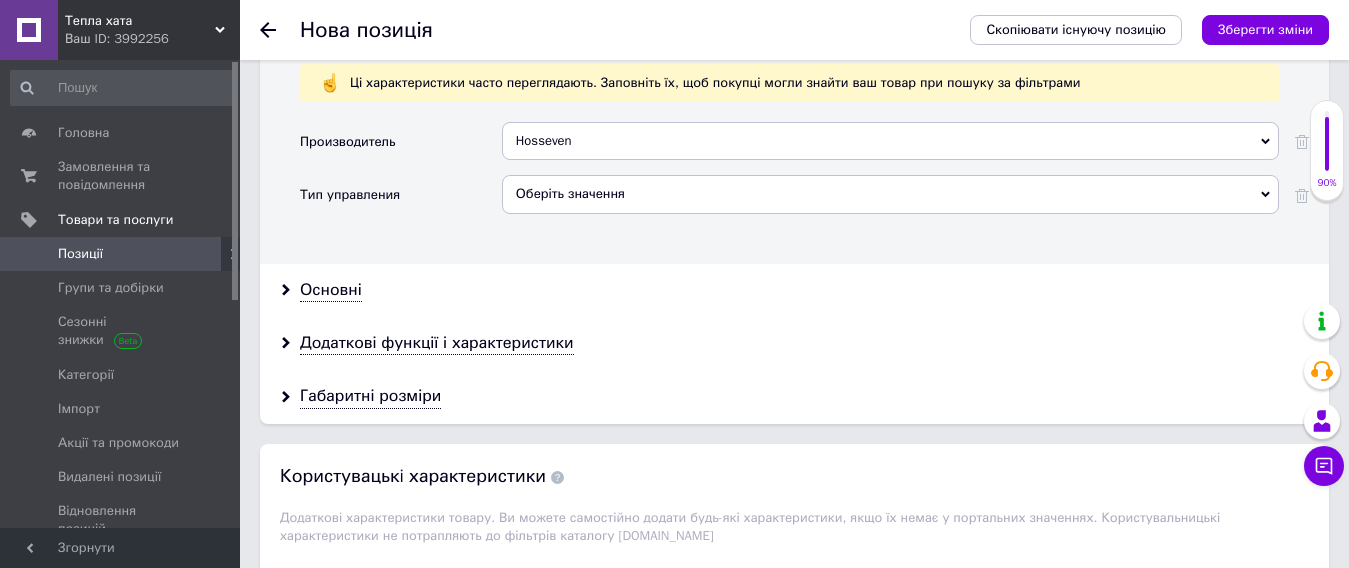 click on "Оберіть значення" at bounding box center [890, 194] 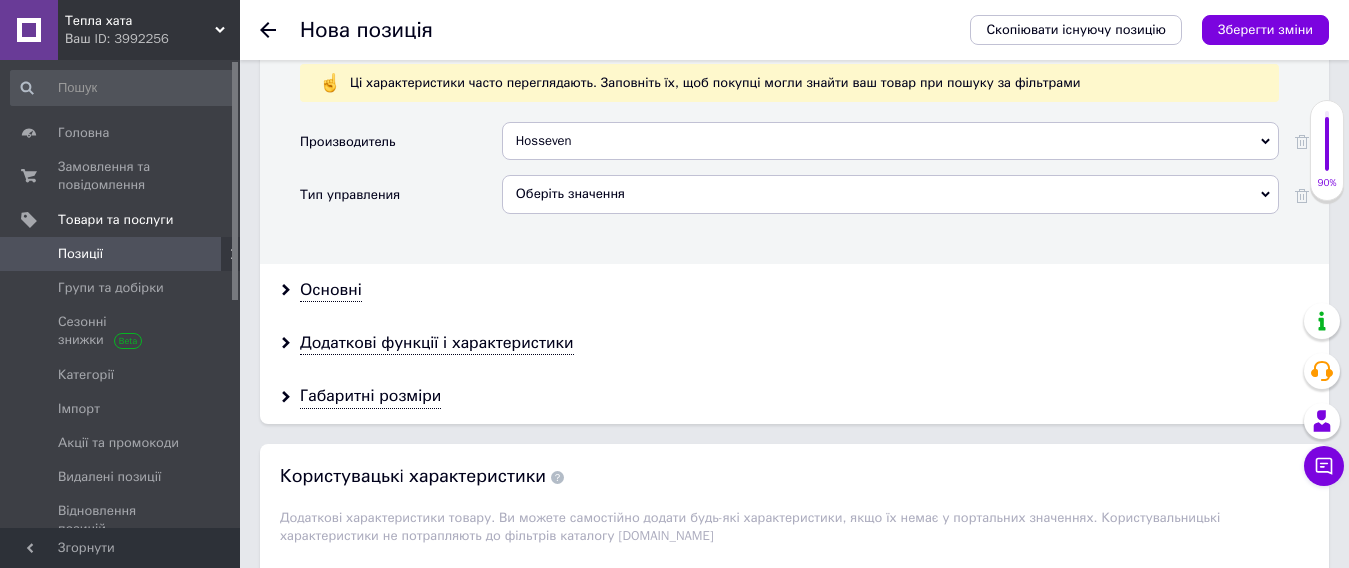 click on "Производитель Hosseven H+H H&H [PERSON_NAME] H&M [PERSON_NAME] H&R H&S H&T H&W H&X H&Y [PERSON_NAME] L&H T&H ML&H H.A.D. HAM H-bot H.D.K. HIS P.M.H. Invest & Trade T.H.G [PERSON_NAME] H/CORE H-Line [DOMAIN_NAME]. Alpha-H F.A.R.A.H HB HD H.DUE.O HF HG HJ HK Instruments HN Hewlett Packard H-POINT HQ HT H-Tools [DOMAIN_NAME] HX I.F.H.S. LIT[h]A М.H.C.F. G.H. Bass G.H. [PERSON_NAME] H.AIRSPA H.[PERSON_NAME] Hi-Ho HOM Hop-Hop HOR Hot Hox Hamaki-Ho [PERSON_NAME] HOBI Hobo HO China hoco. Hoco Hoff Hogl Hoke Hako Hola Hold [PERSON_NAME] Homs Hong Hoob Hood Hook Hoox Hope Hopu HOQO Hora HORI HORN ХОРС [PERSON_NAME] Hosa HOTA HOTO Hova Howa [PERSON_NAME] Howo Hoya HOYO Hoyt Tally-Ho Telly-Ho HO Soccer Hosch Holset Hoshi Hoson E-Hose Hosome Hoston Xhose X-HOSE Hosiden Hospira Hostess Hosuper Hosowell Hosseven Hostemix AHOS Hoshizaki KOR/HOSES SEL Hoses Athos Ethos Hospimetal Host Forest LWM HosAcc SAHOS Sunny Hose Hosen Group Anthos Archos GIRHOS Mythos PATHOS Sophos [PERSON_NAME]-Hosaja [PERSON_NAME] & HOSAJA Host Defense Fluchos Graphos Hoshino Gakki KYNTHOS Synthos Innophos Alpine Hosokawa Qian-Phos" at bounding box center (804, 185) 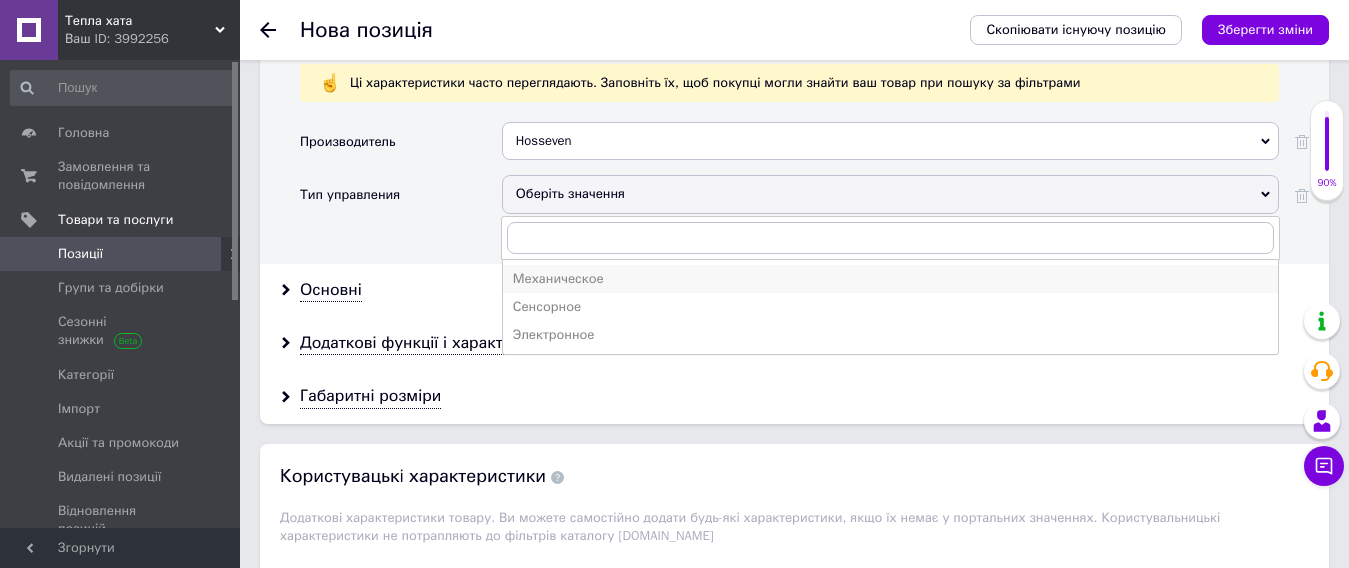 click on "Механическое" at bounding box center [890, 279] 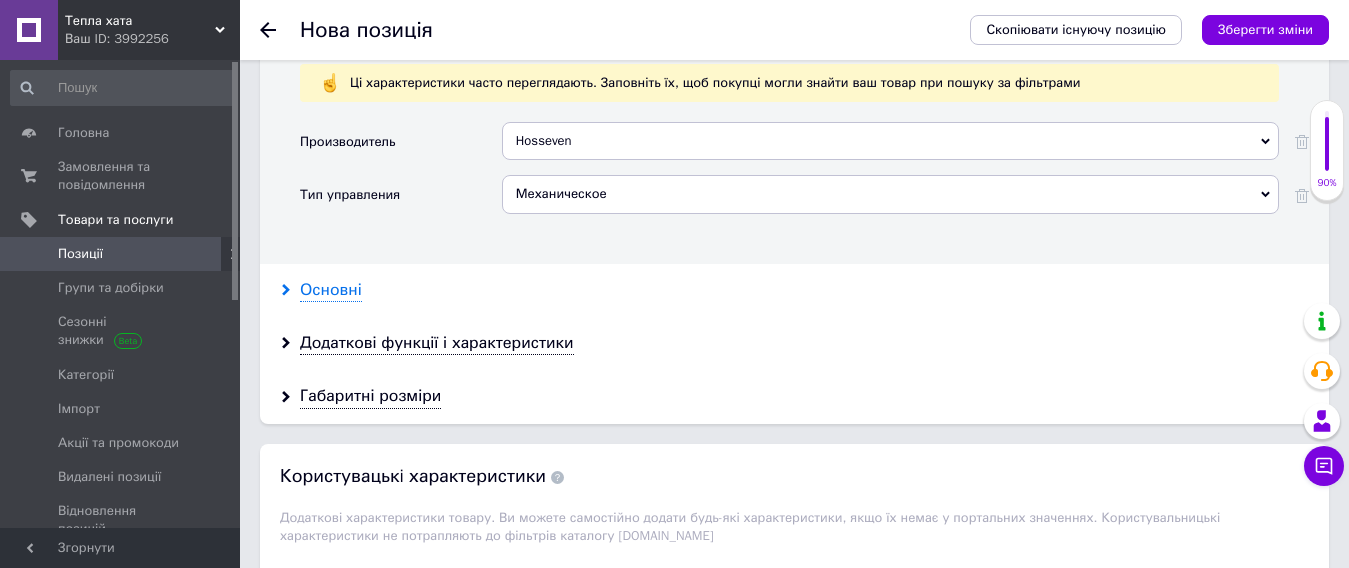 click on "Основні" at bounding box center [331, 290] 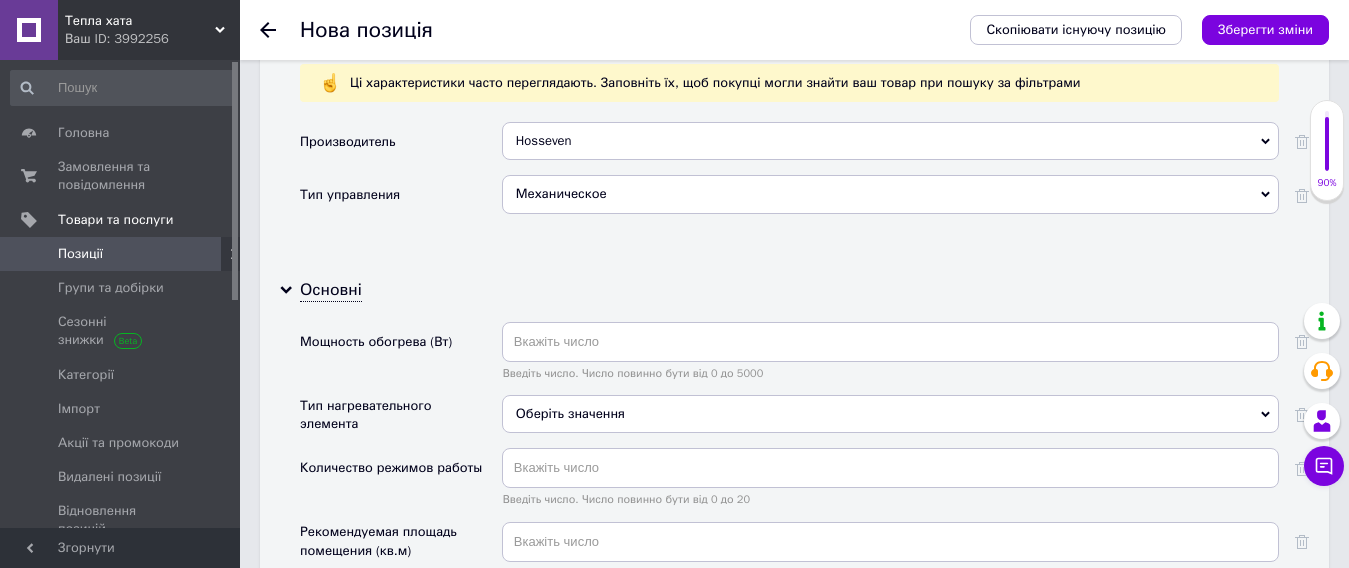 drag, startPoint x: 560, startPoint y: 301, endPoint x: 540, endPoint y: 317, distance: 25.612497 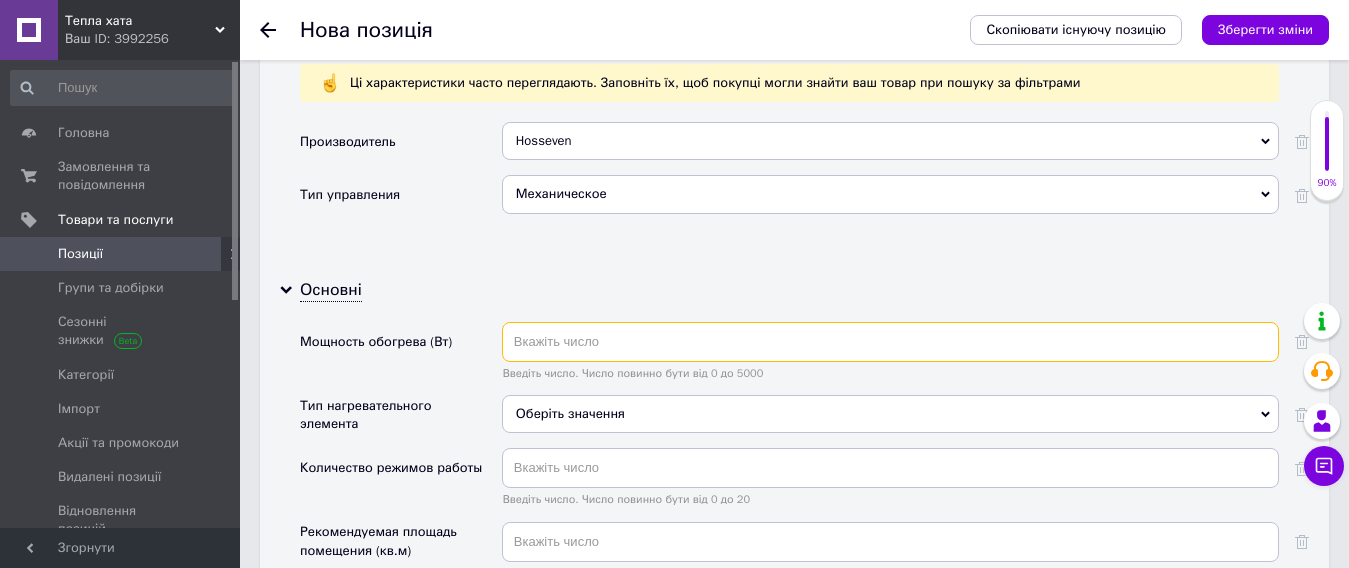 click at bounding box center [890, 342] 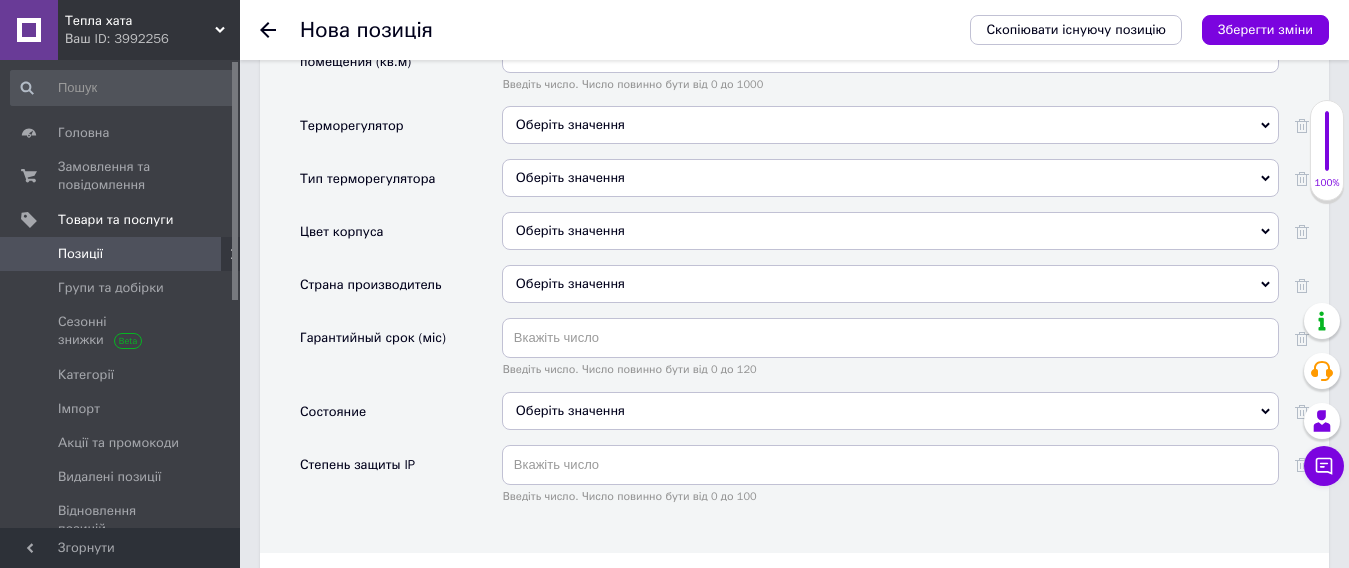scroll, scrollTop: 2359, scrollLeft: 0, axis: vertical 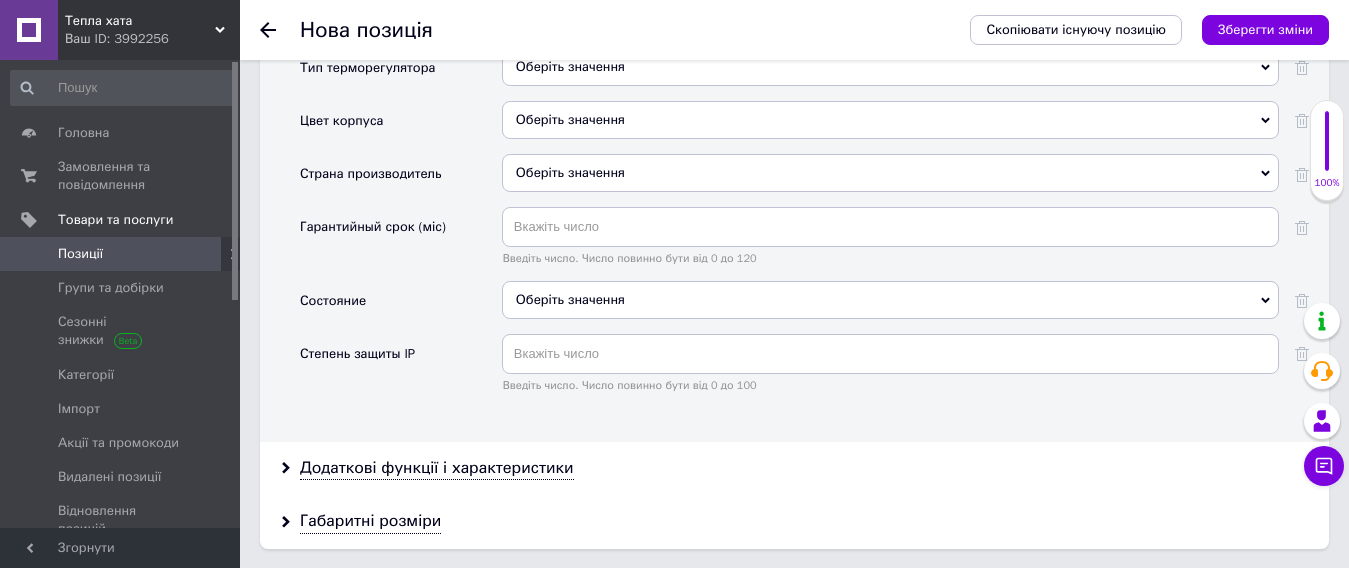 type on "3" 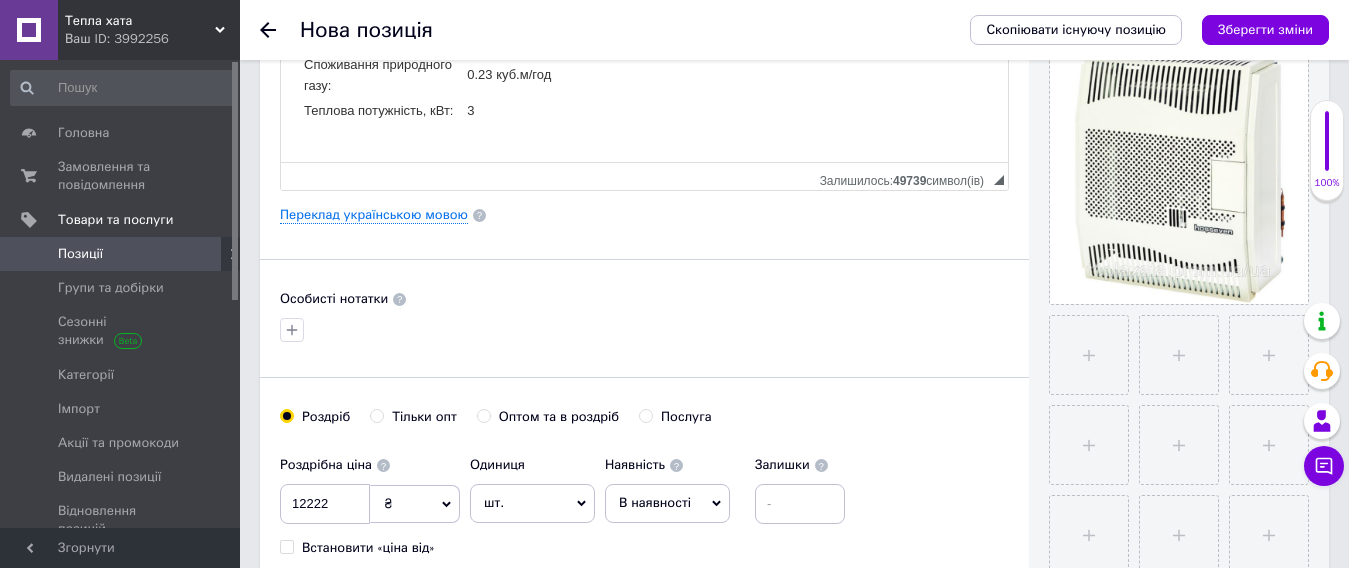 scroll, scrollTop: 159, scrollLeft: 0, axis: vertical 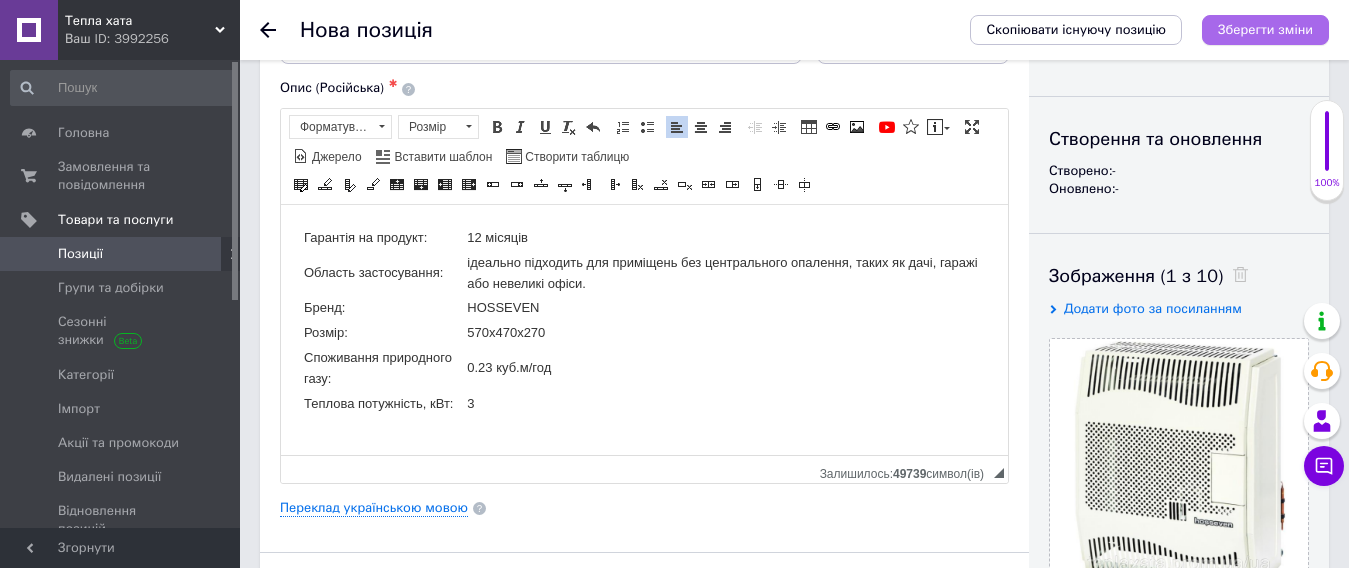 click on "Зберегти зміни" at bounding box center (1265, 29) 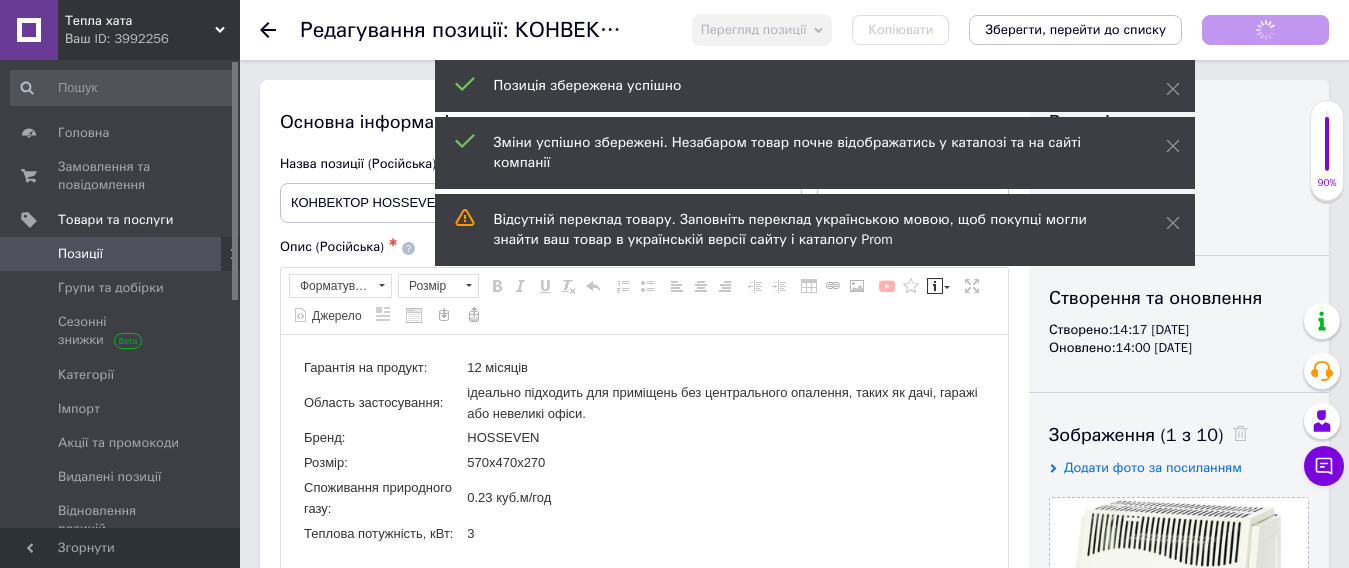 scroll, scrollTop: 0, scrollLeft: 0, axis: both 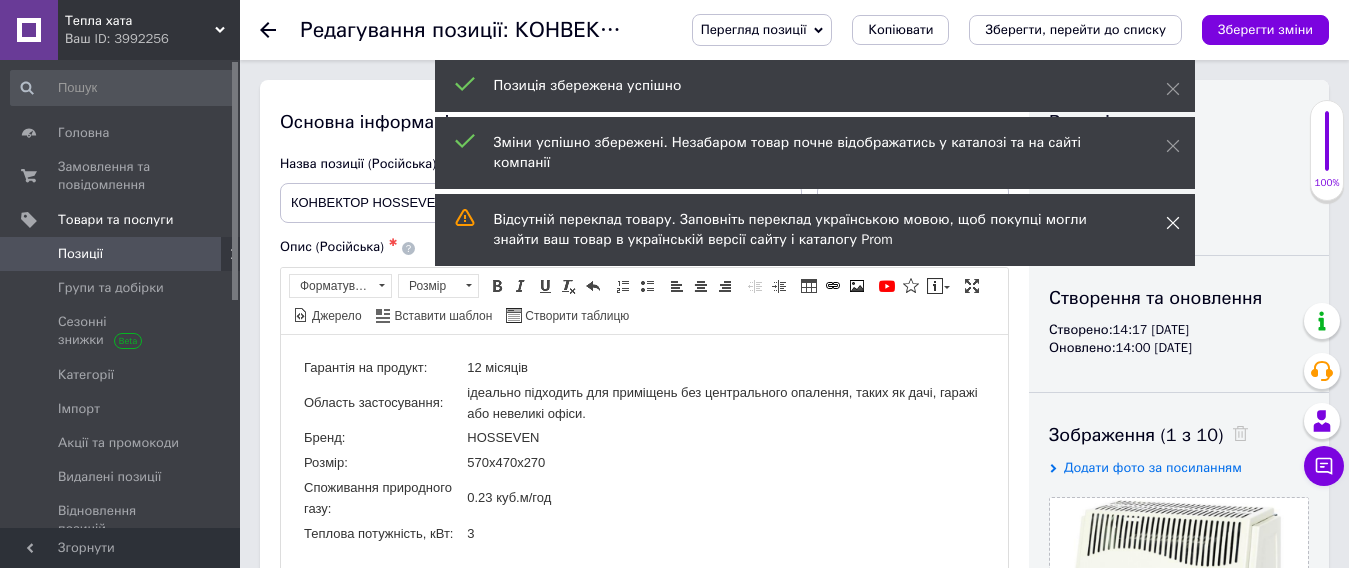 click 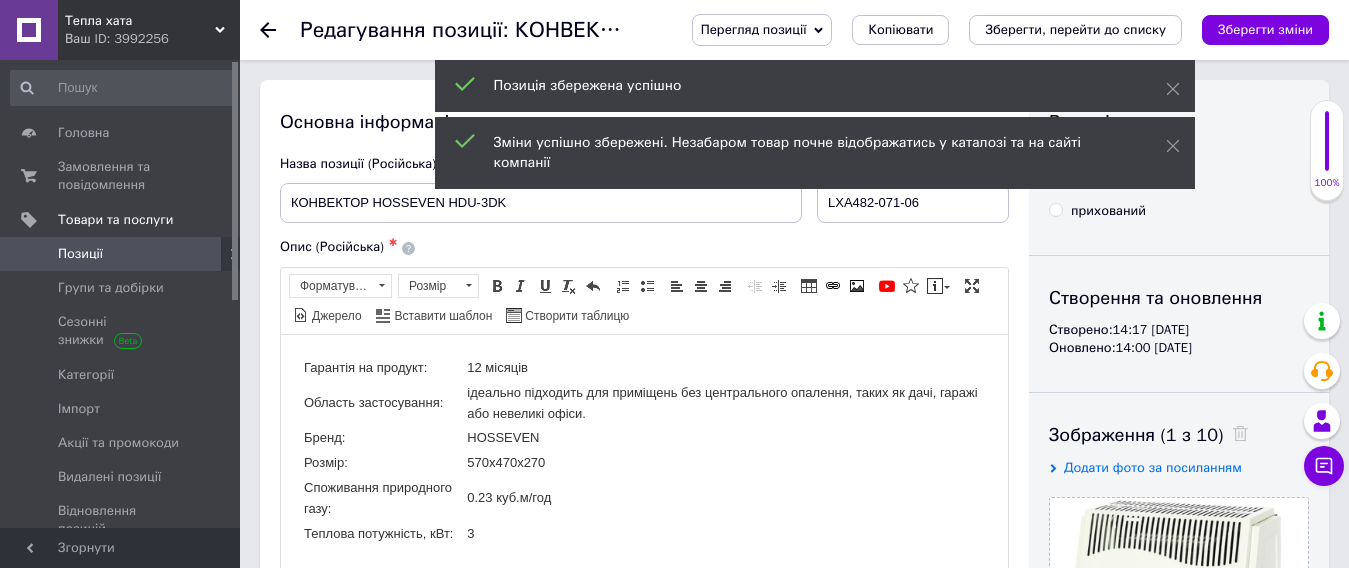 drag, startPoint x: 1175, startPoint y: 148, endPoint x: 1181, endPoint y: 131, distance: 18.027756 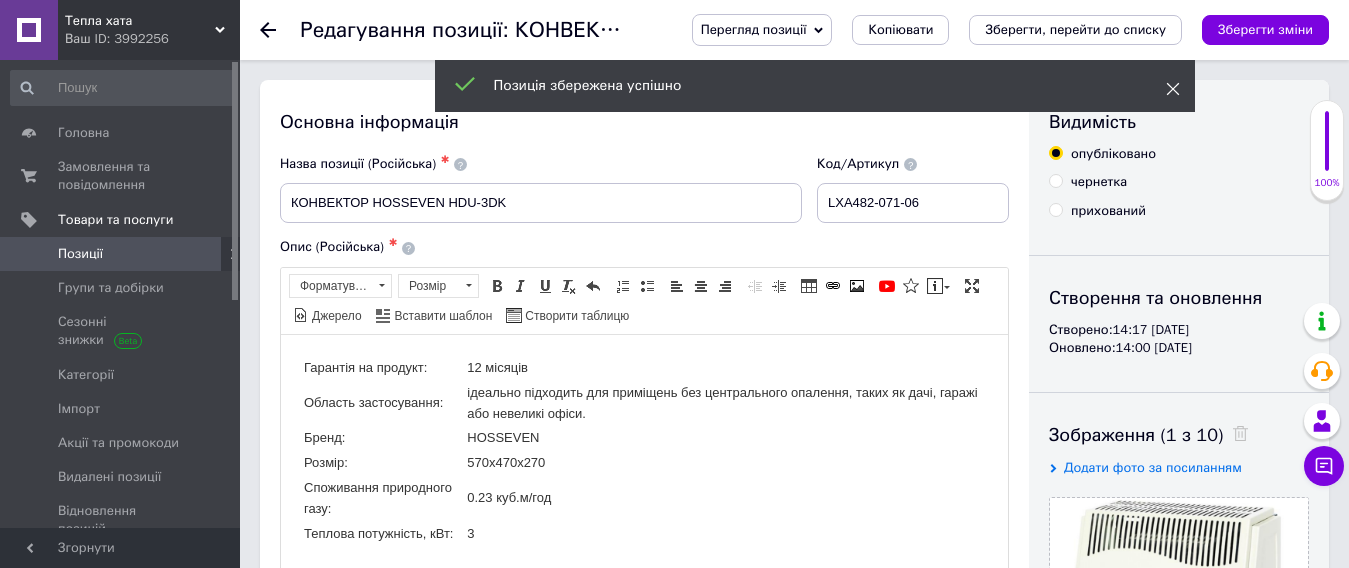click 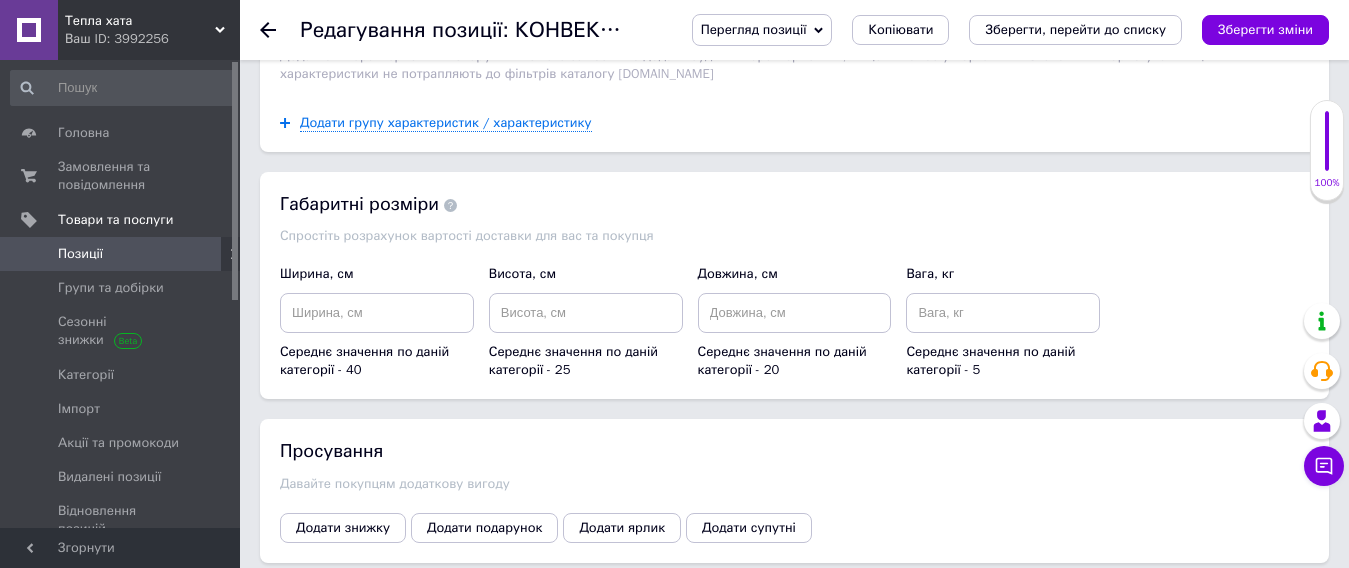 scroll, scrollTop: 2200, scrollLeft: 0, axis: vertical 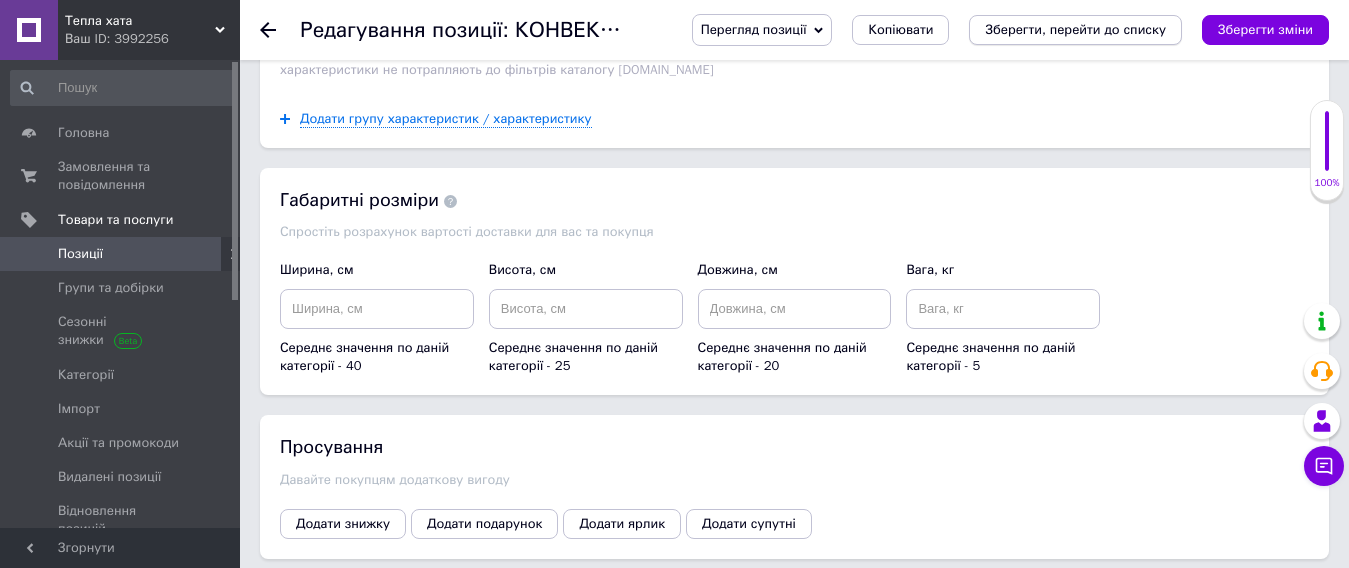 click on "Зберегти, перейти до списку" at bounding box center [1075, 29] 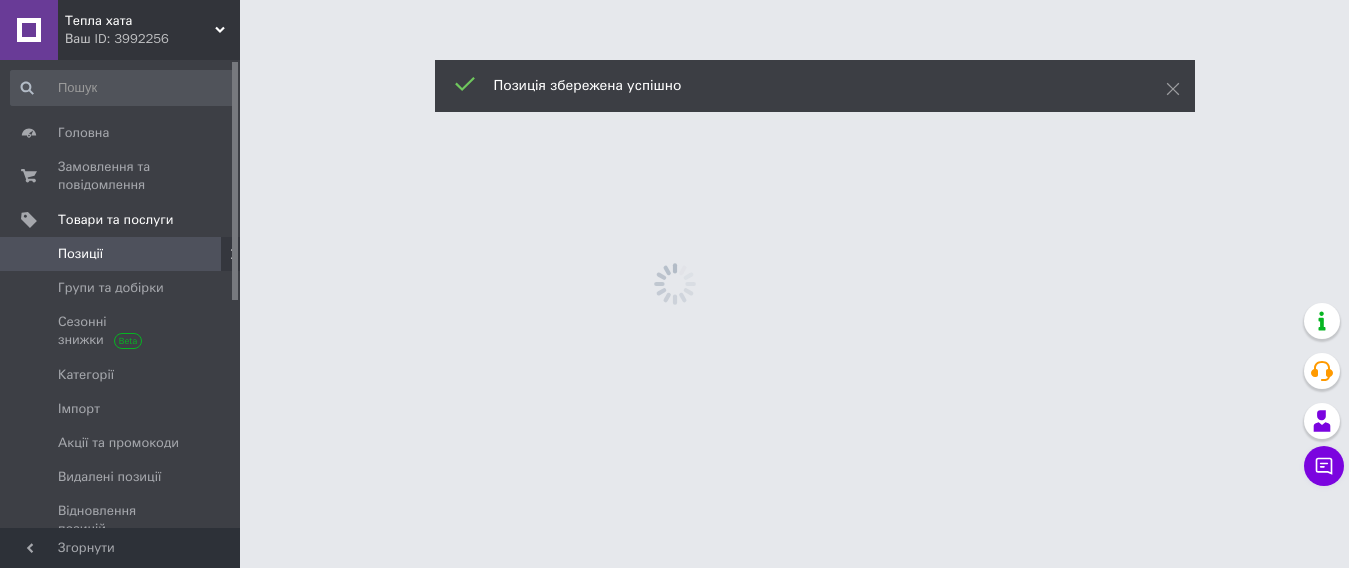 scroll, scrollTop: 0, scrollLeft: 0, axis: both 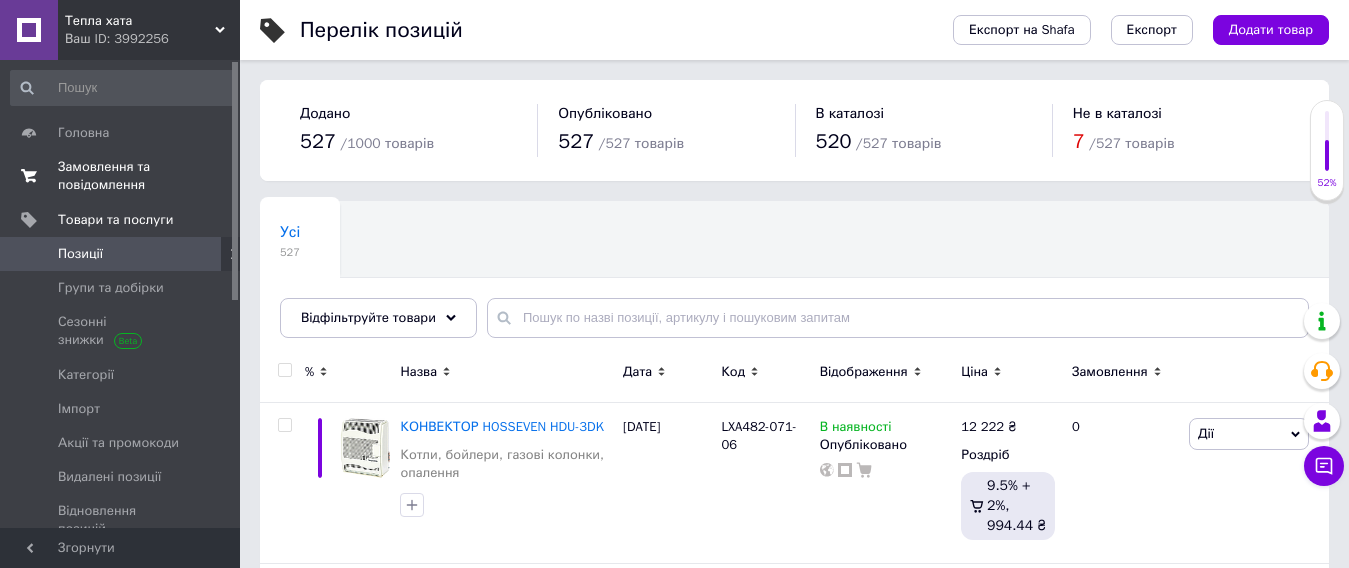 click on "Замовлення та повідомлення 0 0" at bounding box center [123, 176] 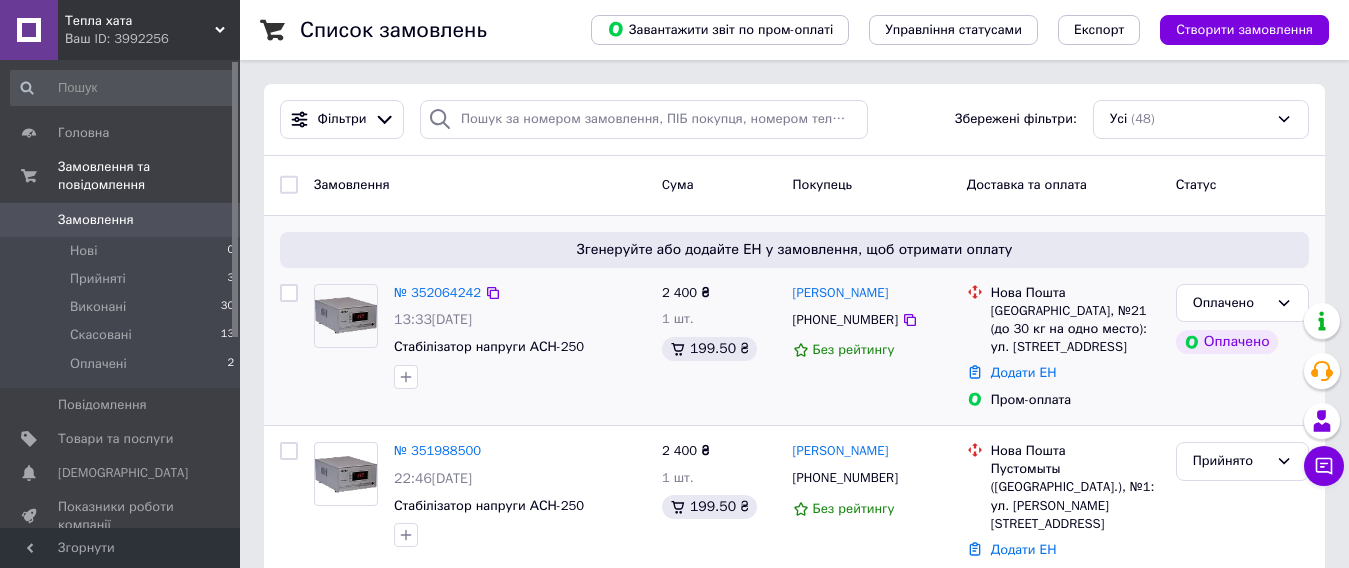 scroll, scrollTop: 200, scrollLeft: 0, axis: vertical 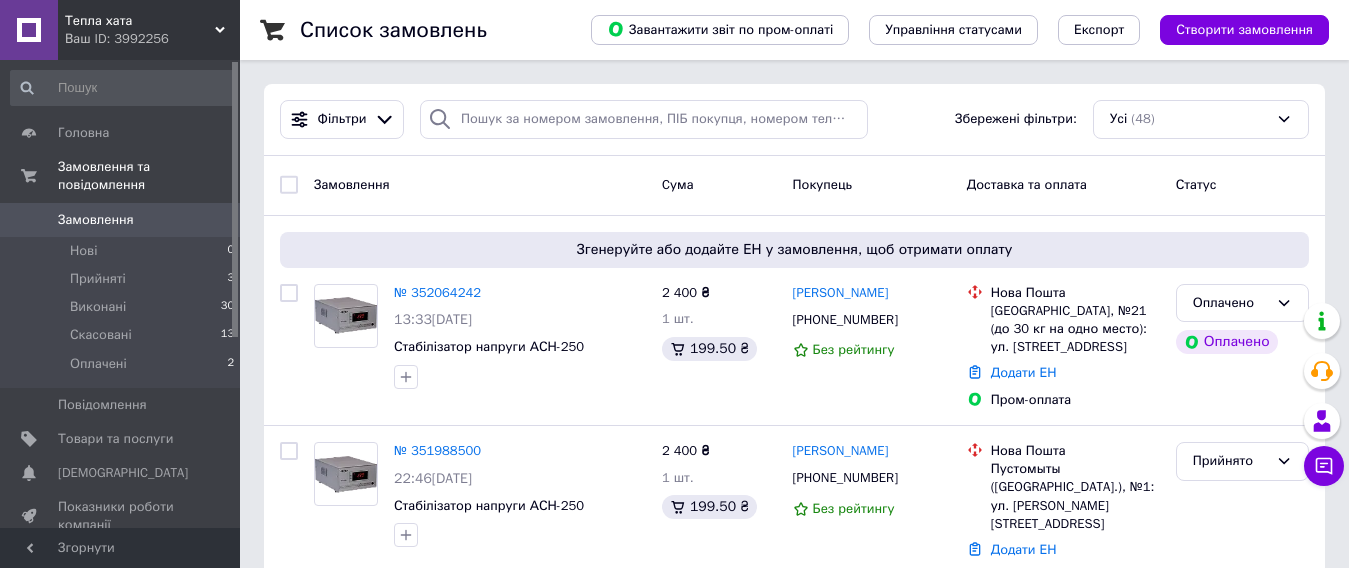 click on "0" at bounding box center [212, 220] 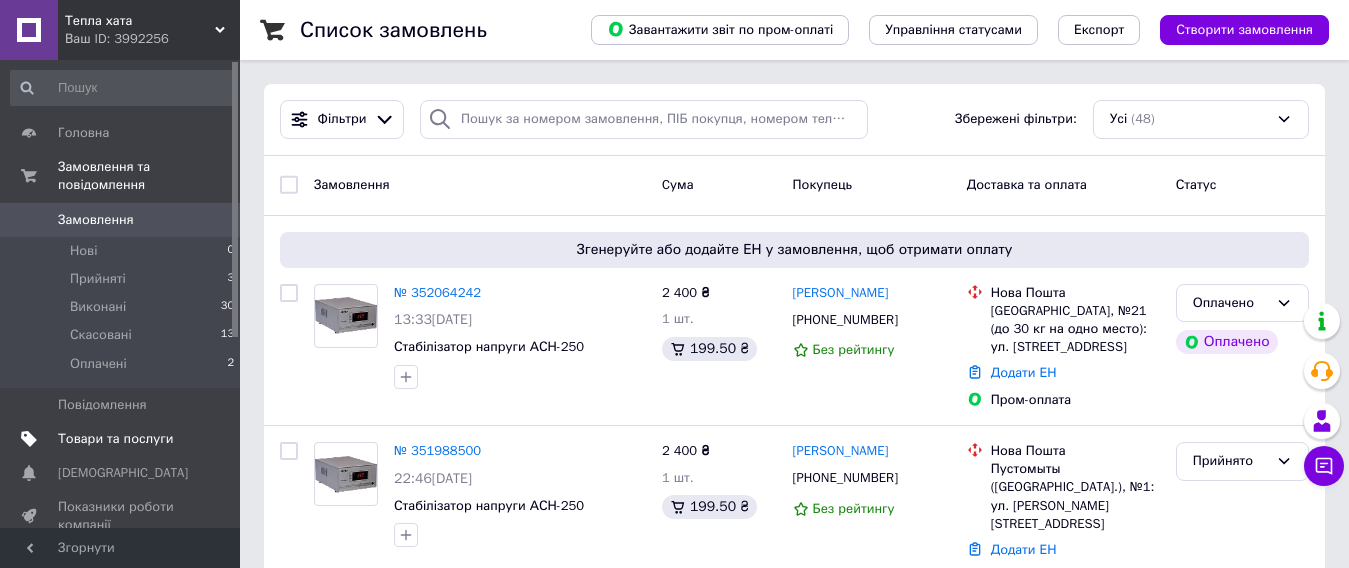 click on "Товари та послуги" at bounding box center [121, 439] 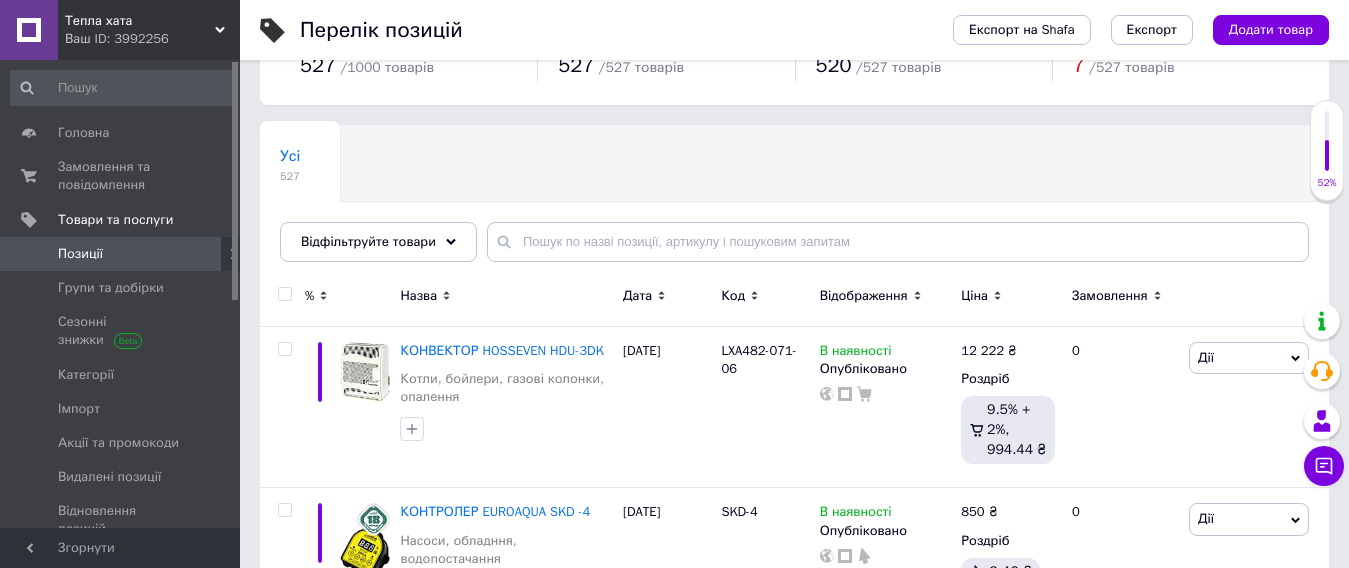 scroll, scrollTop: 100, scrollLeft: 0, axis: vertical 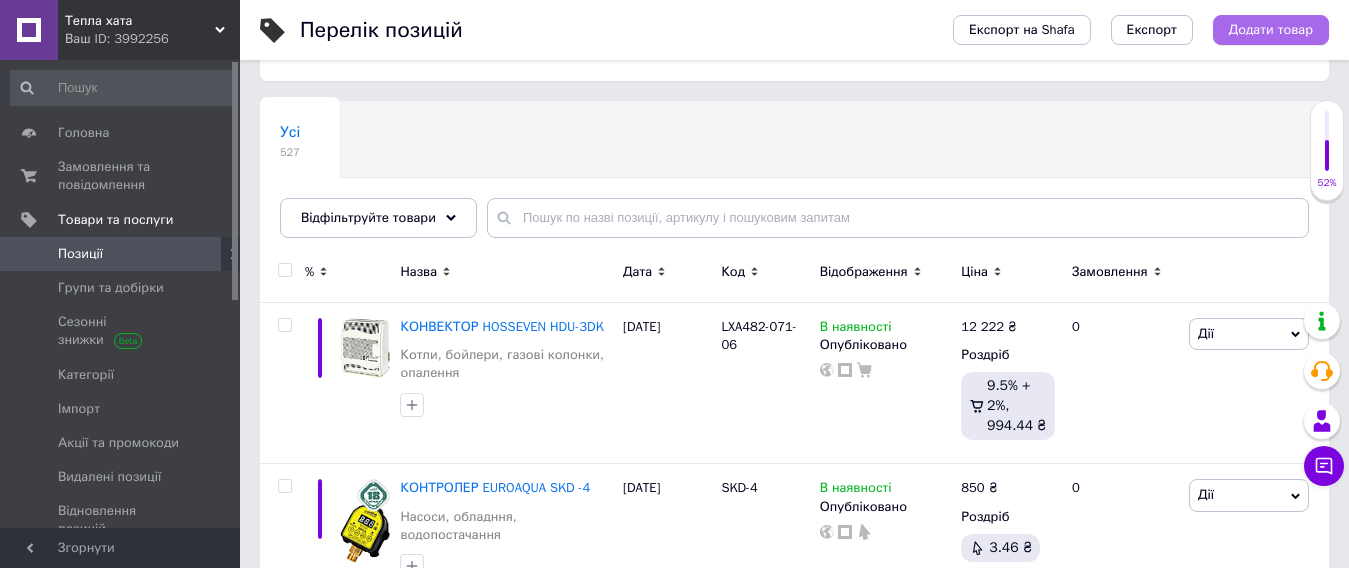 click on "Додати товар" at bounding box center [1271, 30] 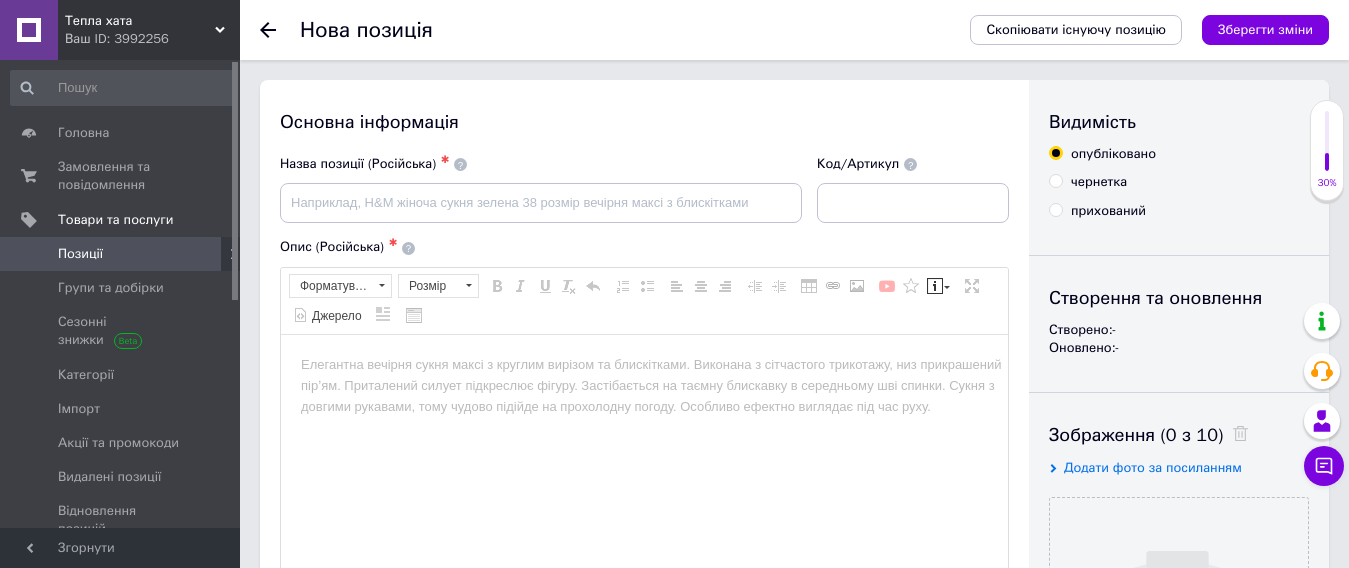 scroll, scrollTop: 0, scrollLeft: 0, axis: both 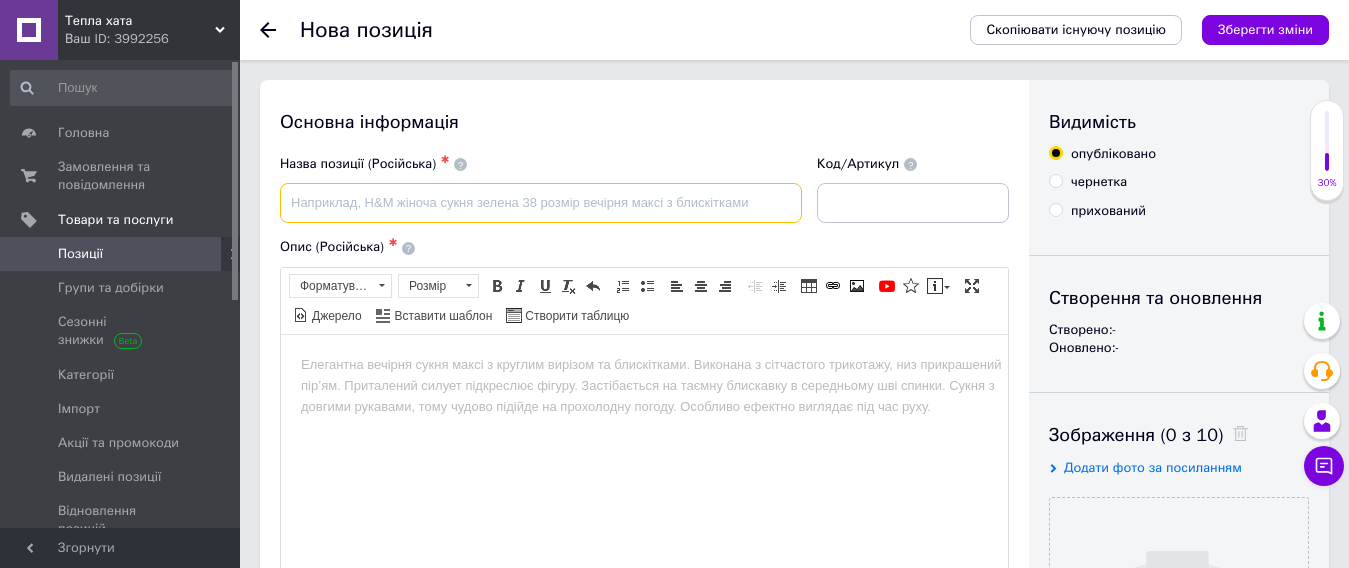click at bounding box center (541, 203) 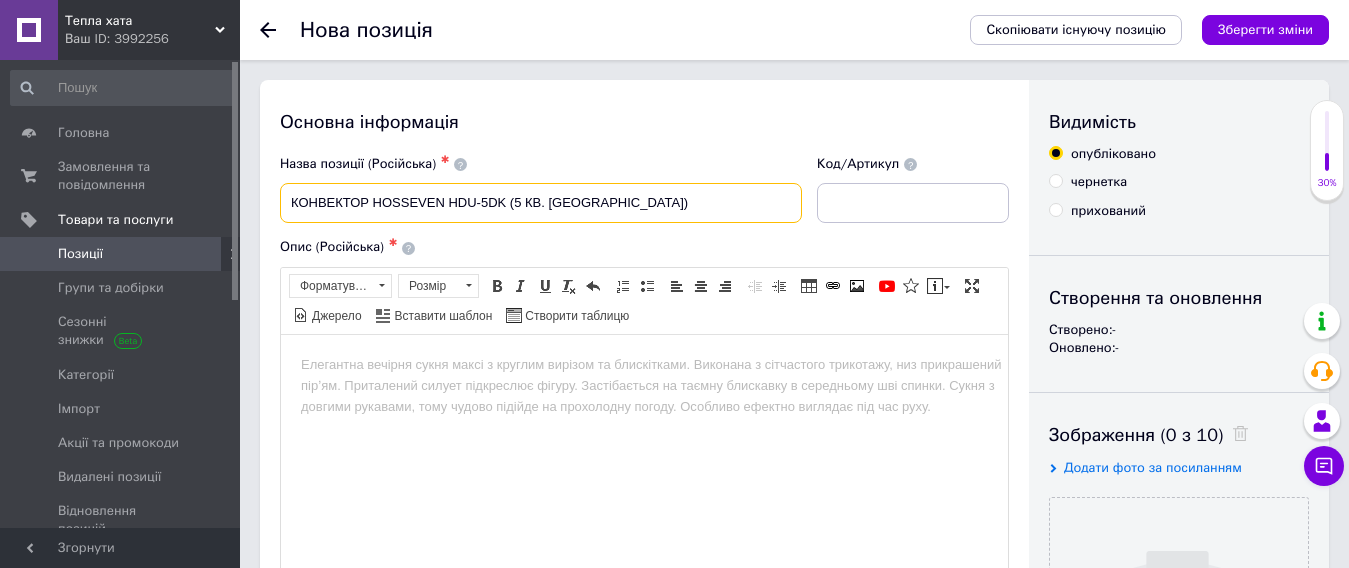 type on "КОНВЕКТОР HOSSEVEN HDU-5DK (5 КВ. [GEOGRAPHIC_DATA])" 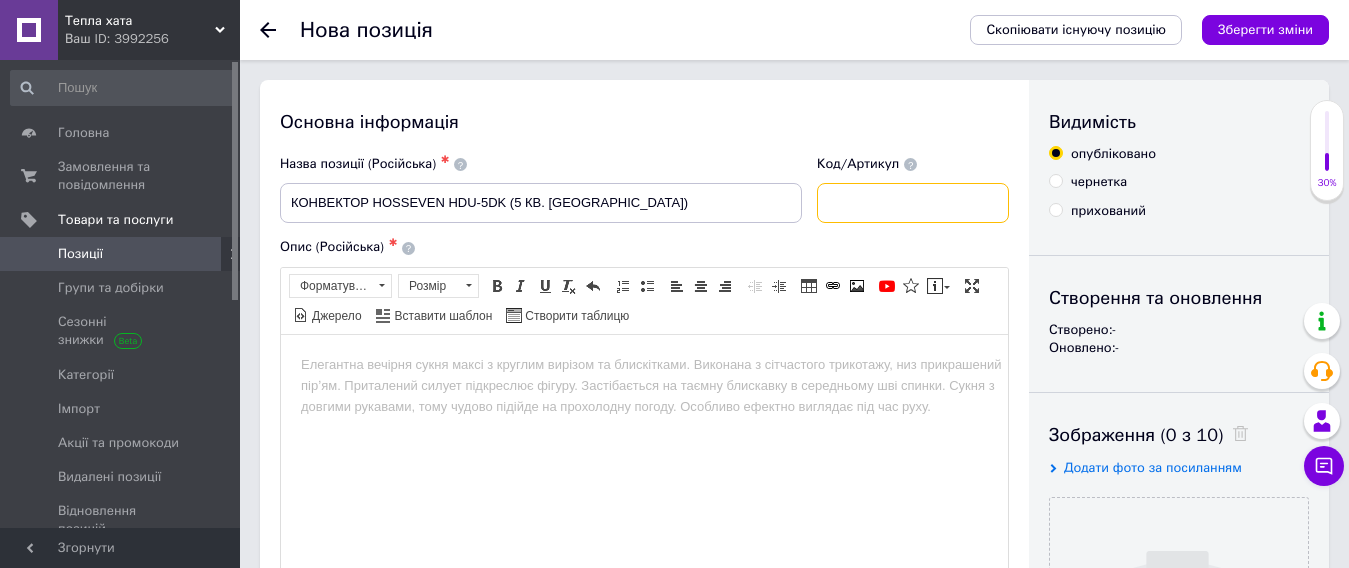 click at bounding box center (913, 203) 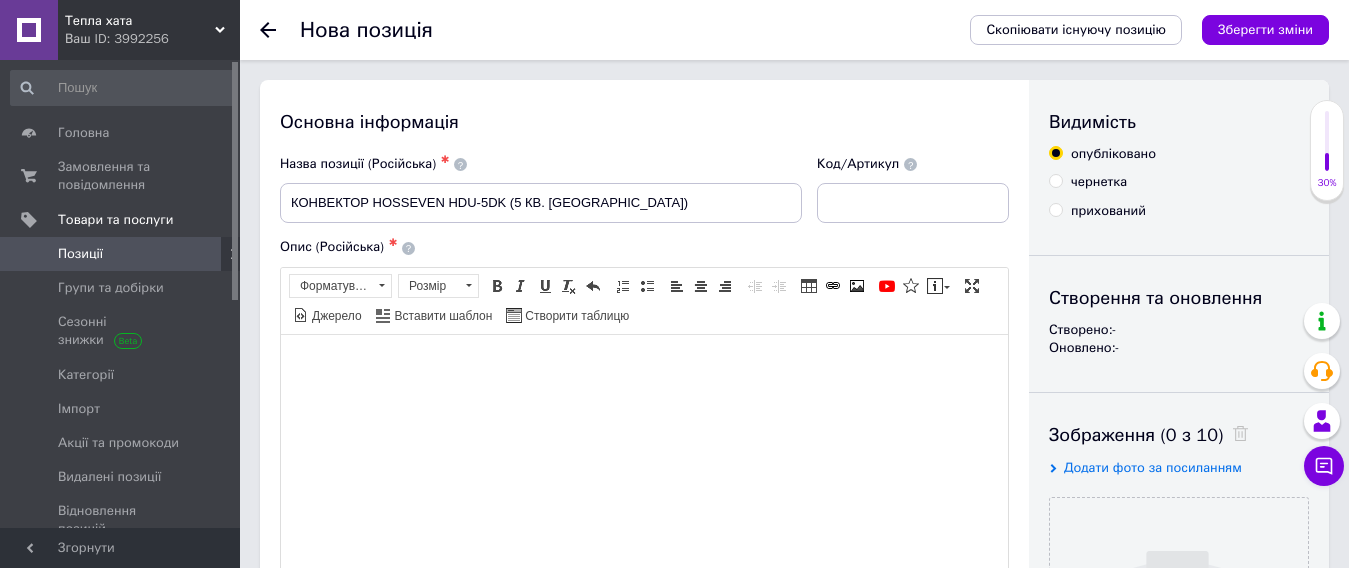 click at bounding box center [644, 364] 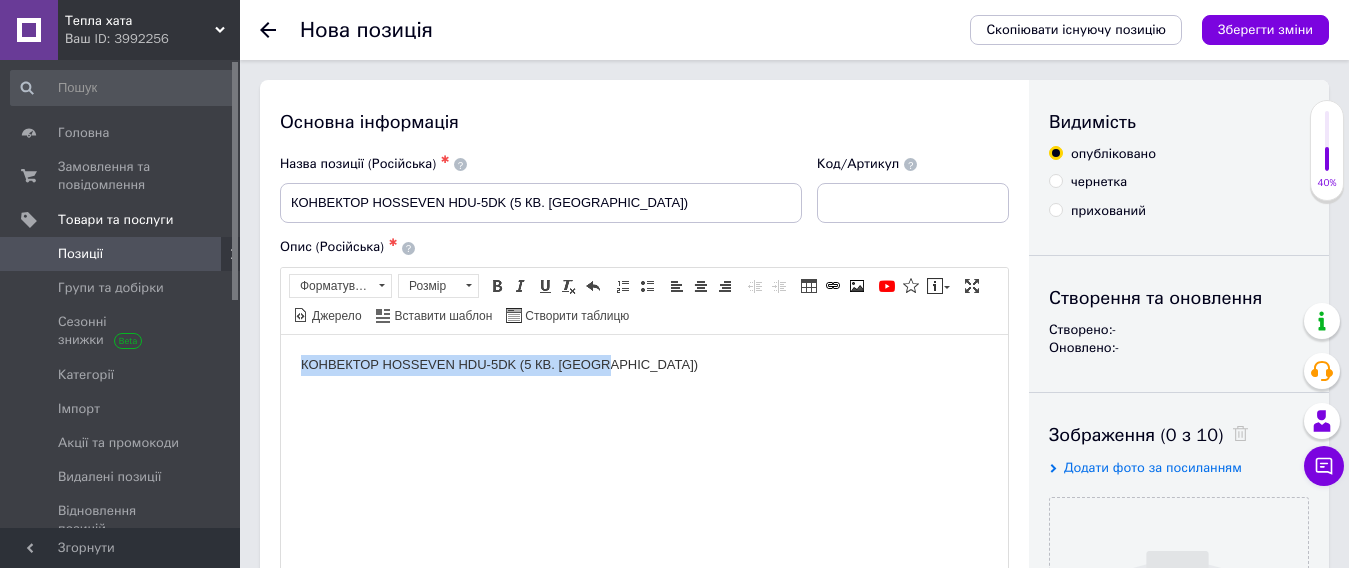 drag, startPoint x: 317, startPoint y: 368, endPoint x: 304, endPoint y: 372, distance: 13.601471 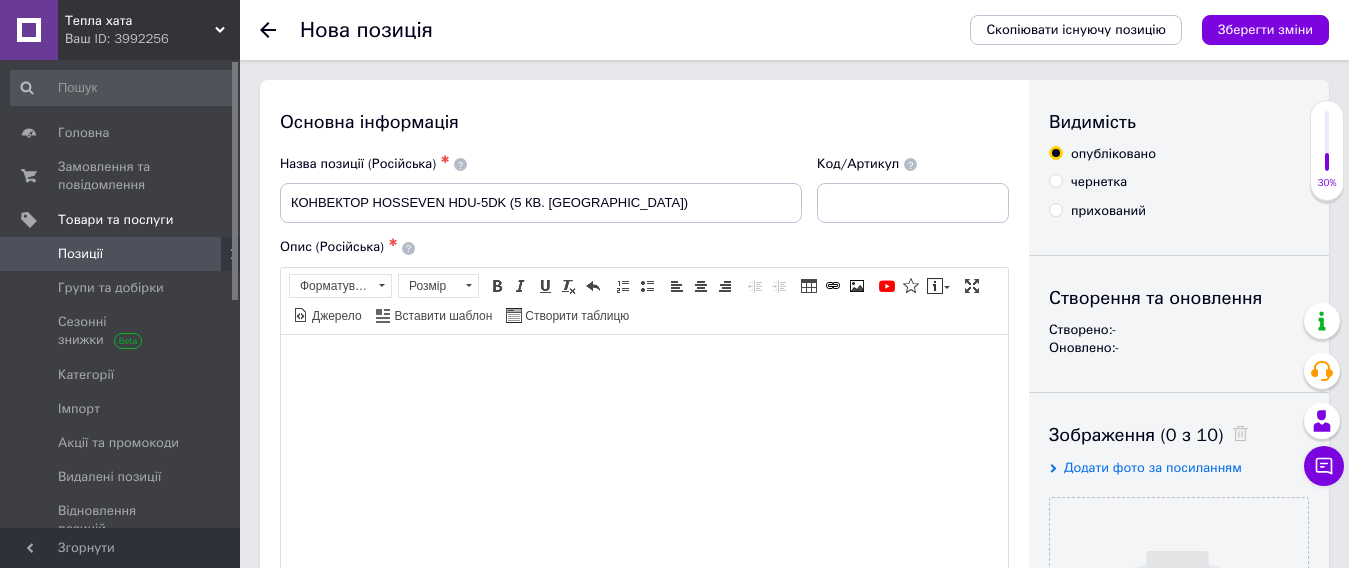 click at bounding box center [644, 364] 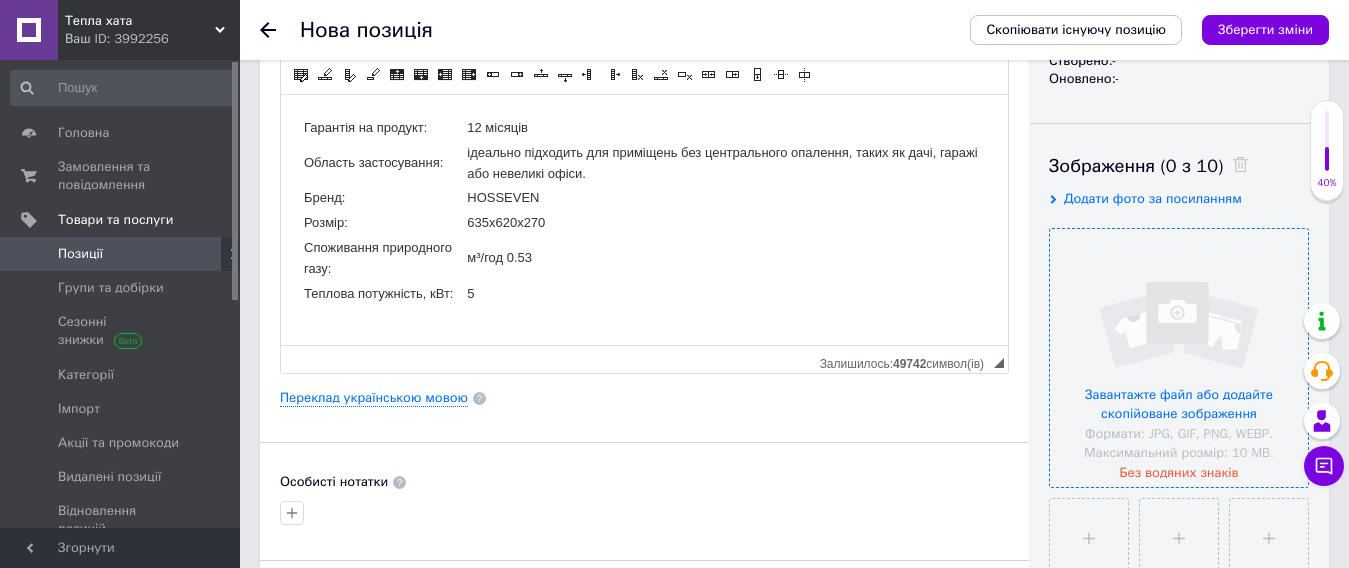 scroll, scrollTop: 300, scrollLeft: 0, axis: vertical 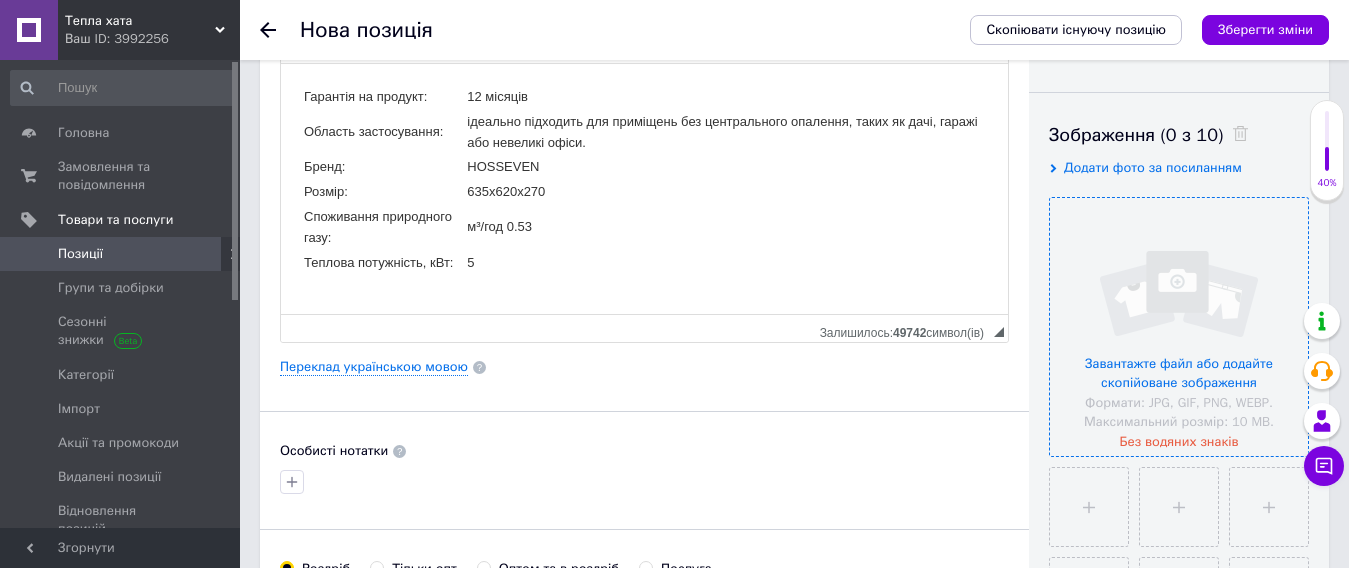 click at bounding box center (1179, 327) 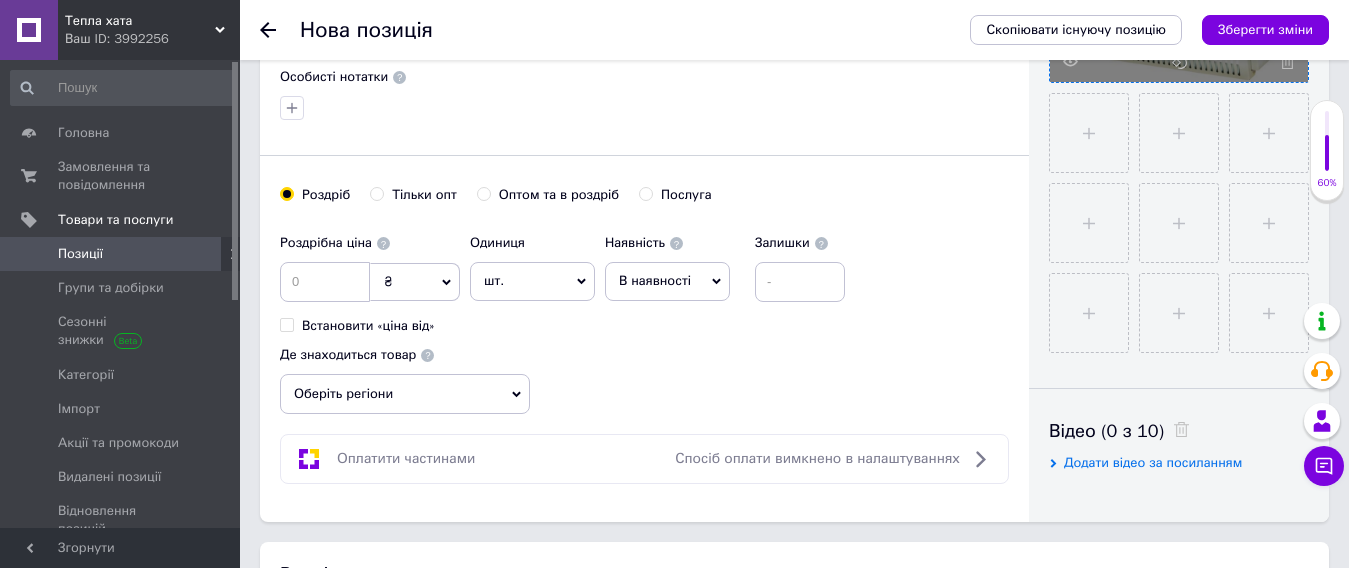 scroll, scrollTop: 700, scrollLeft: 0, axis: vertical 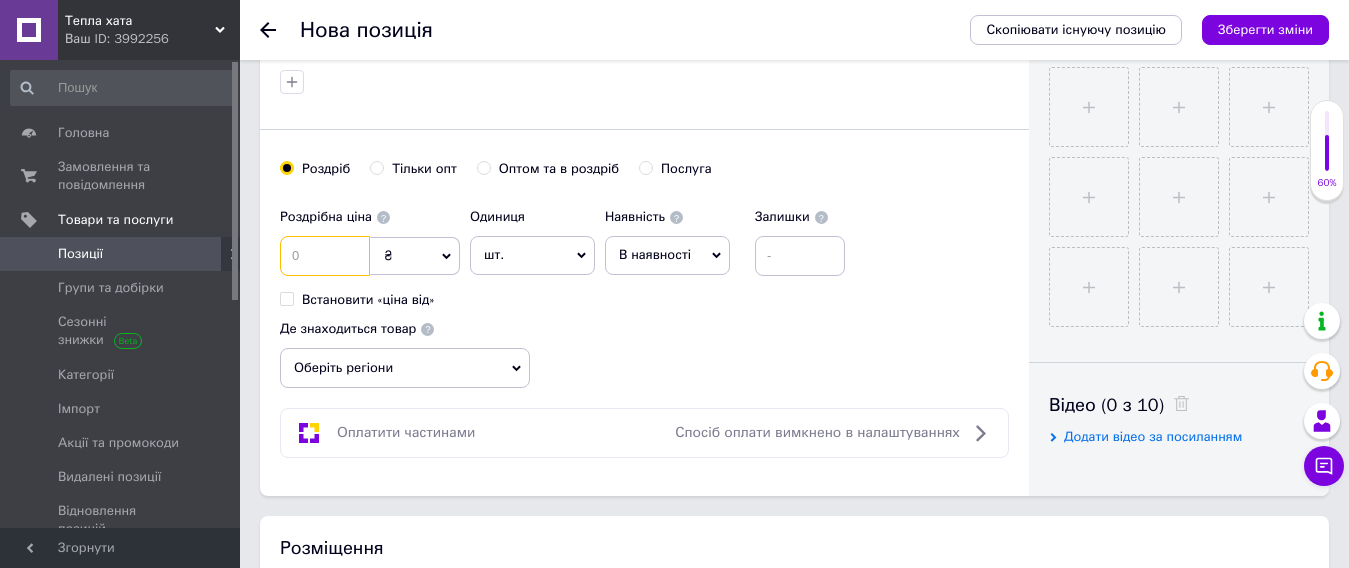click at bounding box center [325, 256] 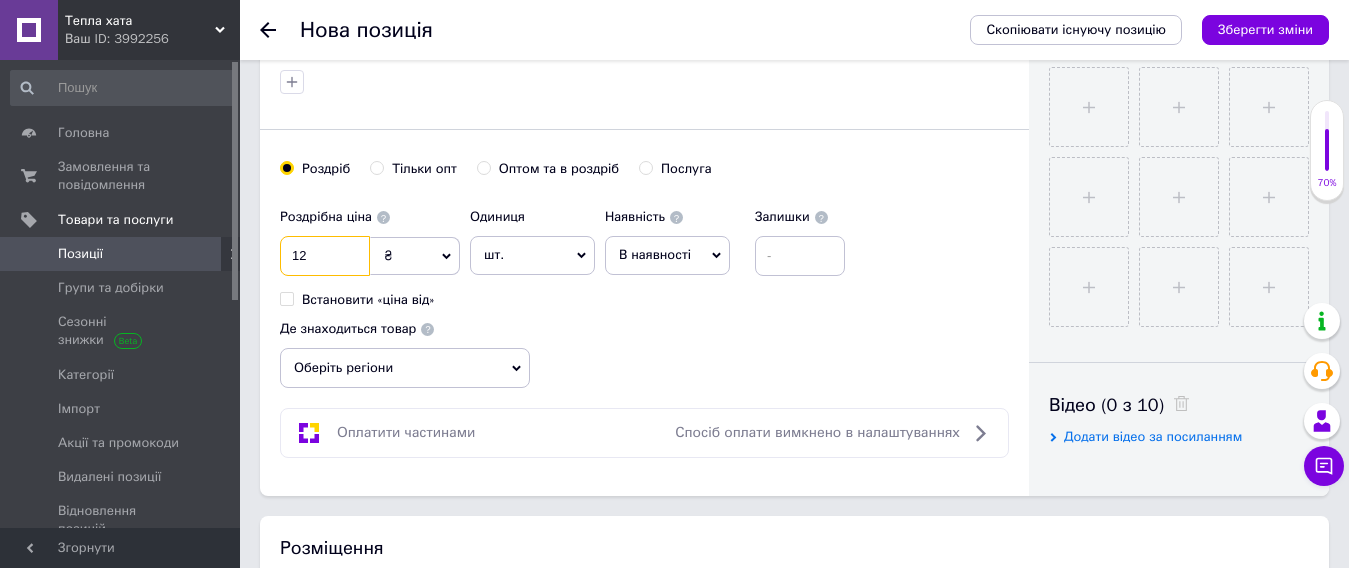 type on "1" 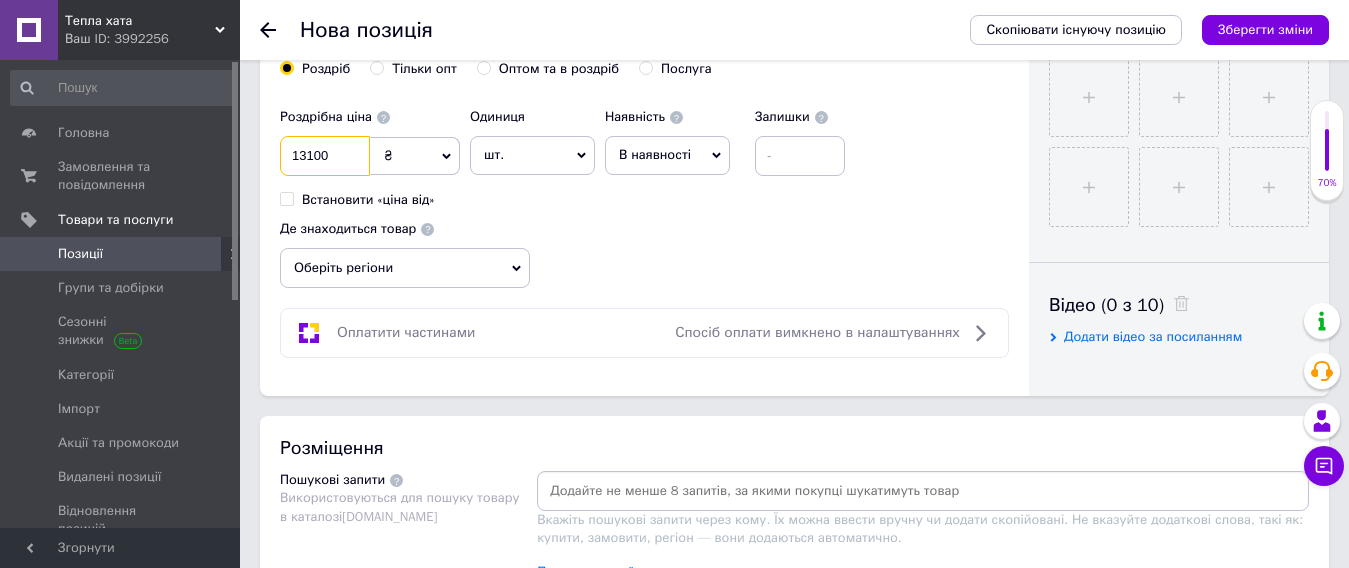 type on "13100" 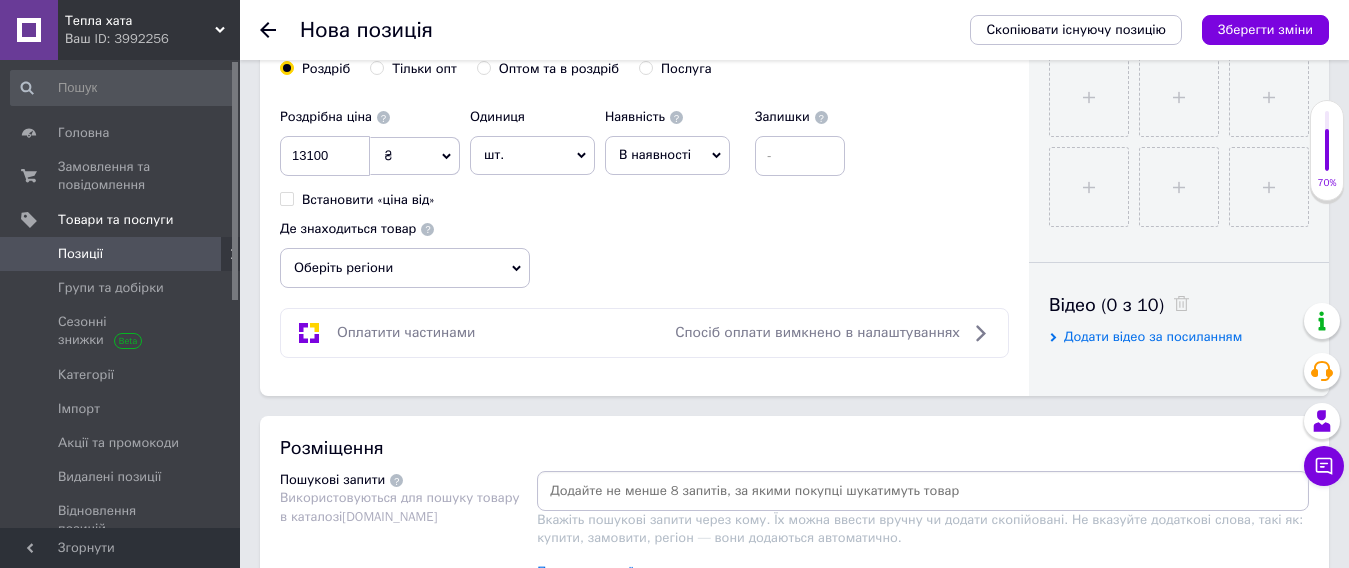 click on "Оберіть регіони" at bounding box center [405, 268] 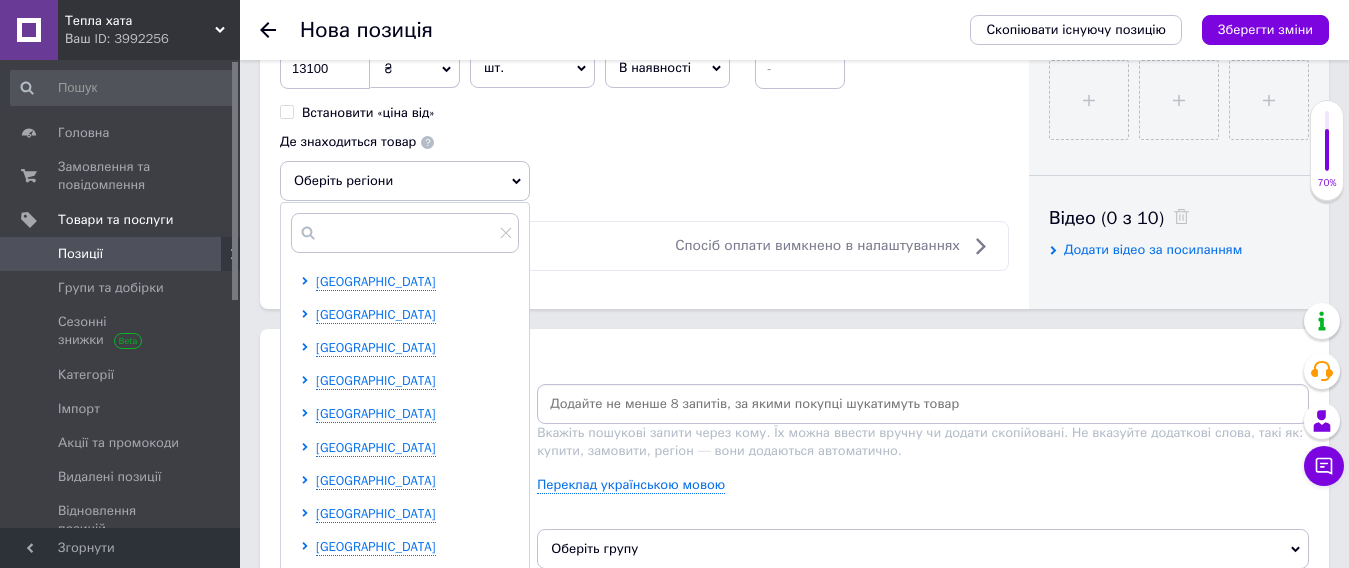 scroll, scrollTop: 900, scrollLeft: 0, axis: vertical 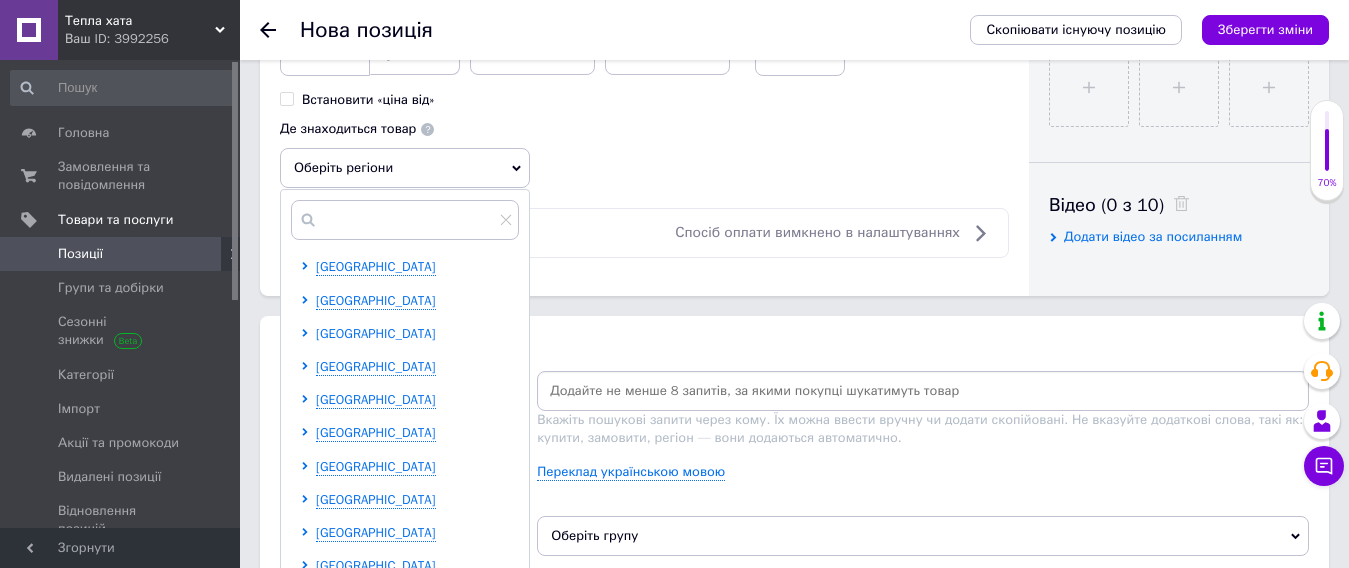 click on "[GEOGRAPHIC_DATA]" at bounding box center (376, 333) 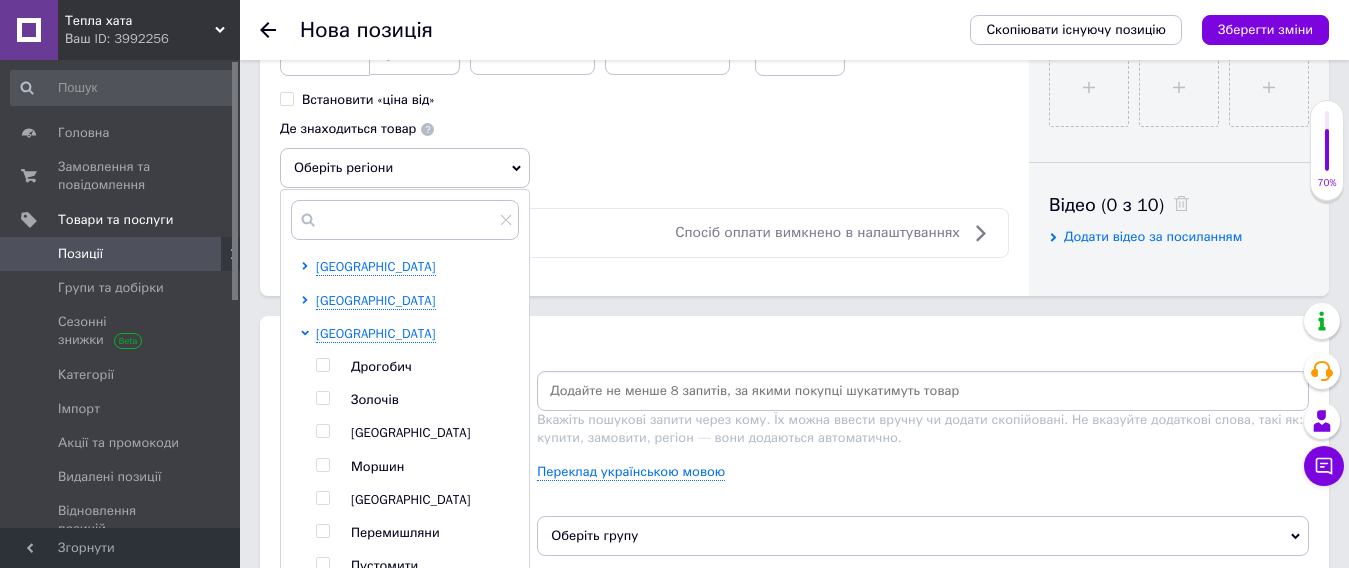 click on "[GEOGRAPHIC_DATA]" at bounding box center [411, 432] 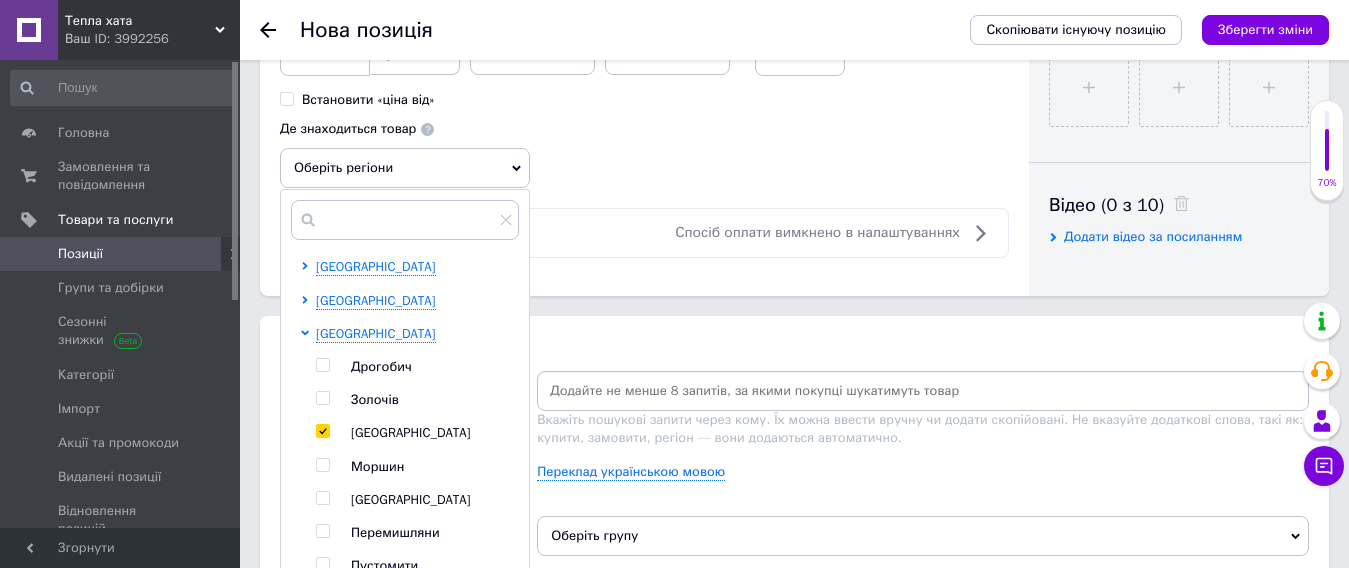 checkbox on "true" 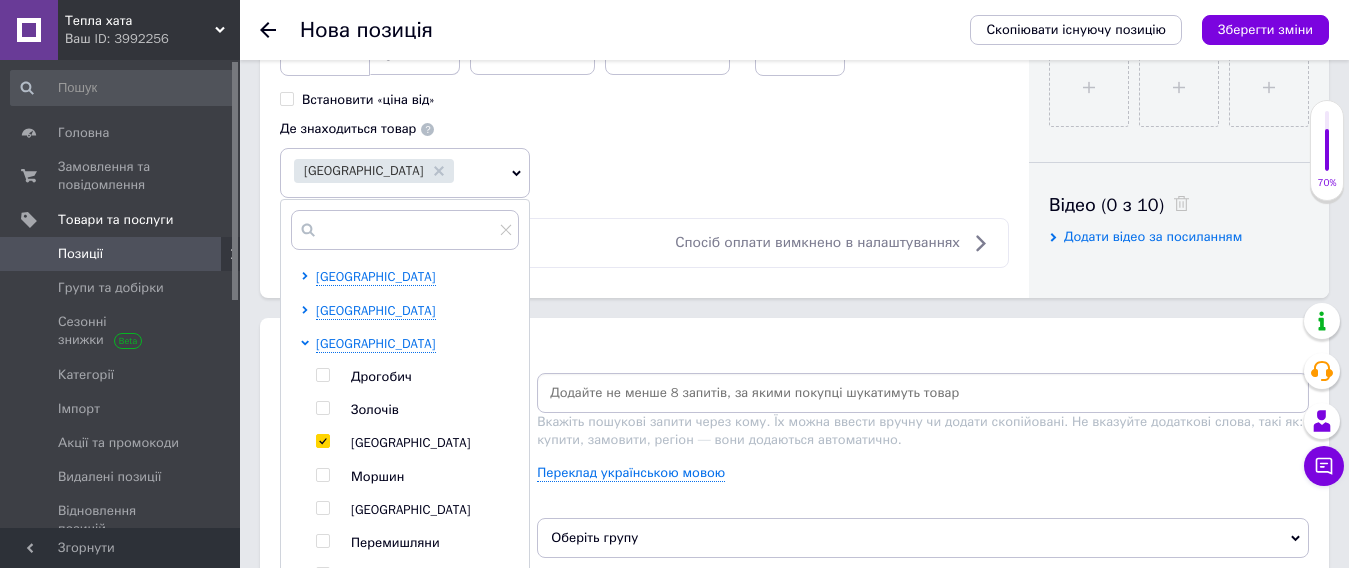 click on "Оплатити частинами Спосіб оплати вимкнено в налаштуваннях" at bounding box center [644, 243] 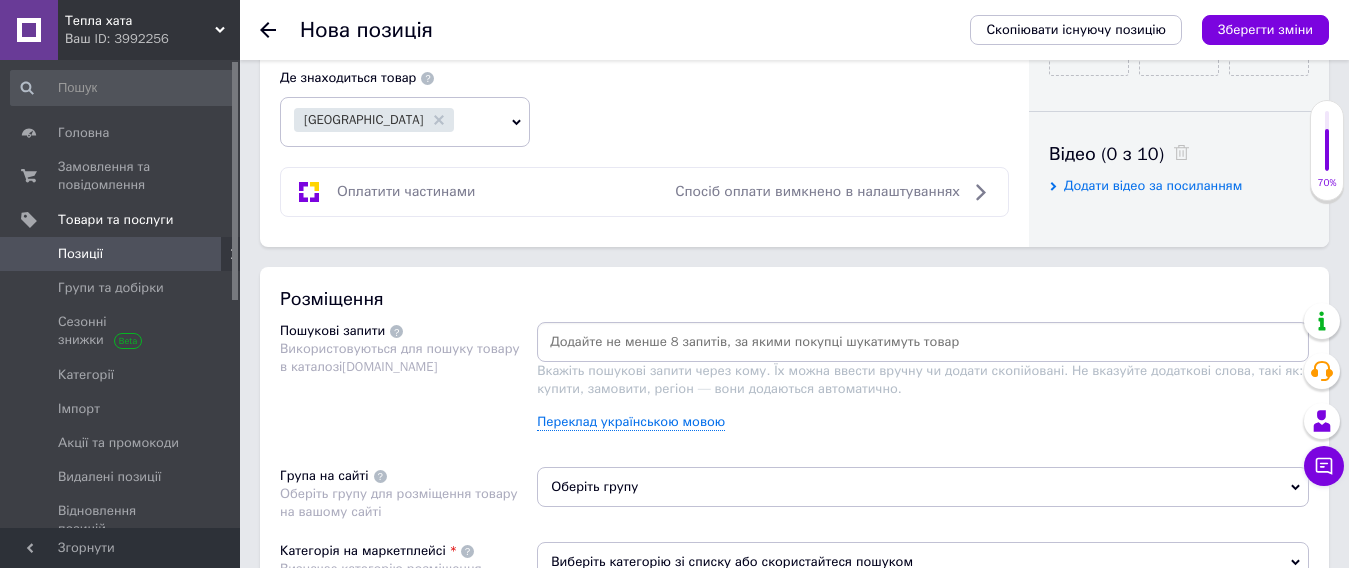 scroll, scrollTop: 1000, scrollLeft: 0, axis: vertical 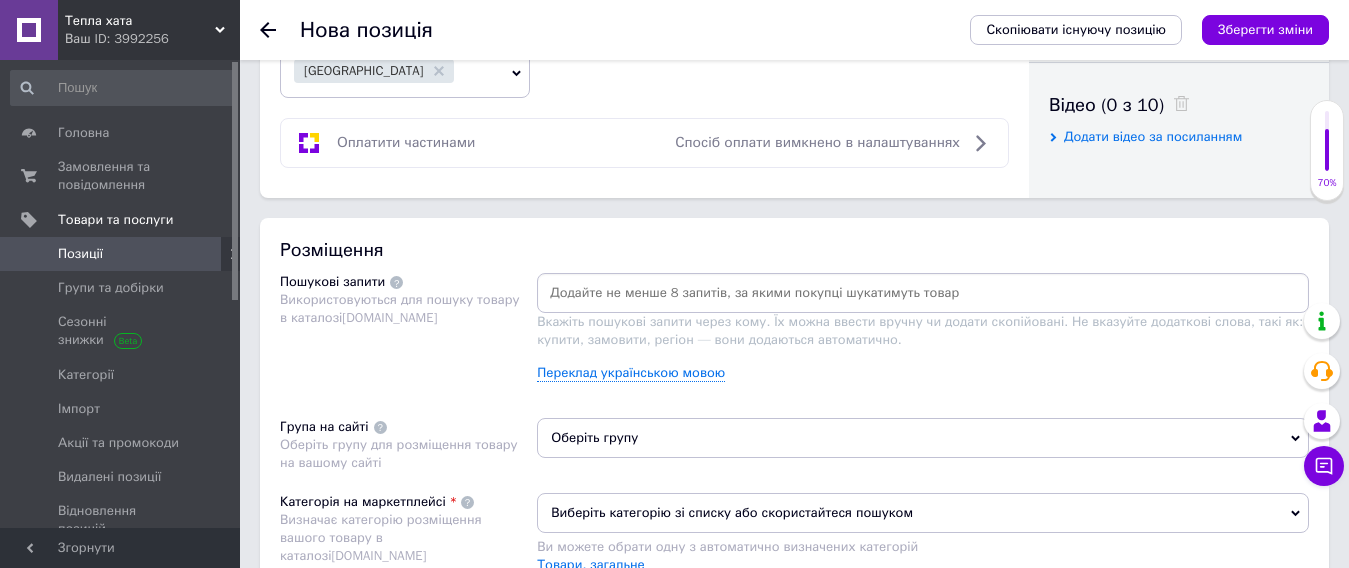 click at bounding box center (923, 293) 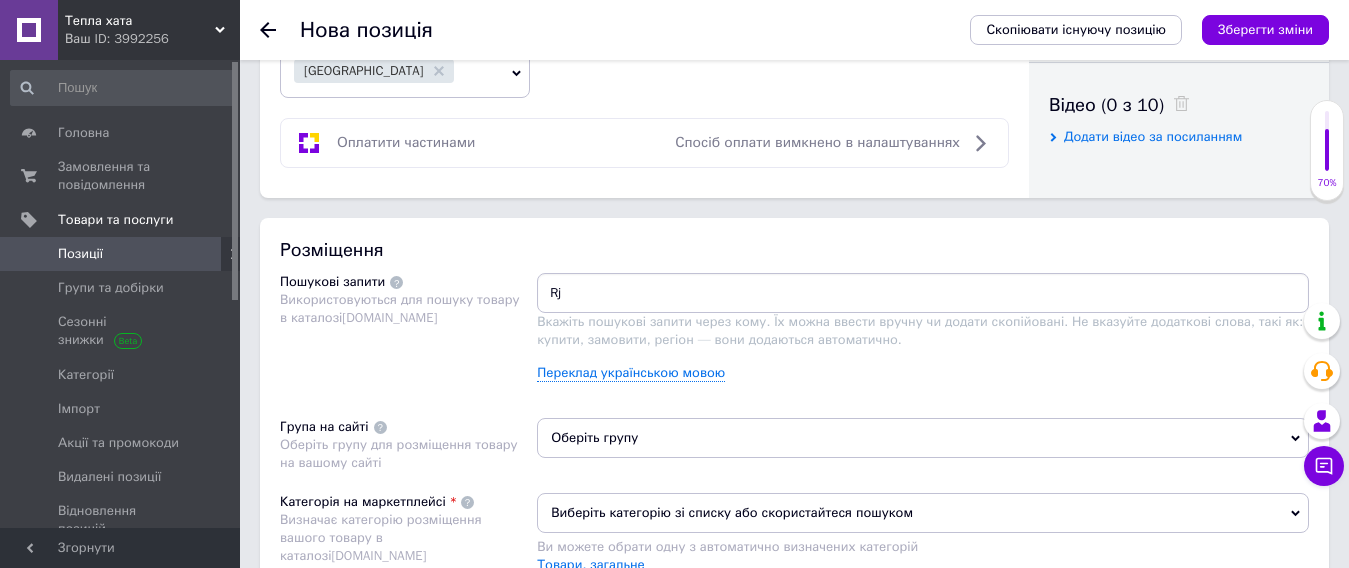 type on "R" 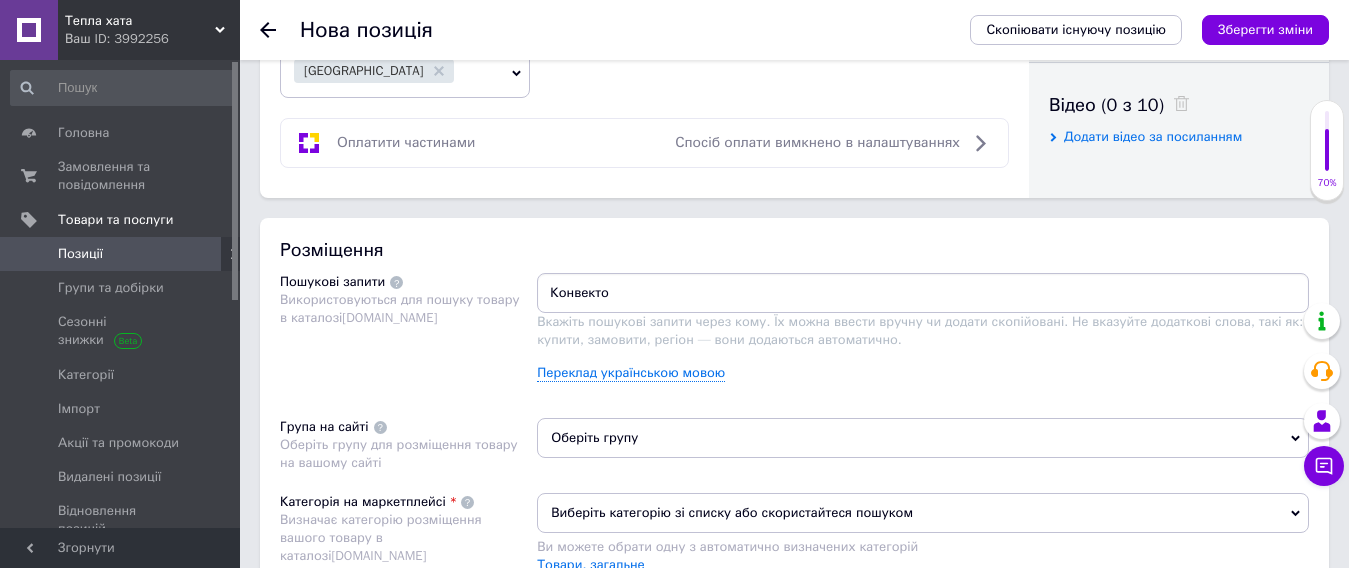 type on "Конвектор" 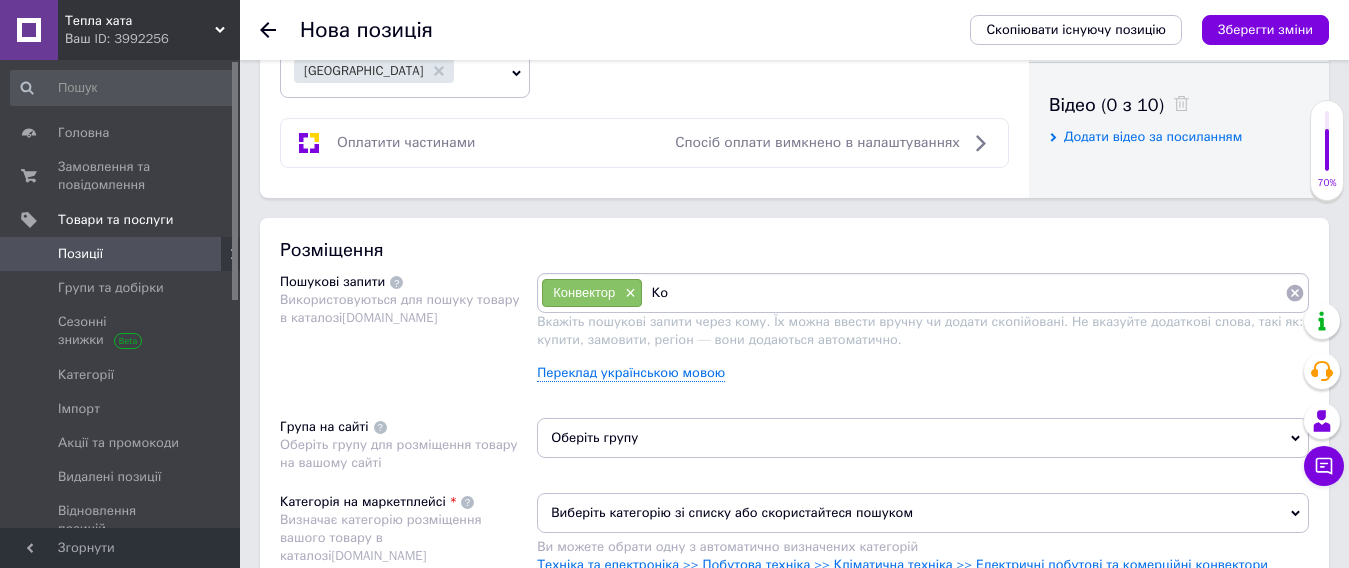 type on "[PERSON_NAME]" 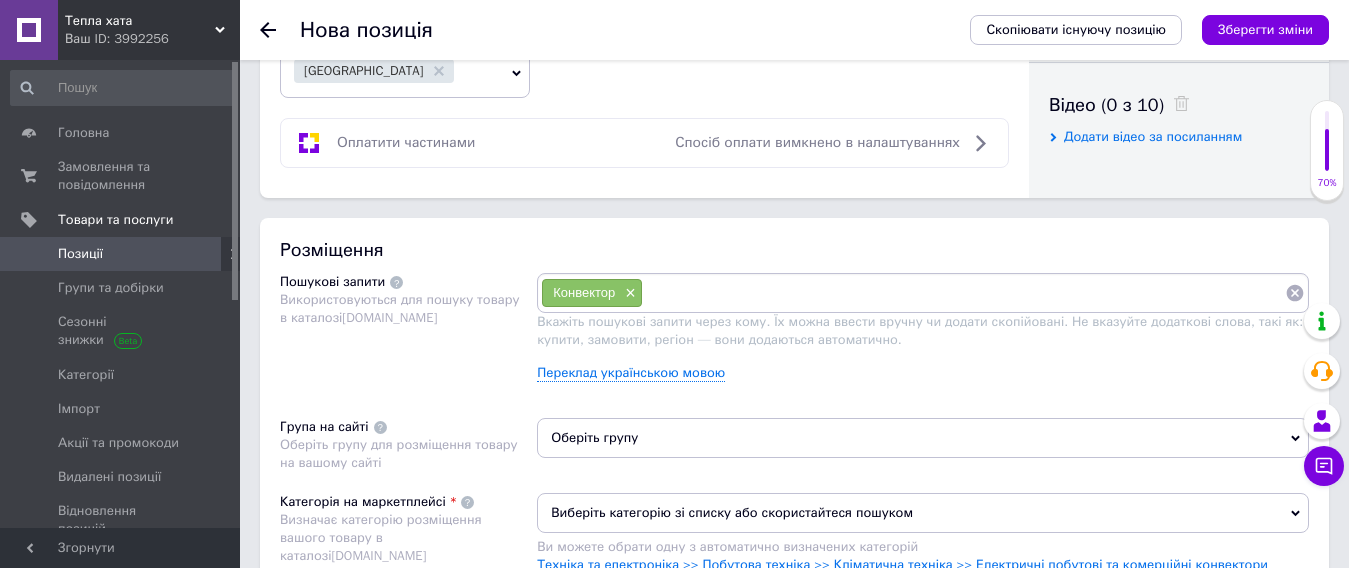 type on "[PERSON_NAME]" 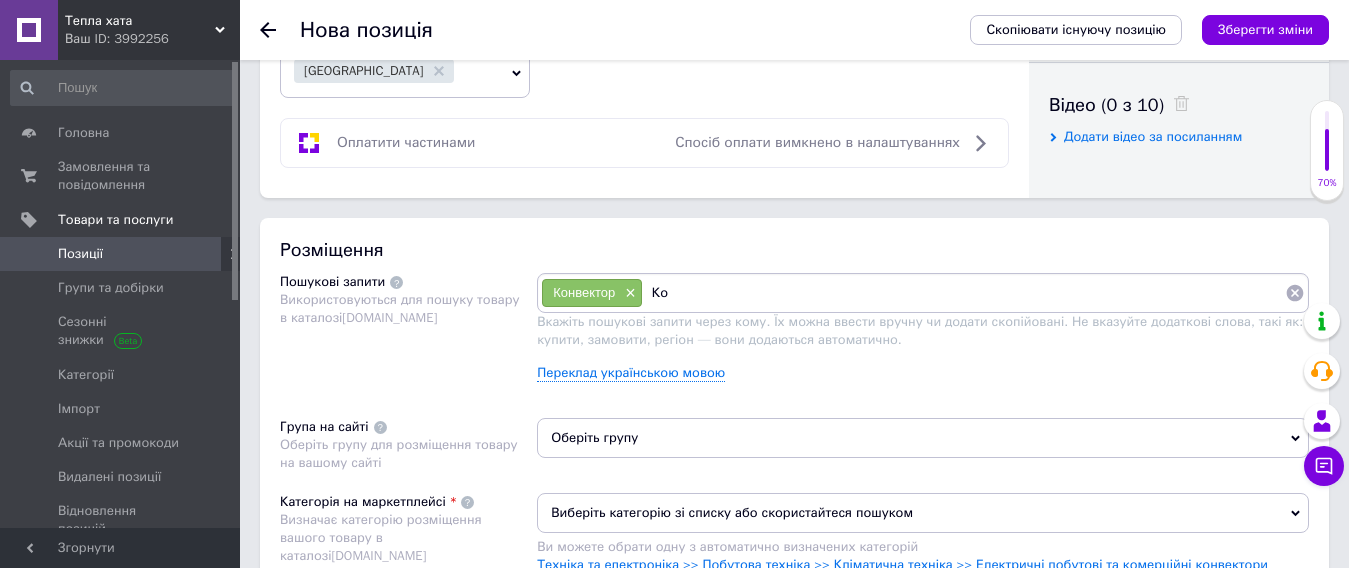 type on "[PERSON_NAME]" 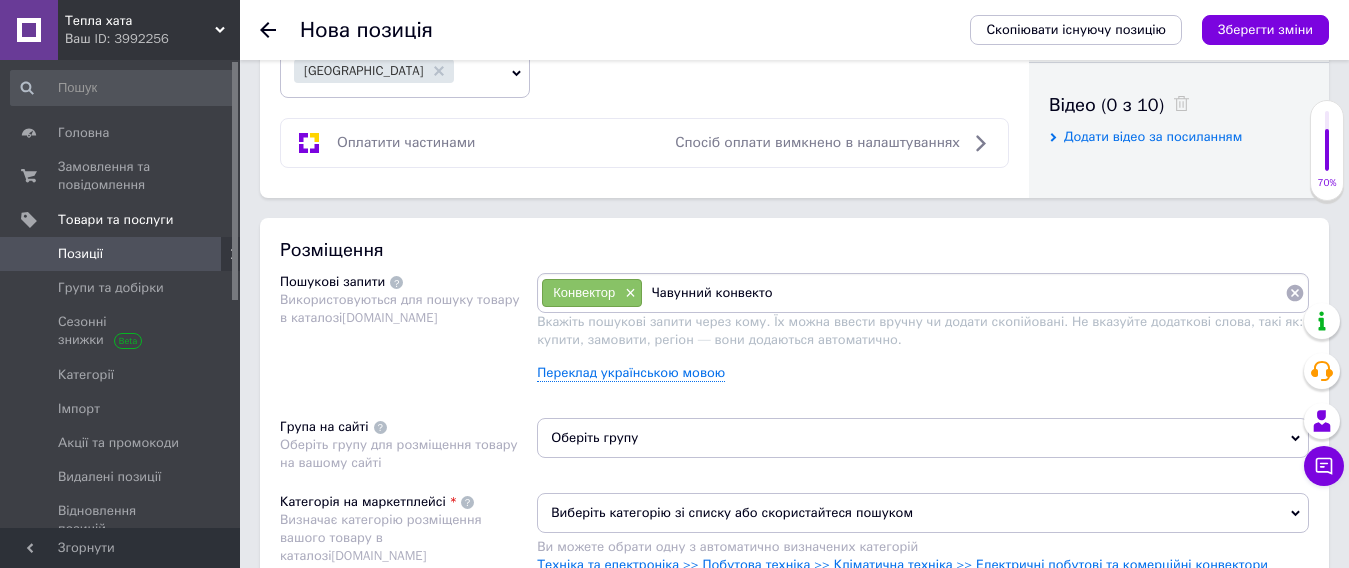 type on "Чавунний конвектор" 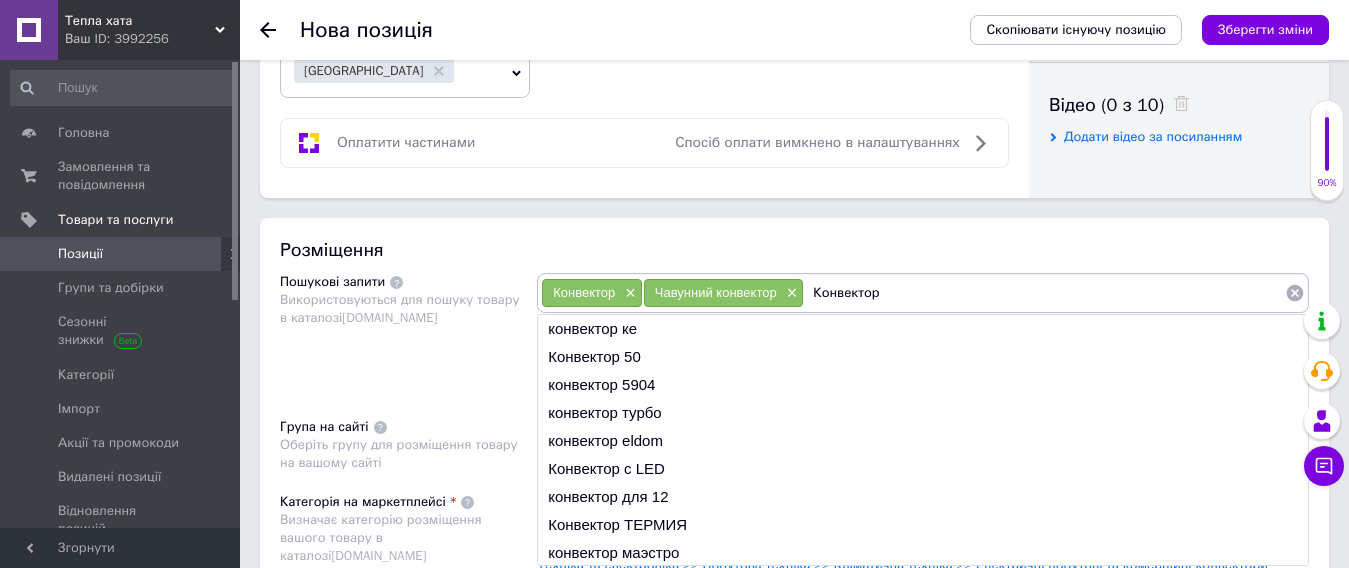 type on "Конвектор 5" 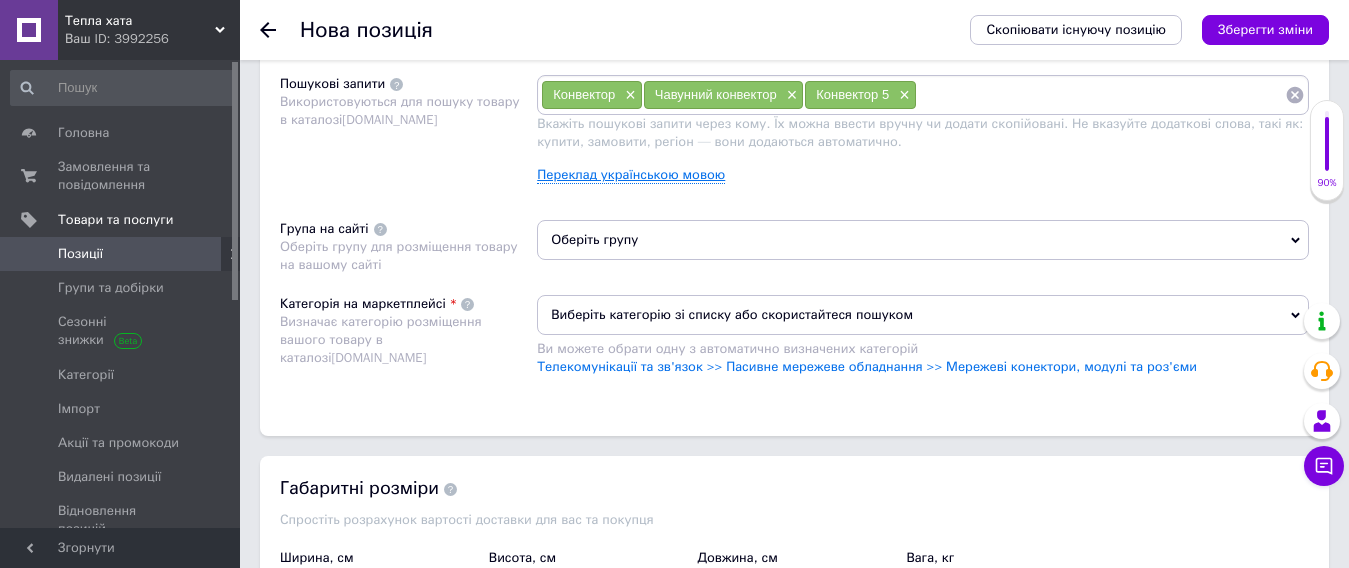 scroll, scrollTop: 1200, scrollLeft: 0, axis: vertical 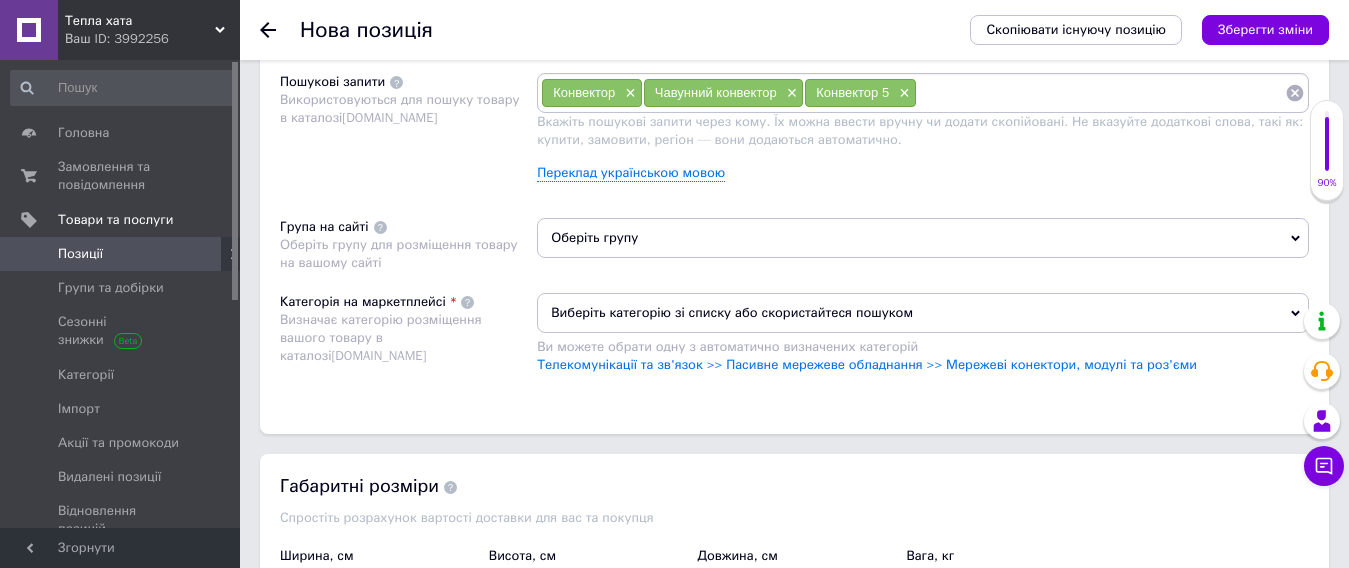 click on "Розміщення Пошукові запити Використовуються для пошуку товару в каталозі  [DOMAIN_NAME] Конвектор × Чавунний конвектор × Конвектор 5 × Вкажіть пошукові запити через кому. Їх можна ввести вручну чи додати скопійовані. Не вказуйте додаткові слова, такі як: купити, замовити, регіон — вони додаються автоматично. Переклад українською мовою Група на сайті Оберіть групу для розміщення товару на вашому сайті Оберіть групу Категорія на маркетплейсі Визначає категорію розміщення вашого товару в каталозі  [DOMAIN_NAME] Виберіть категорію зі списку або скористайтеся пошуком" at bounding box center (794, 226) 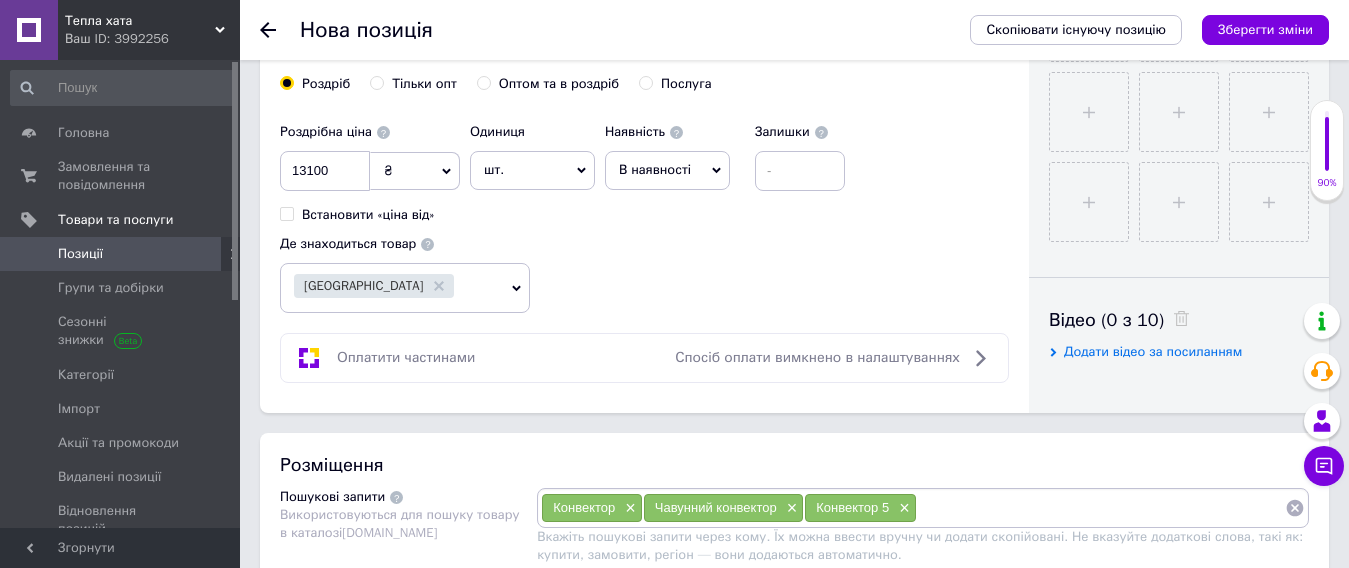 scroll, scrollTop: 1000, scrollLeft: 0, axis: vertical 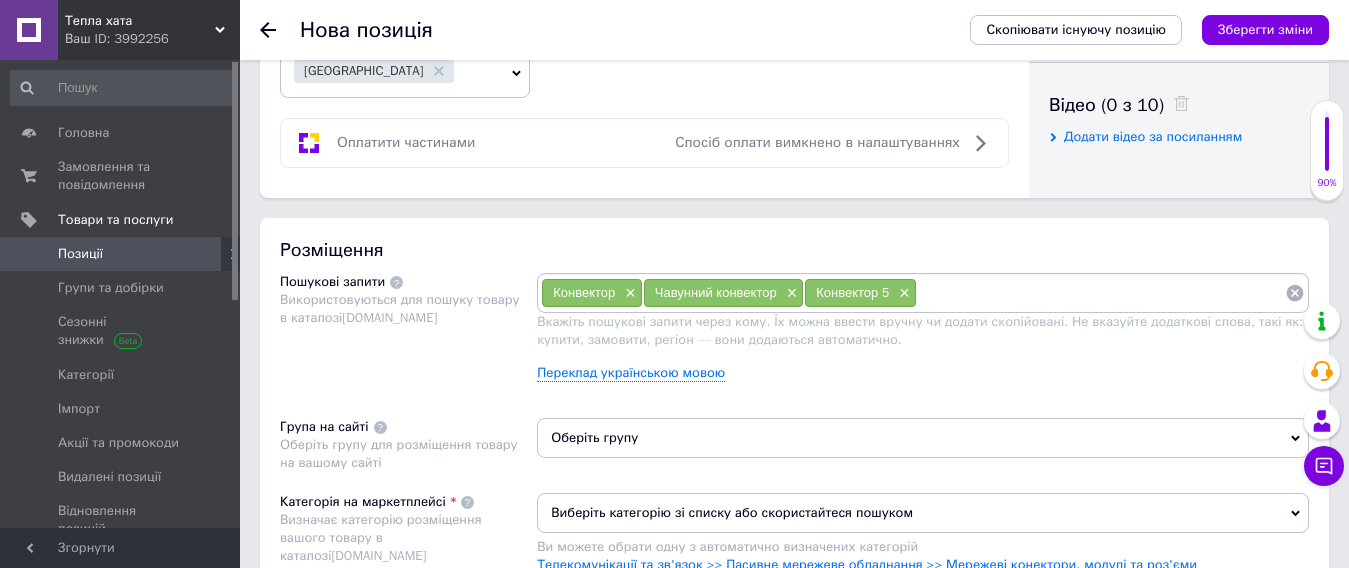click on "Розміщення Пошукові запити Використовуються для пошуку товару в каталозі  [DOMAIN_NAME] Конвектор × Чавунний конвектор × Конвектор 5 × Вкажіть пошукові запити через кому. Їх можна ввести вручну чи додати скопійовані. Не вказуйте додаткові слова, такі як: купити, замовити, регіон — вони додаються автоматично. Переклад українською мовою Група на сайті Оберіть групу для розміщення товару на вашому сайті Оберіть групу Категорія на маркетплейсі Визначає категорію розміщення вашого товару в каталозі  [DOMAIN_NAME] Виберіть категорію зі списку або скористайтеся пошуком" at bounding box center (794, 426) 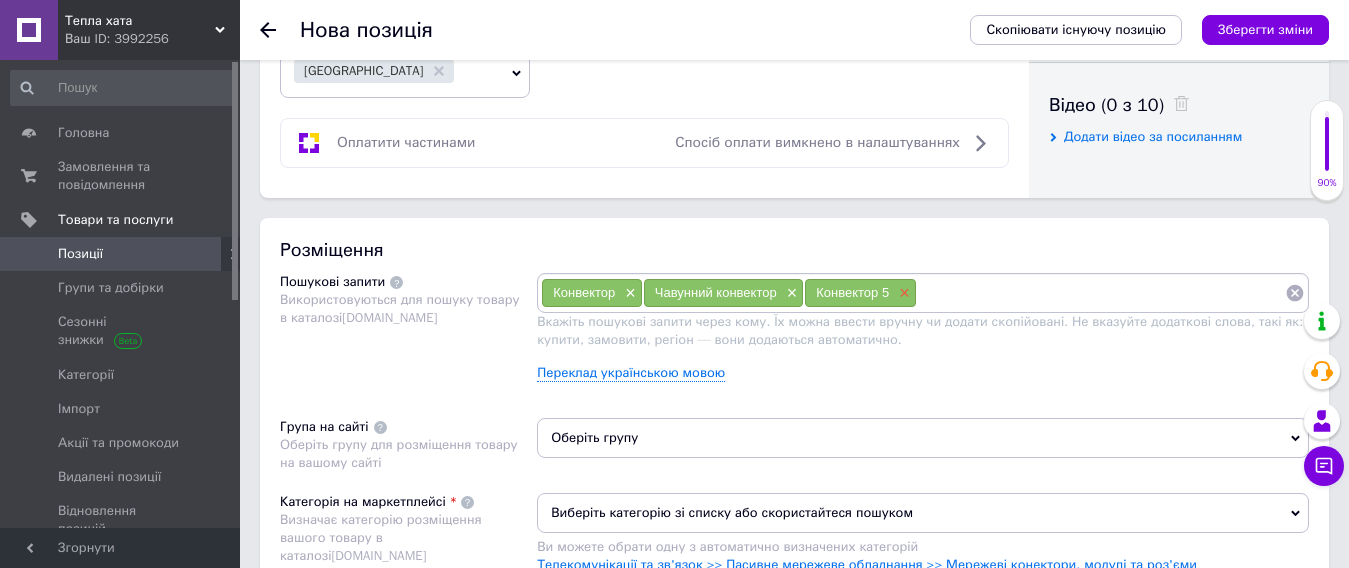 click on "×" at bounding box center [902, 293] 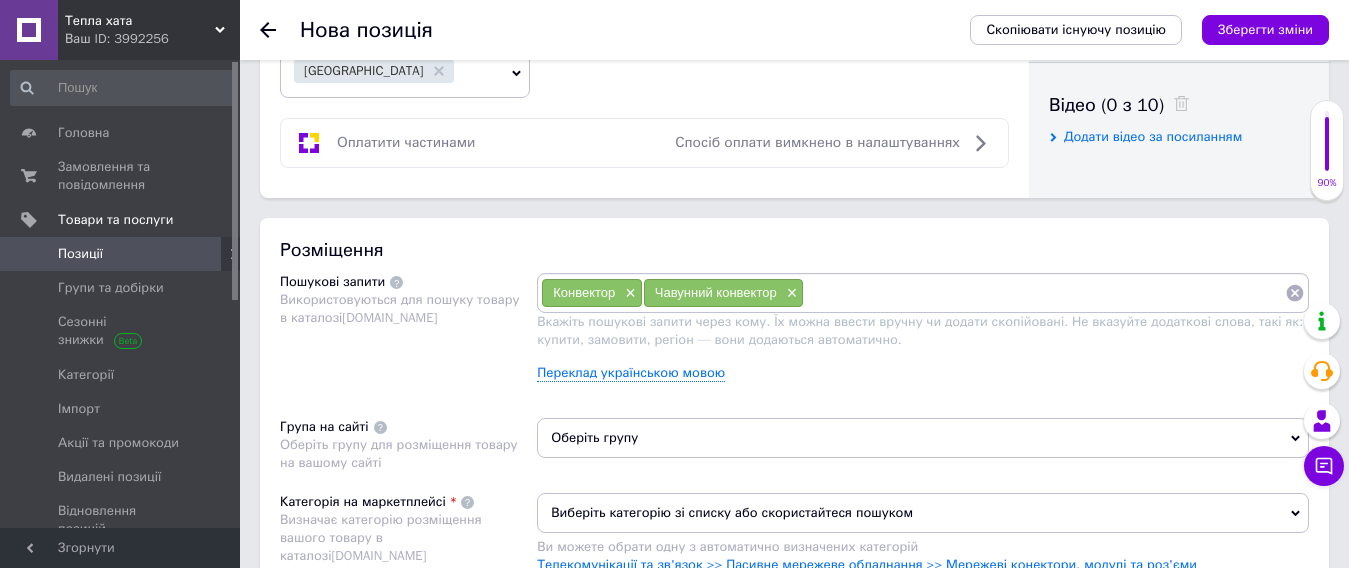 click on "Чавунний конвектор ×" at bounding box center (723, 293) 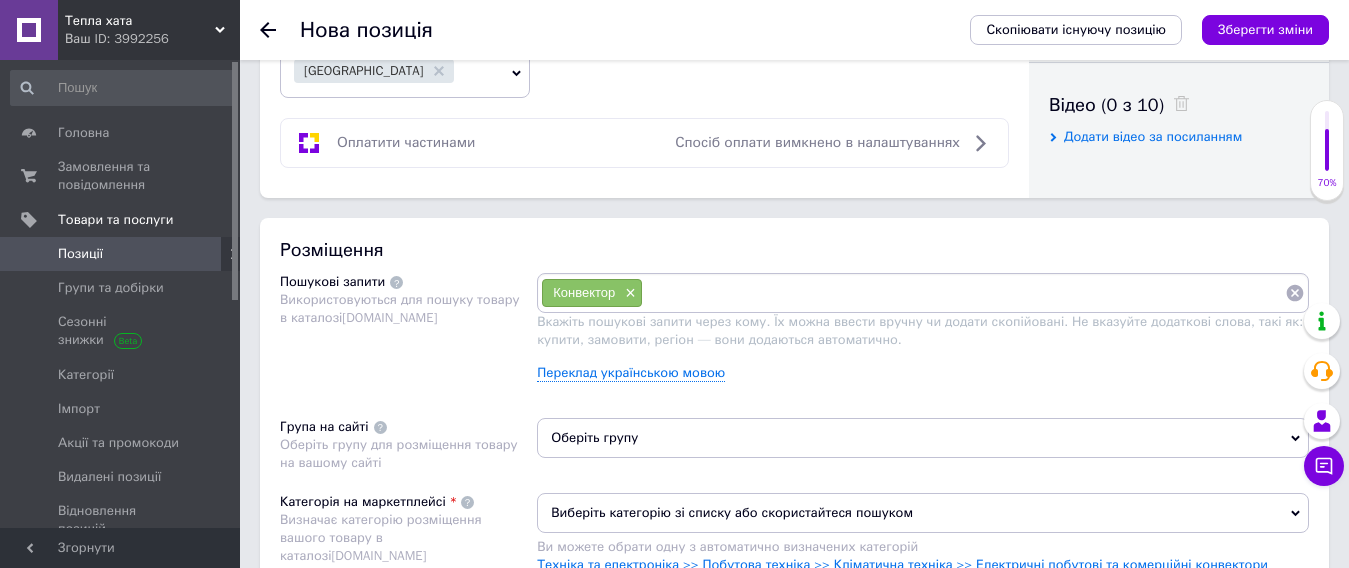 click at bounding box center [964, 293] 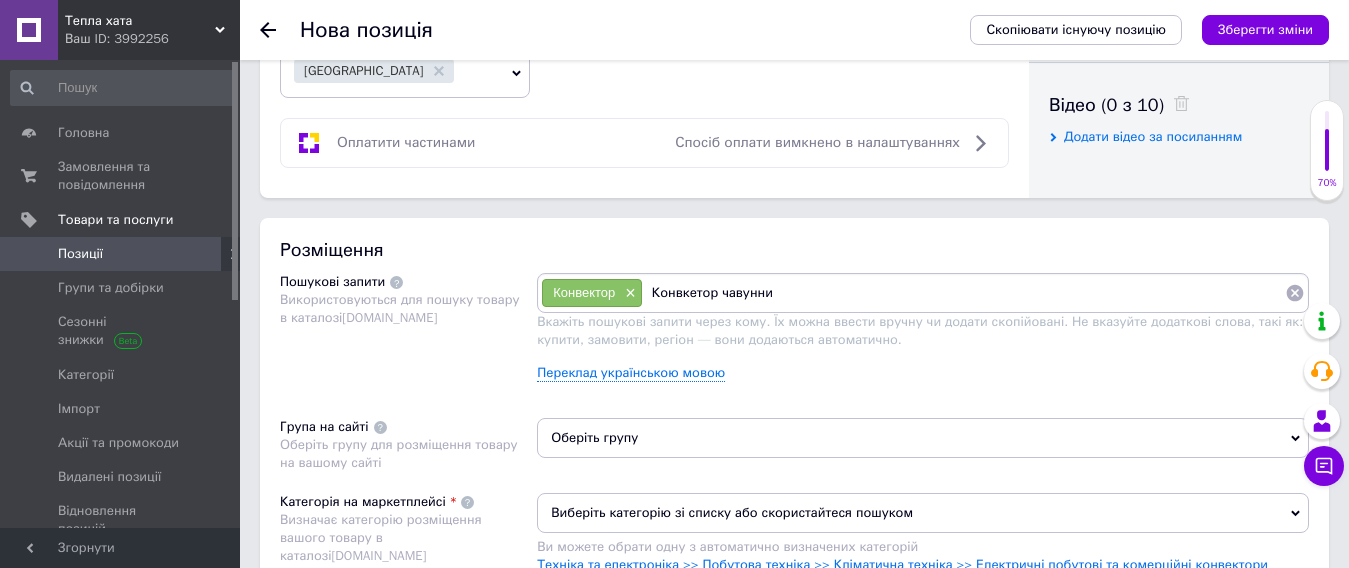 type on "Конвкетор чавунний" 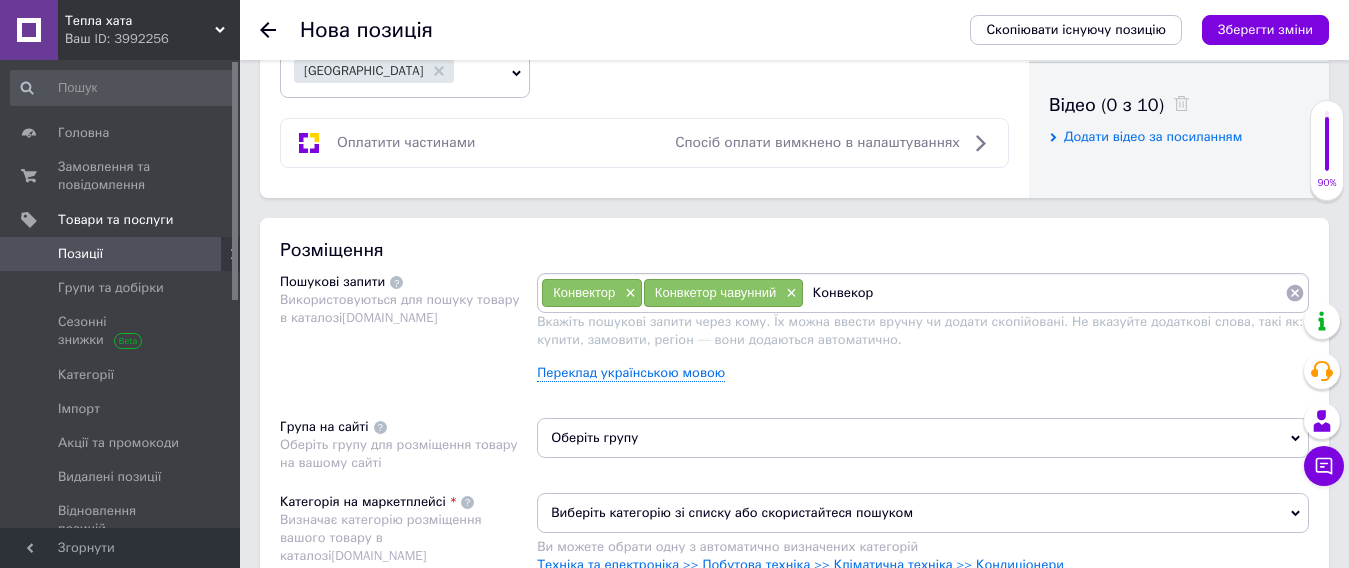 click on "Конвкетор чавунний ×" at bounding box center [723, 293] 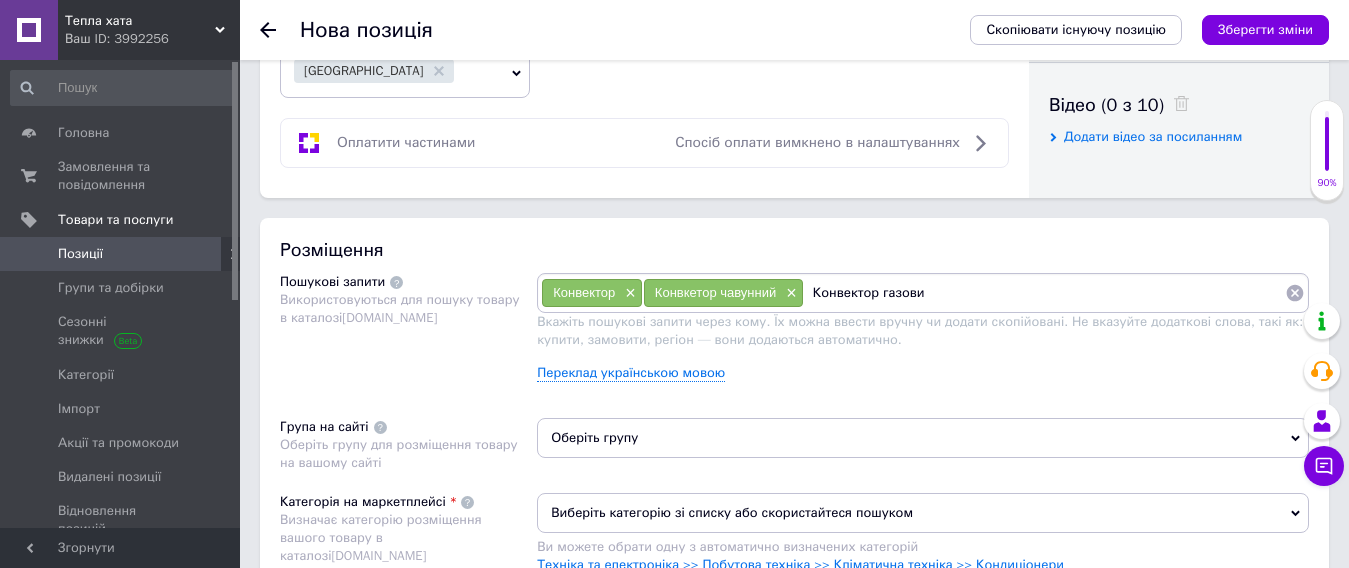type on "Конвектор газовий" 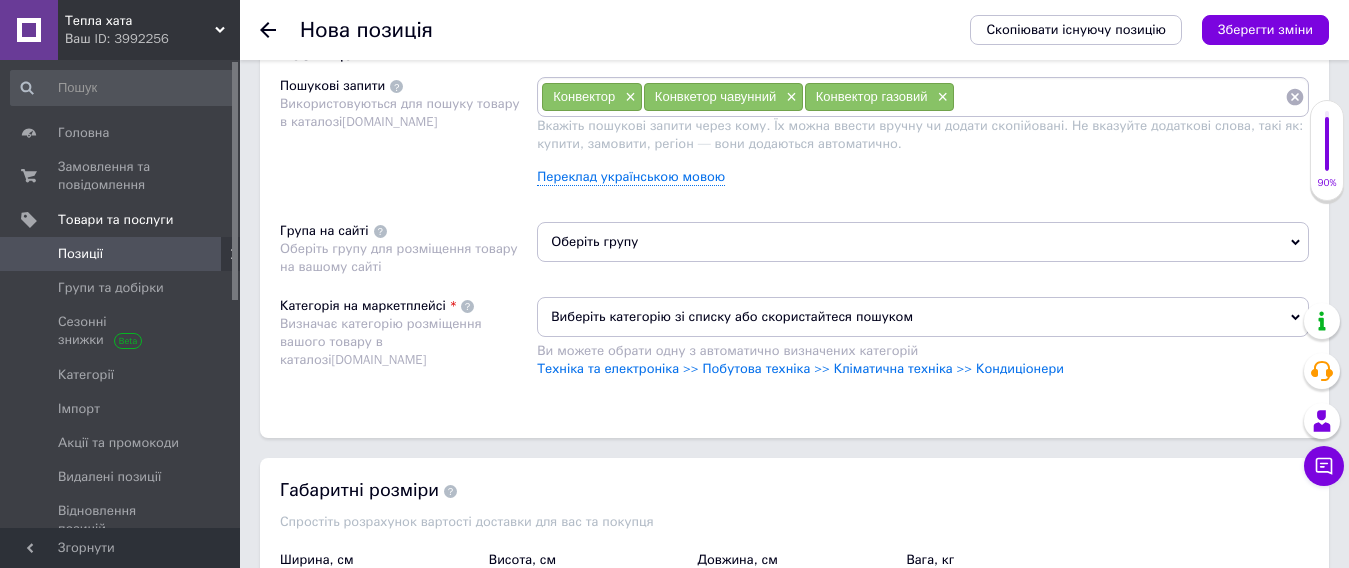 scroll, scrollTop: 1200, scrollLeft: 0, axis: vertical 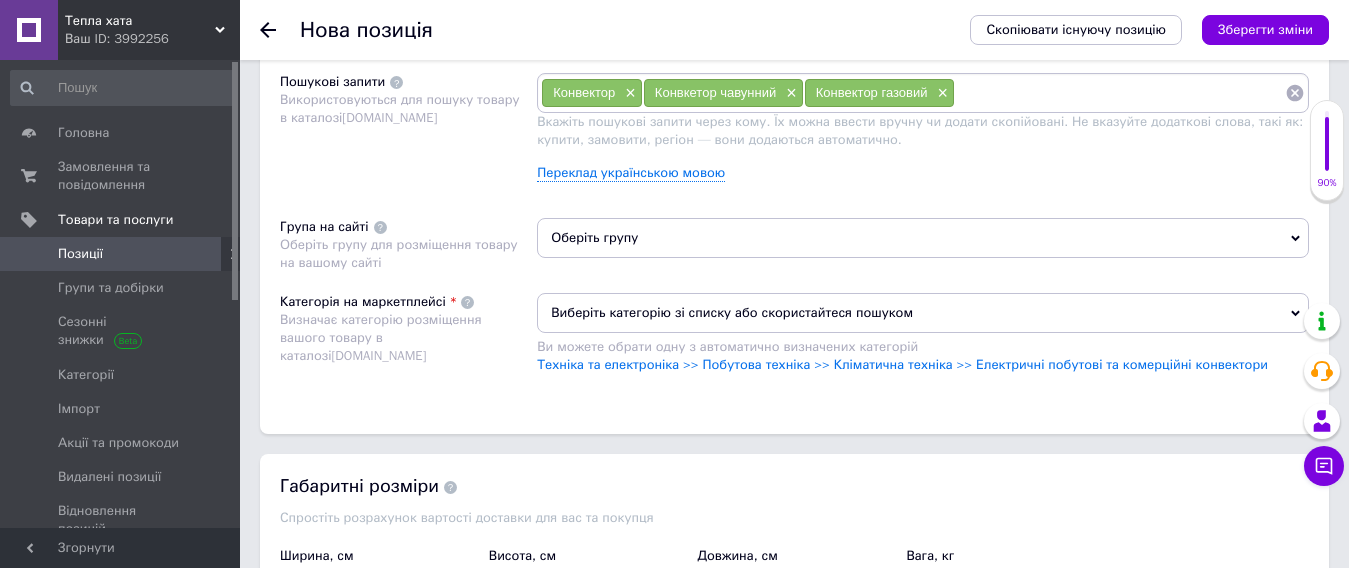 type 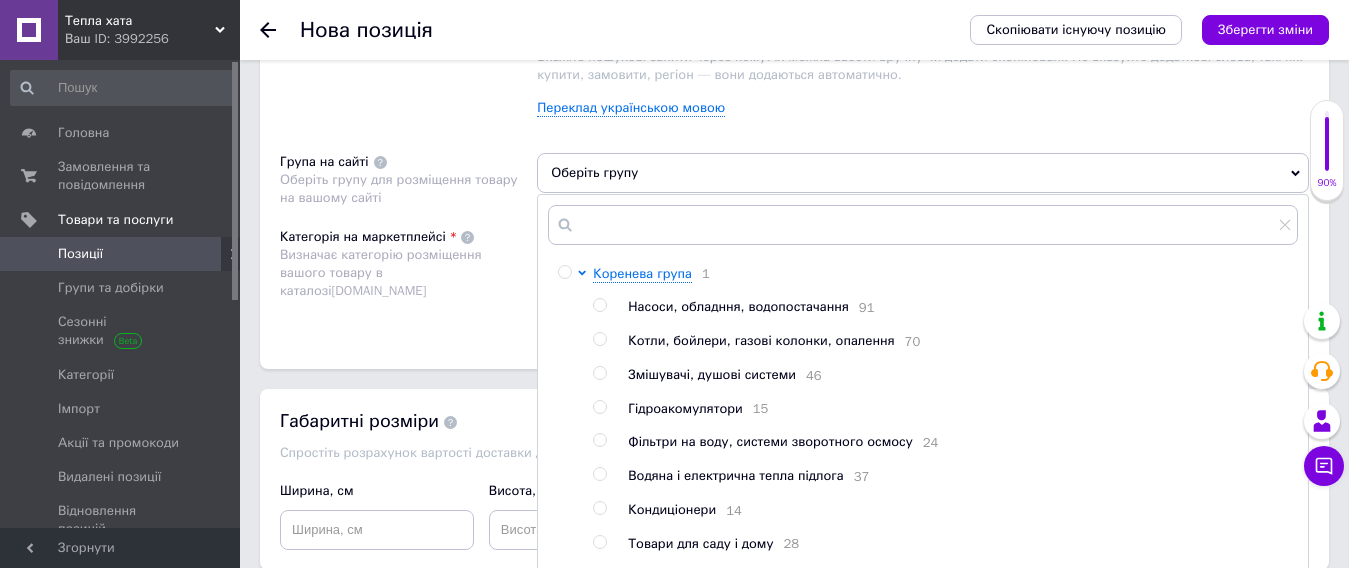 scroll, scrollTop: 1300, scrollLeft: 0, axis: vertical 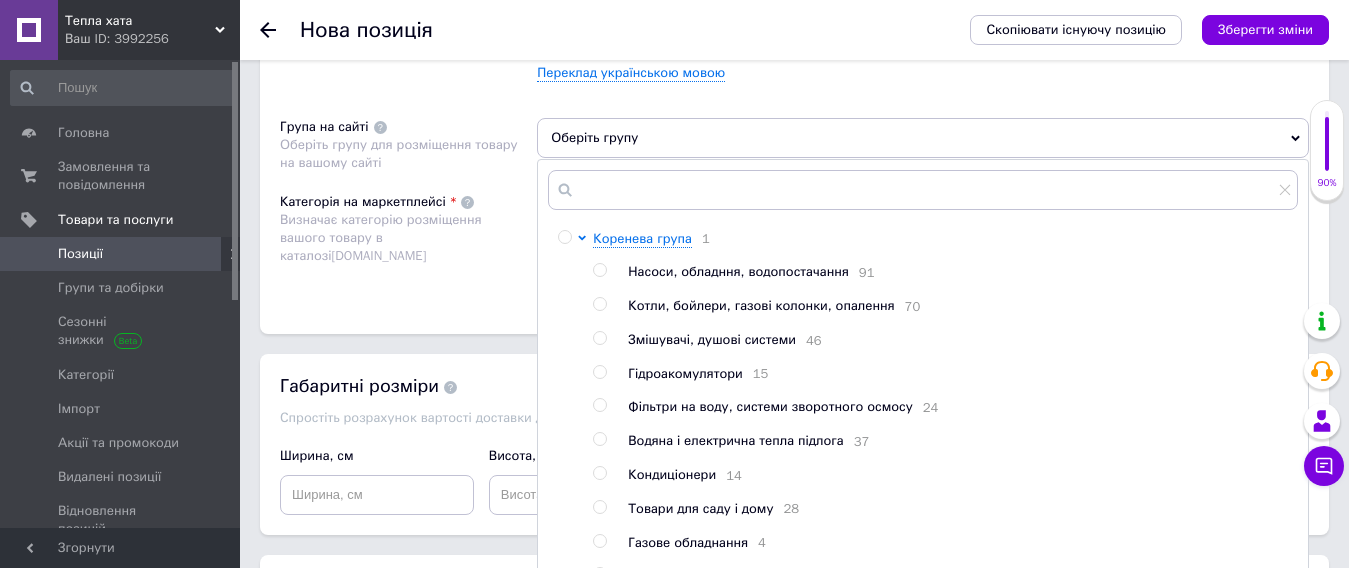 click at bounding box center [599, 304] 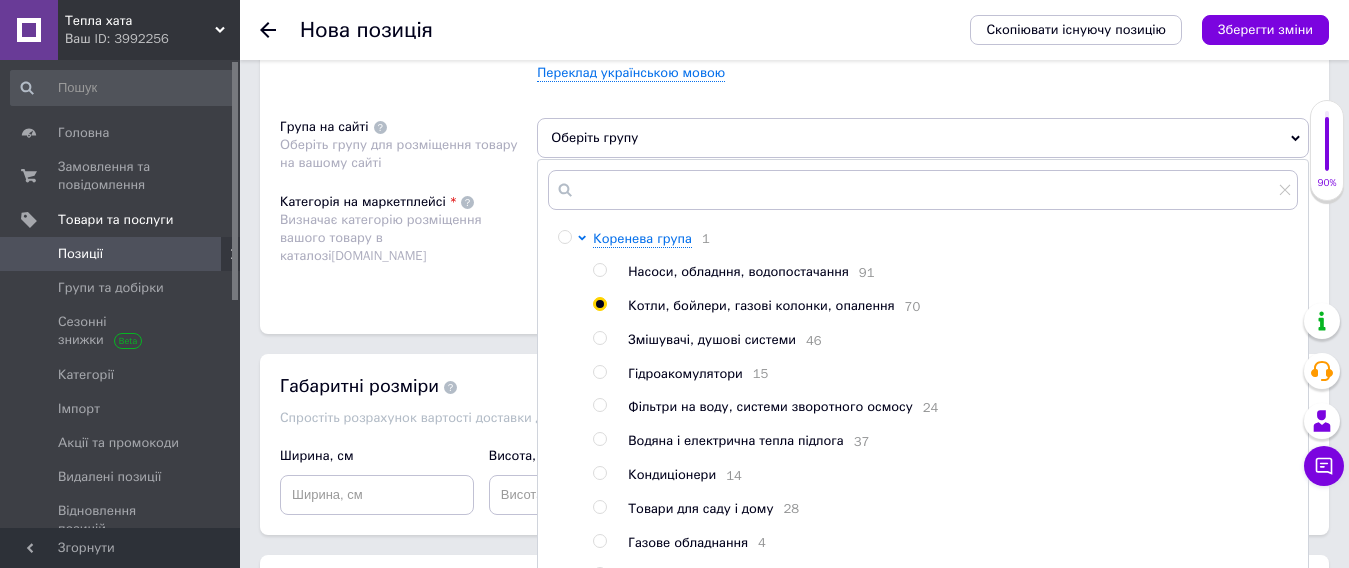 radio on "true" 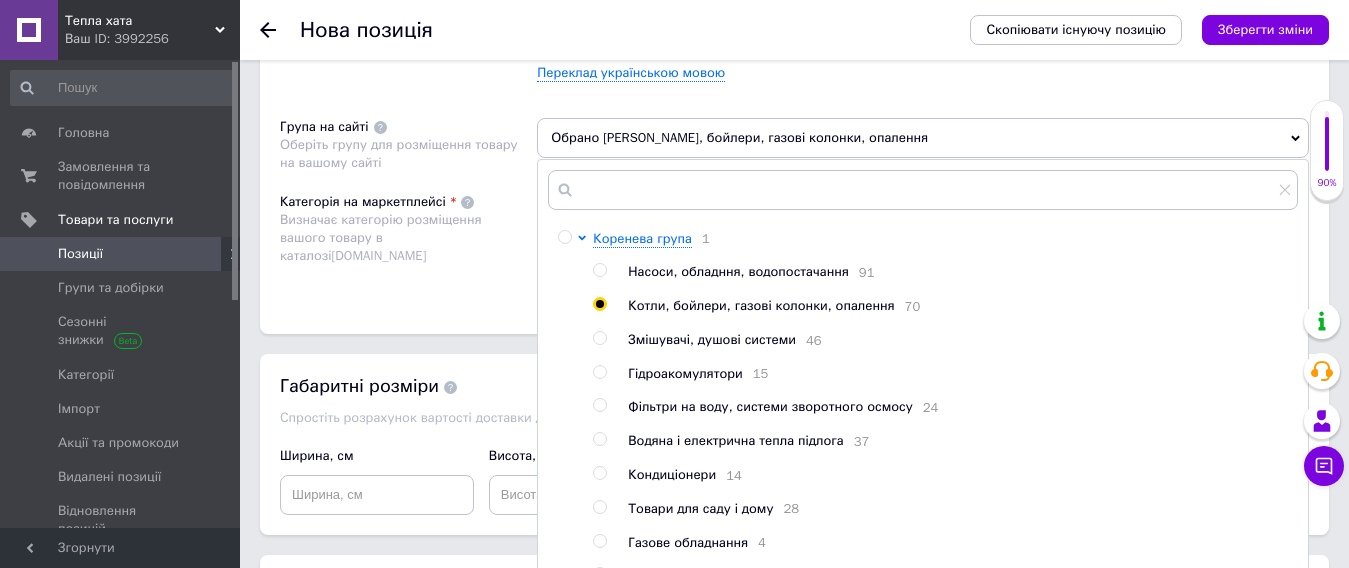 click on "Категорія на маркетплейсі Визначає категорію розміщення вашого товару в каталозі  [DOMAIN_NAME]" at bounding box center (408, 243) 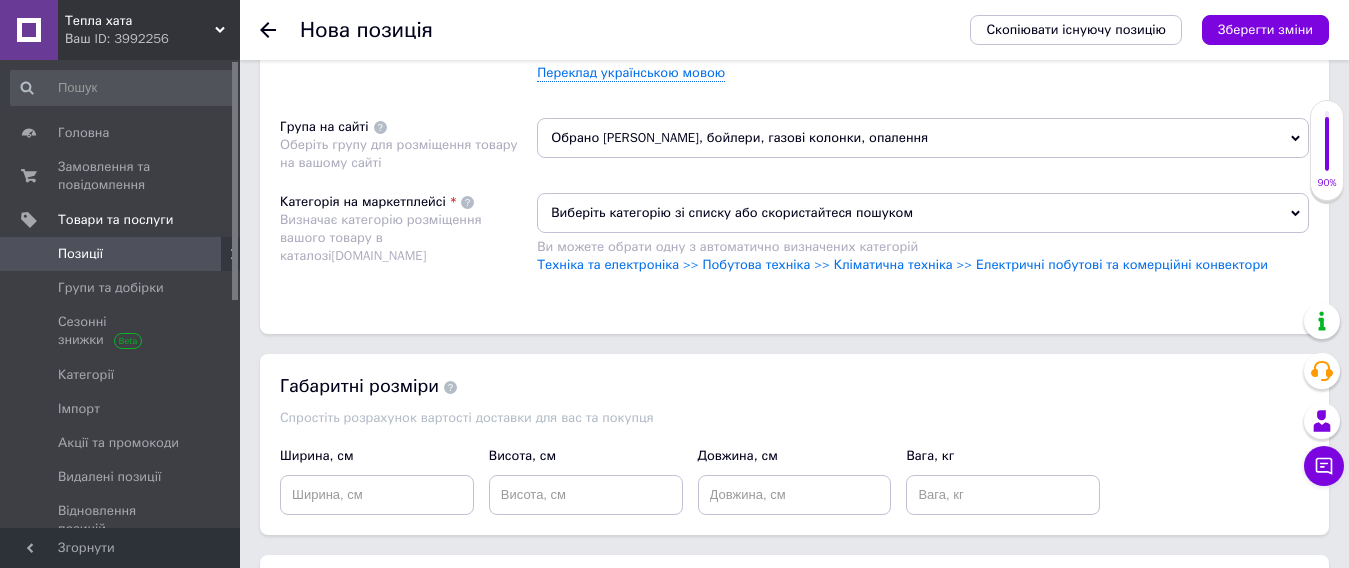 click on "Виберіть категорію зі списку або скористайтеся пошуком" at bounding box center (923, 213) 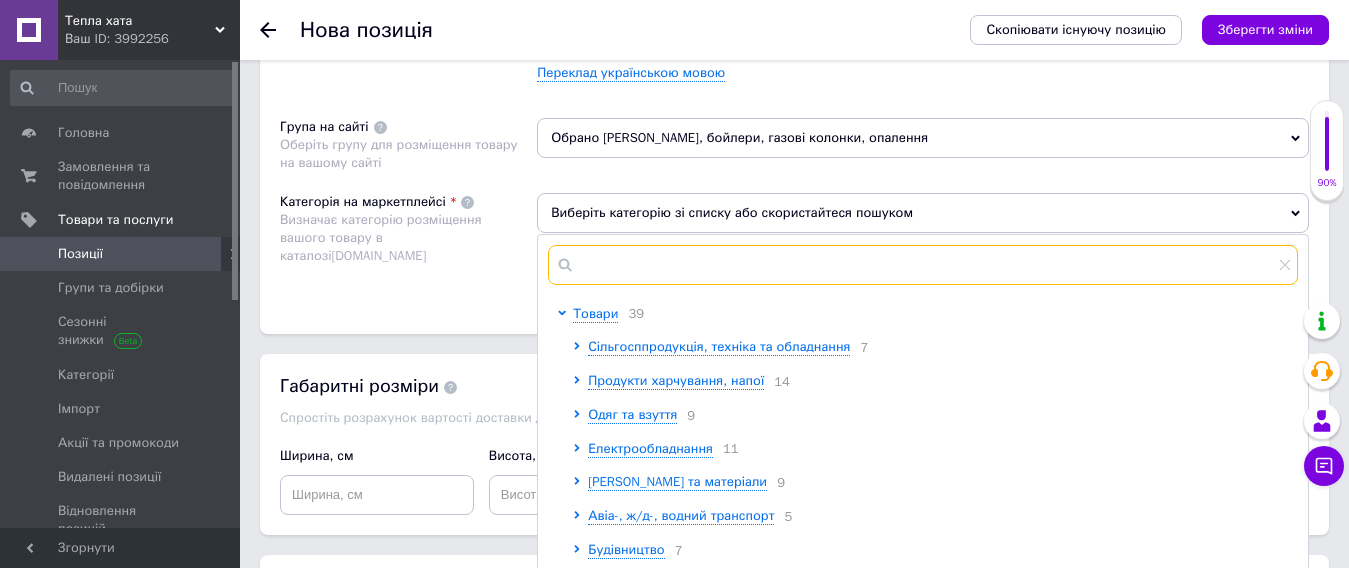 click at bounding box center [923, 265] 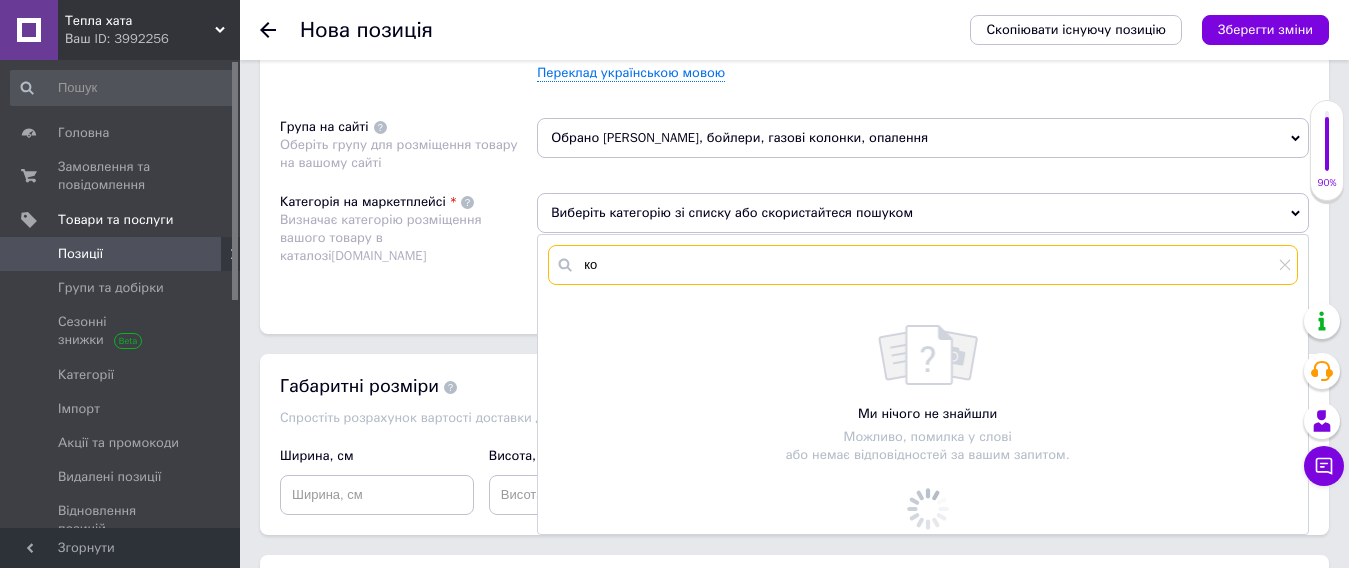 type on "к" 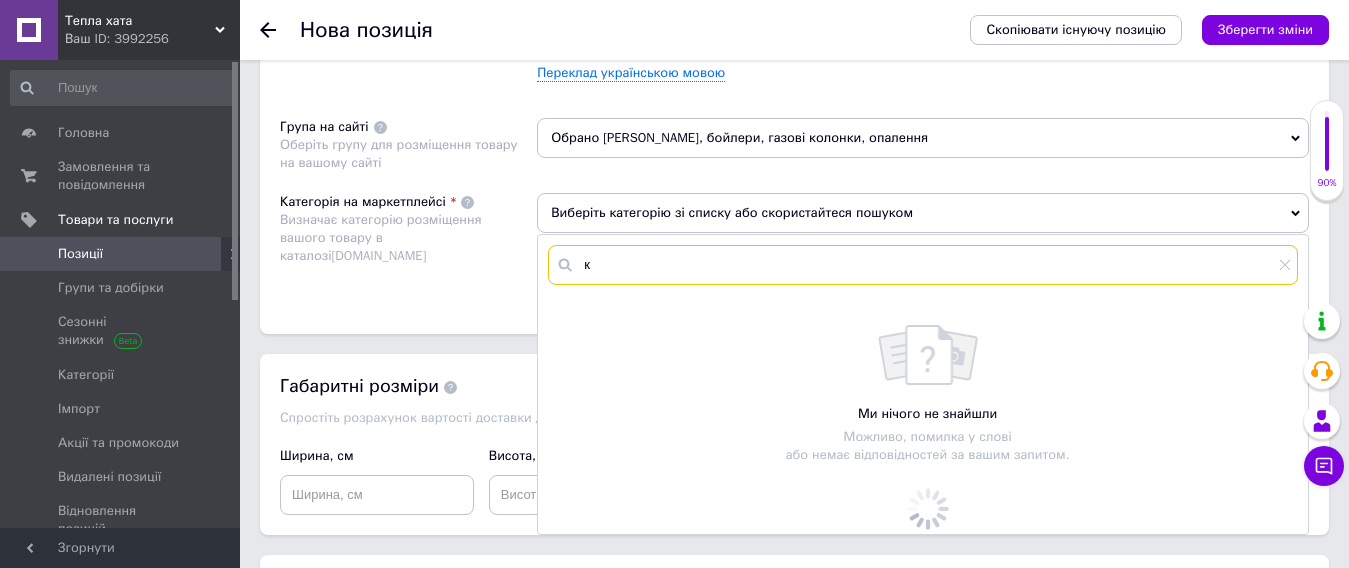 type 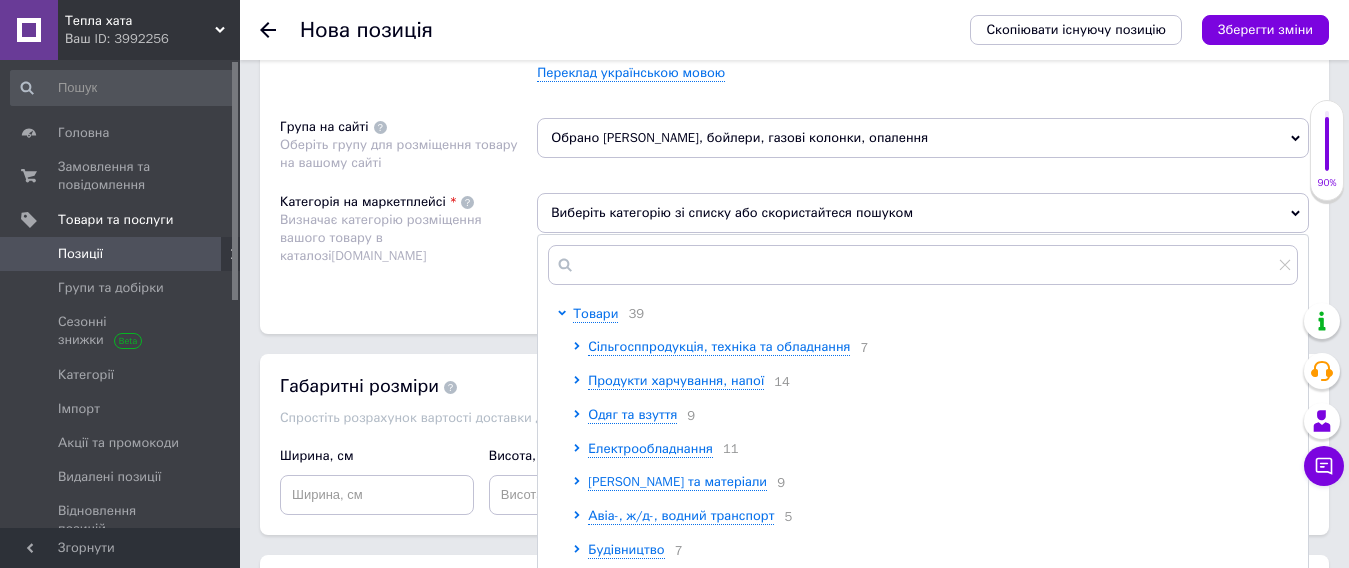 click on "Визначає категорію розміщення вашого товару в каталозі  [DOMAIN_NAME]" at bounding box center (381, 237) 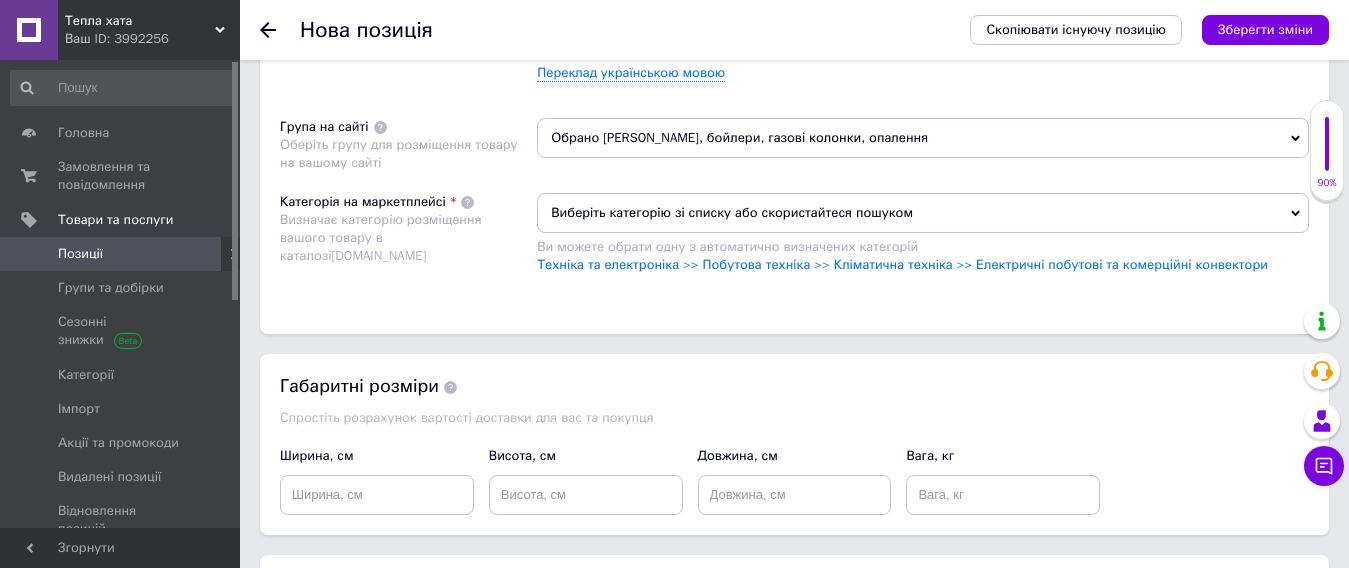 click on "Обрано [PERSON_NAME], бойлери, газові колонки, опалення" at bounding box center (923, 138) 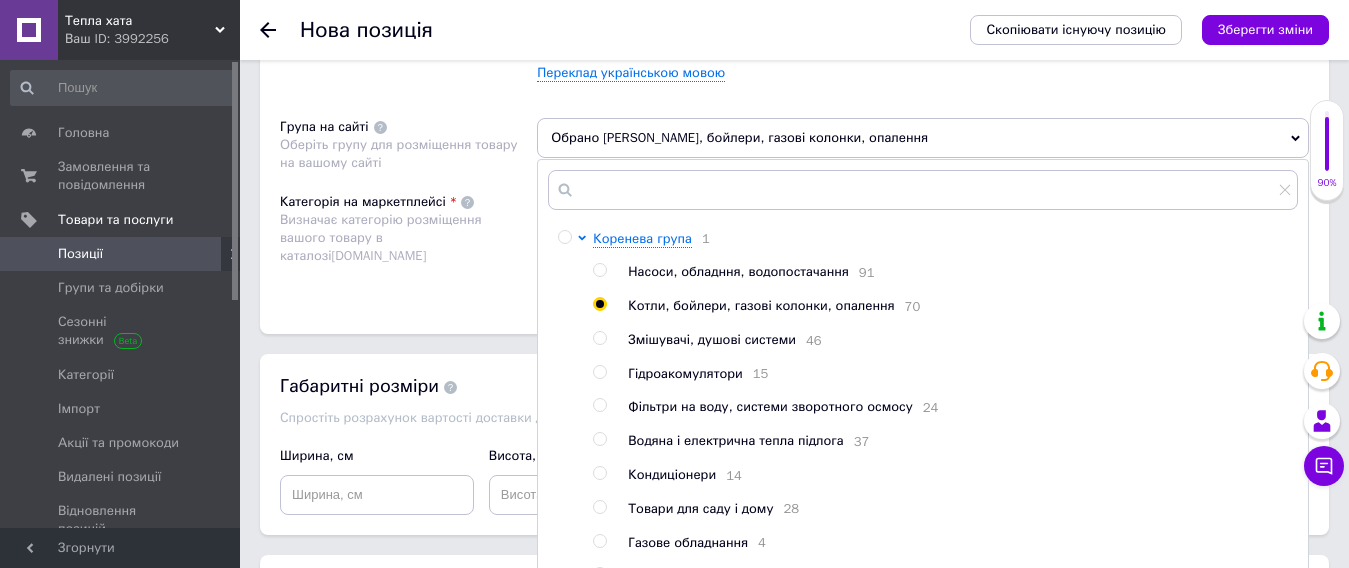 click on "Основна інформація Назва позиції (Російська) ✱ КОНВЕКТОР HOSSEVEN HDU-5DK (5 КВ. ЧАВУН) Код/[PERSON_NAME] (Російська) ✱
Гарантія на продукт:
12 місяців
Область застосування:
ідеально підходить для приміщень без центрального опалення, таких як дачі, гаражі або невеликі офіси.
Бренд:
HOSSEVEN
Розмір:
635x620x270
Споживання природного газу:
м³/год 0.53
Теплова потужність, кВт:
5
Розширений текстовий редактор, D69CE4FB-2DEA-4247-933A-2DBB5C9C17C5 Панель інструментів редактора Форматування Форматування Розмір Розмір   [PERSON_NAME]" at bounding box center [794, -256] 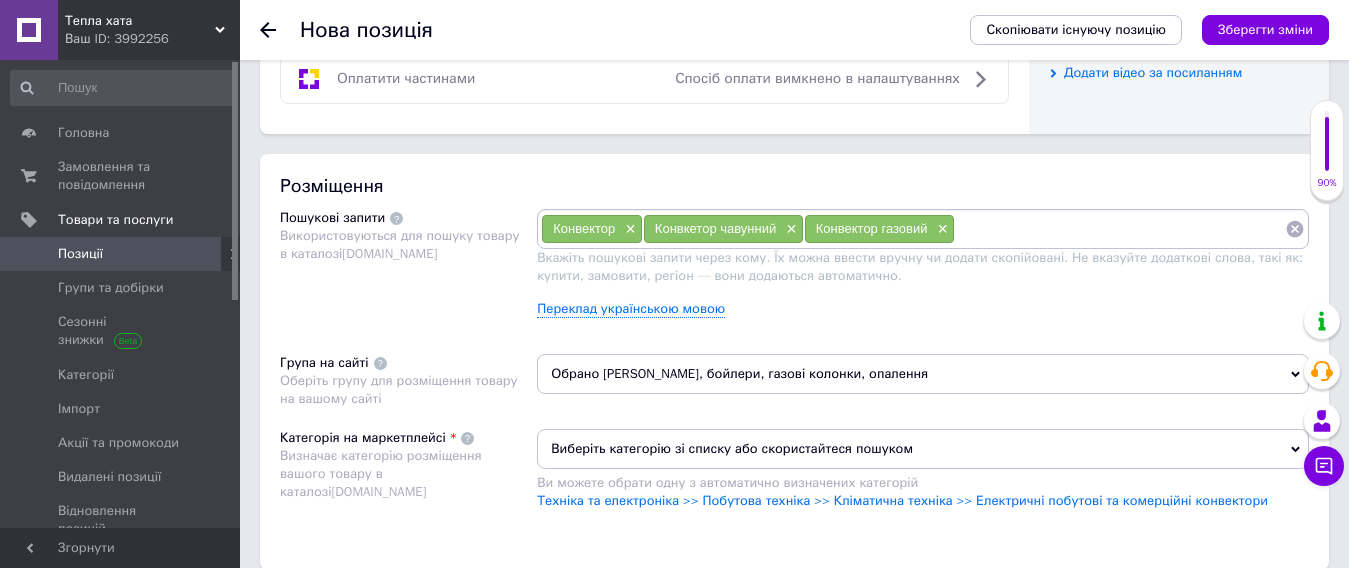 scroll, scrollTop: 1000, scrollLeft: 0, axis: vertical 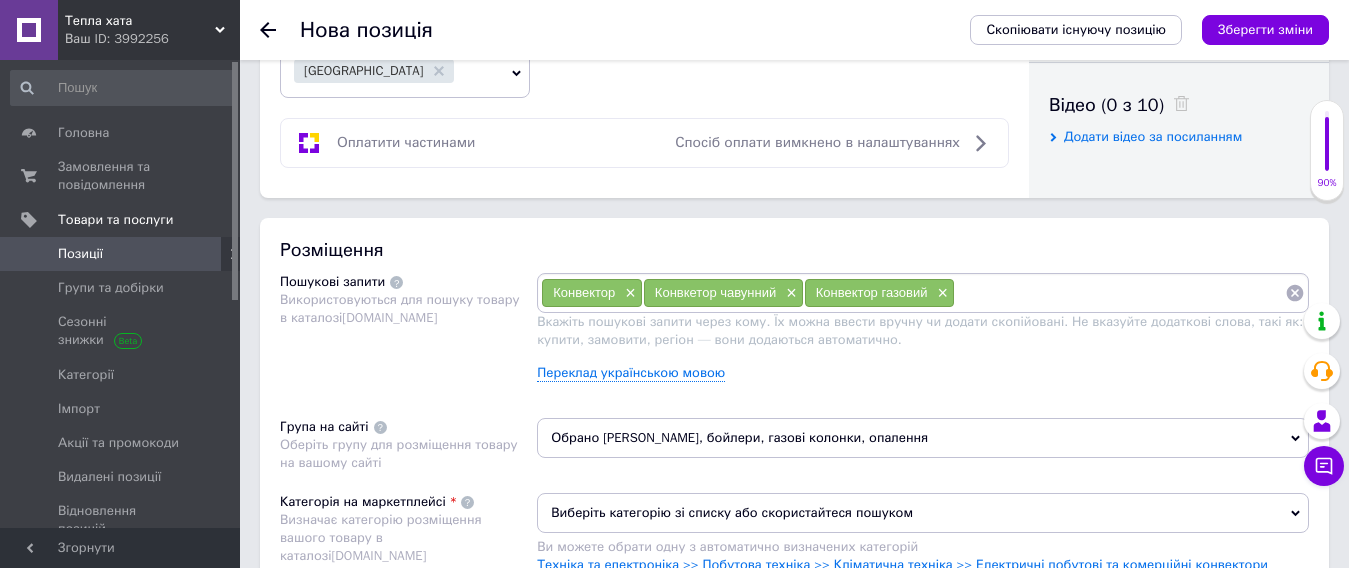 click on "Конвектор ×" at bounding box center (592, 293) 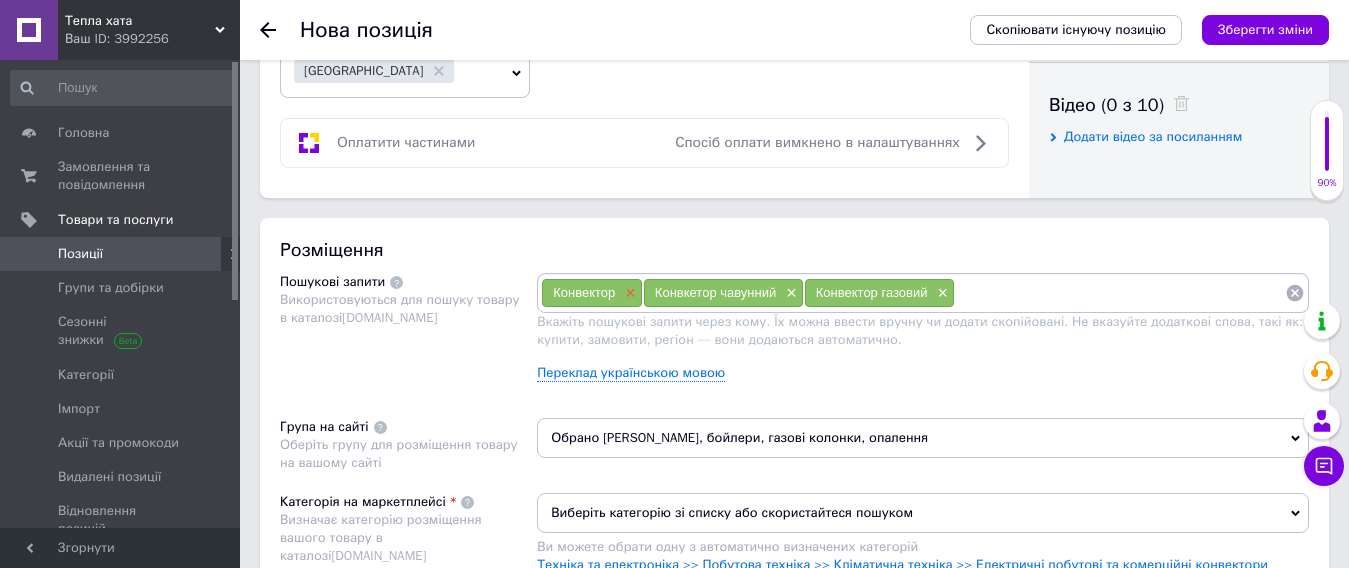 click on "×" at bounding box center [628, 293] 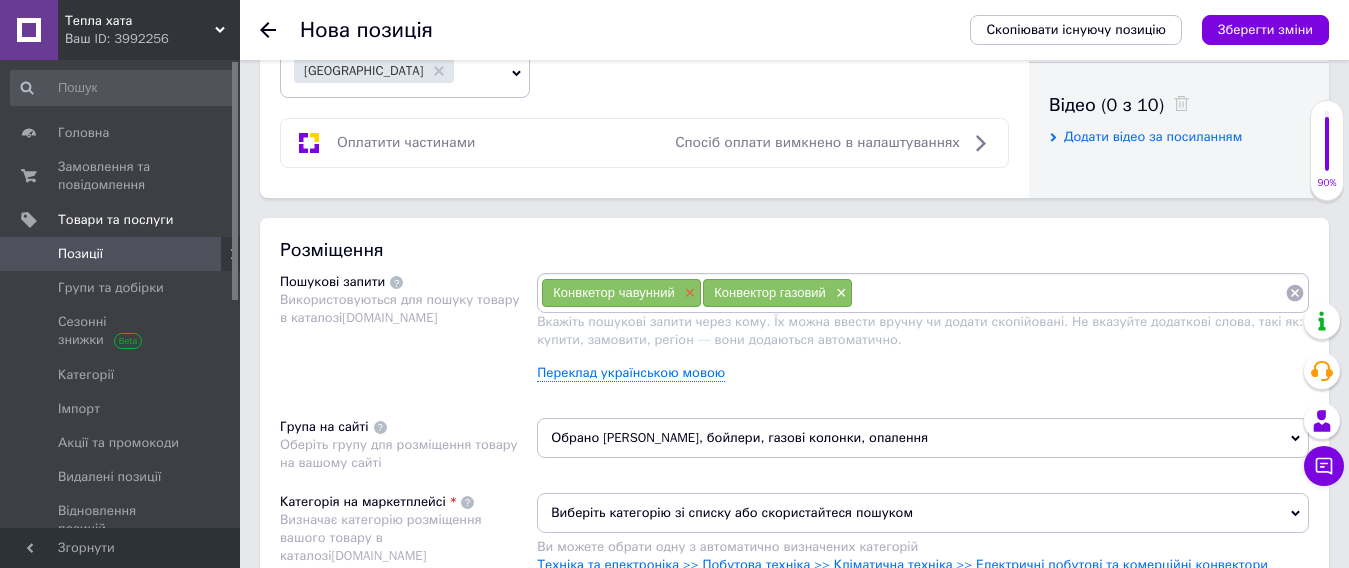 click on "×" at bounding box center (688, 293) 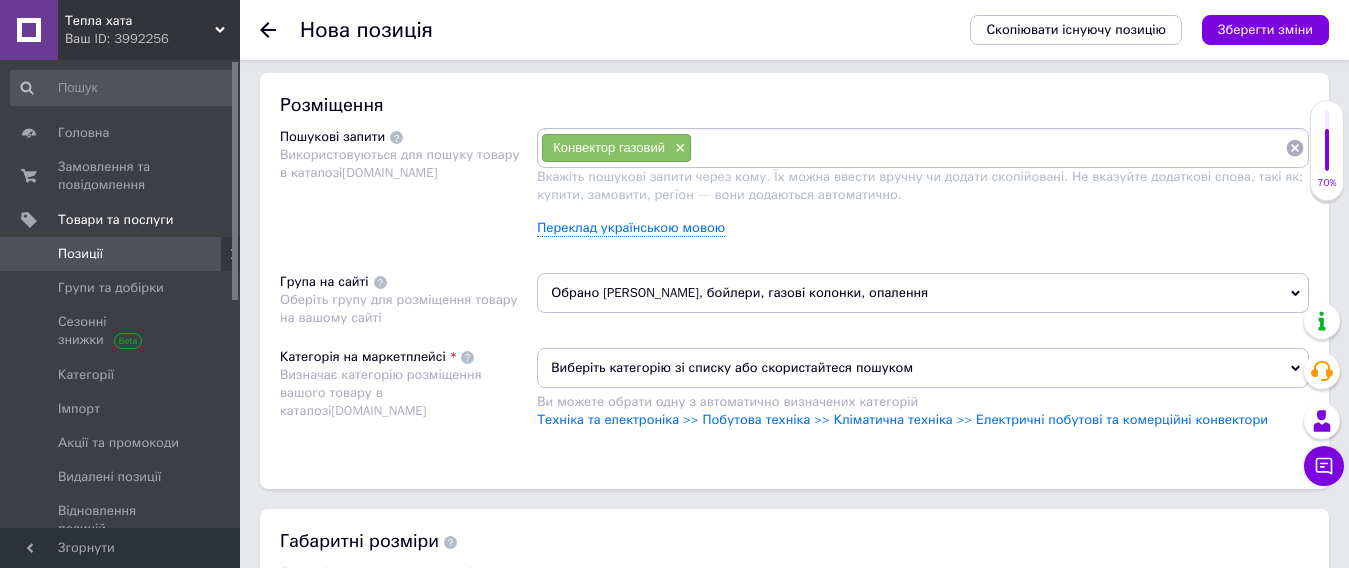 scroll, scrollTop: 1200, scrollLeft: 0, axis: vertical 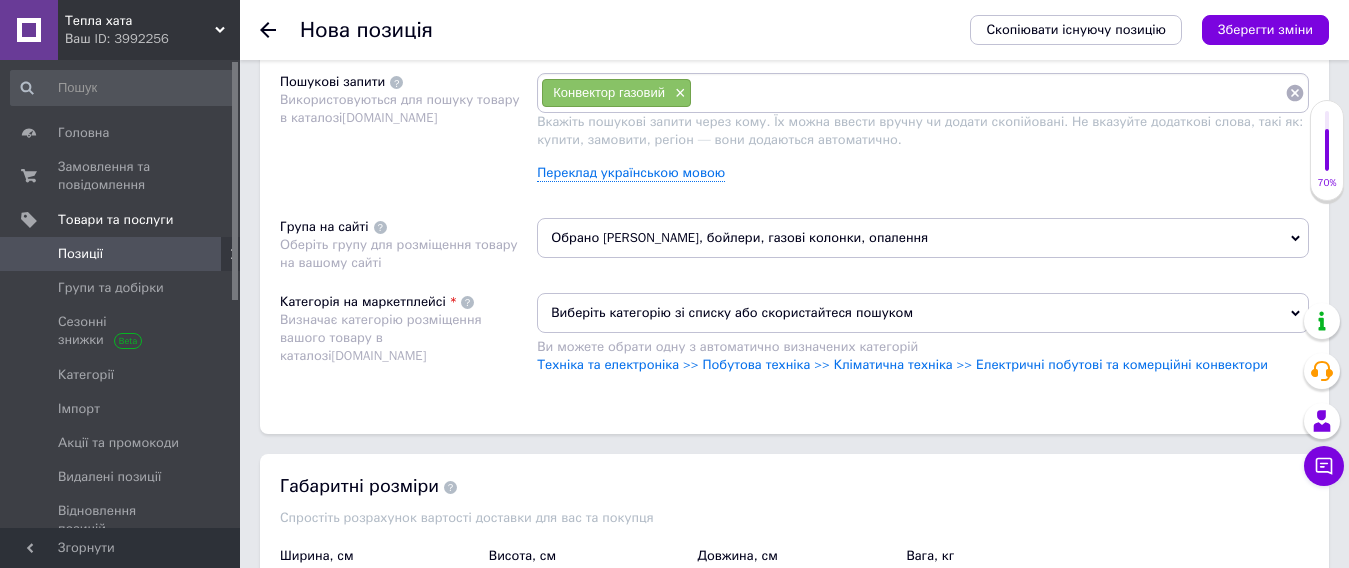 click at bounding box center [988, 93] 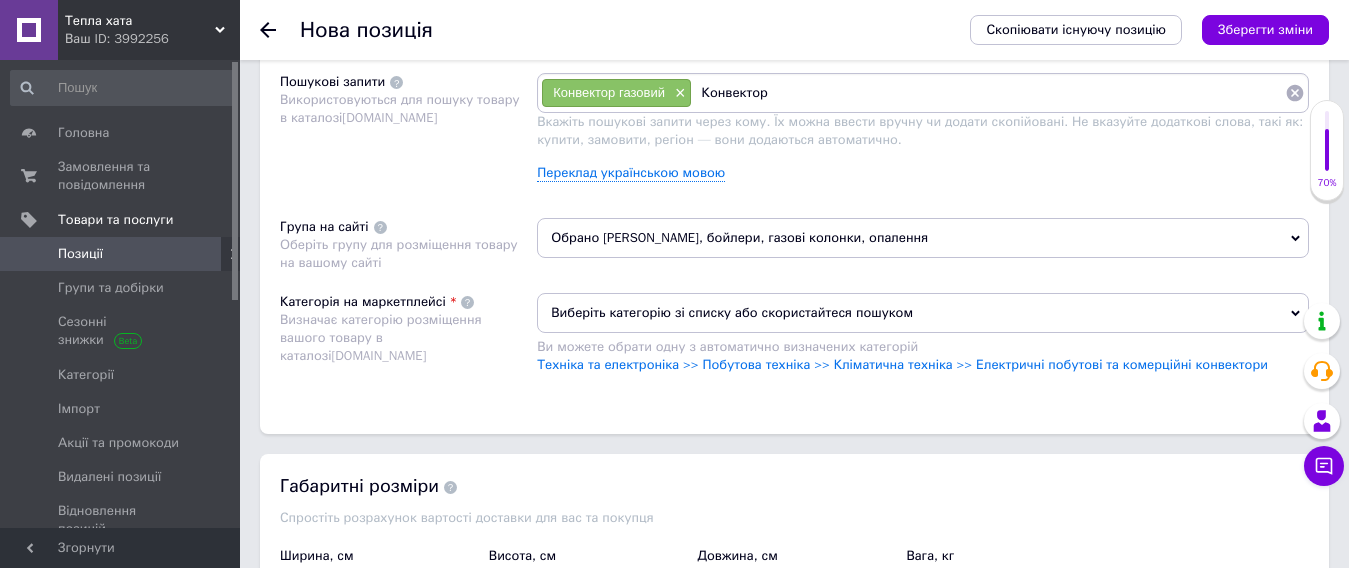 type on "Конвектор" 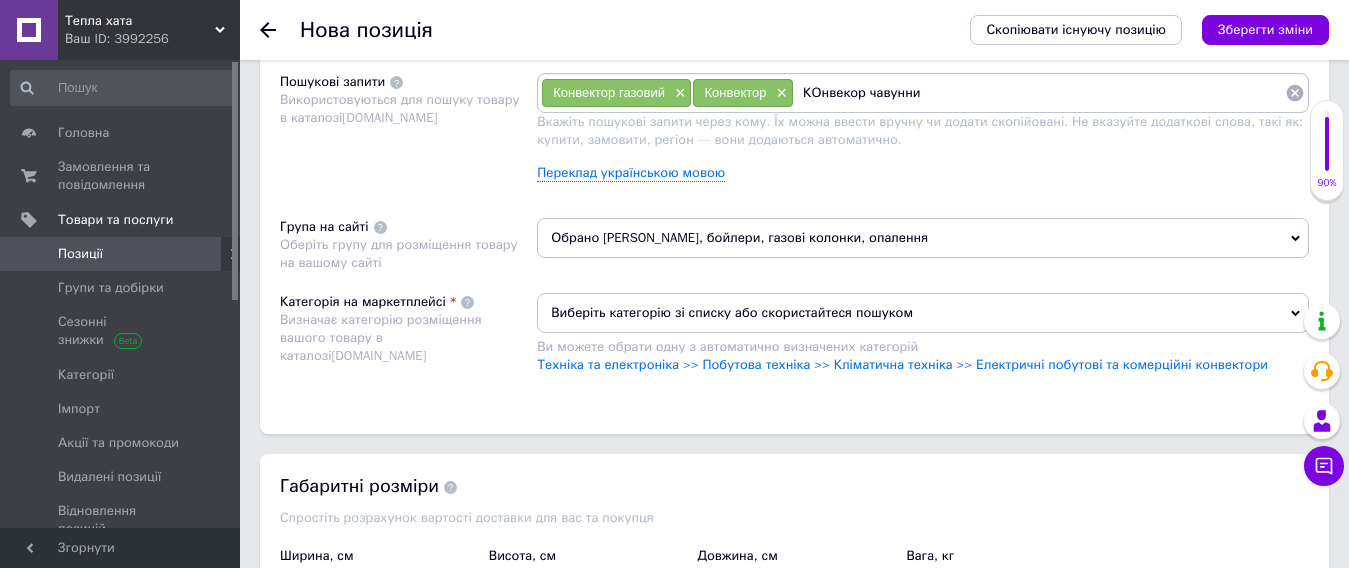 type on "КОнвекор чавунний" 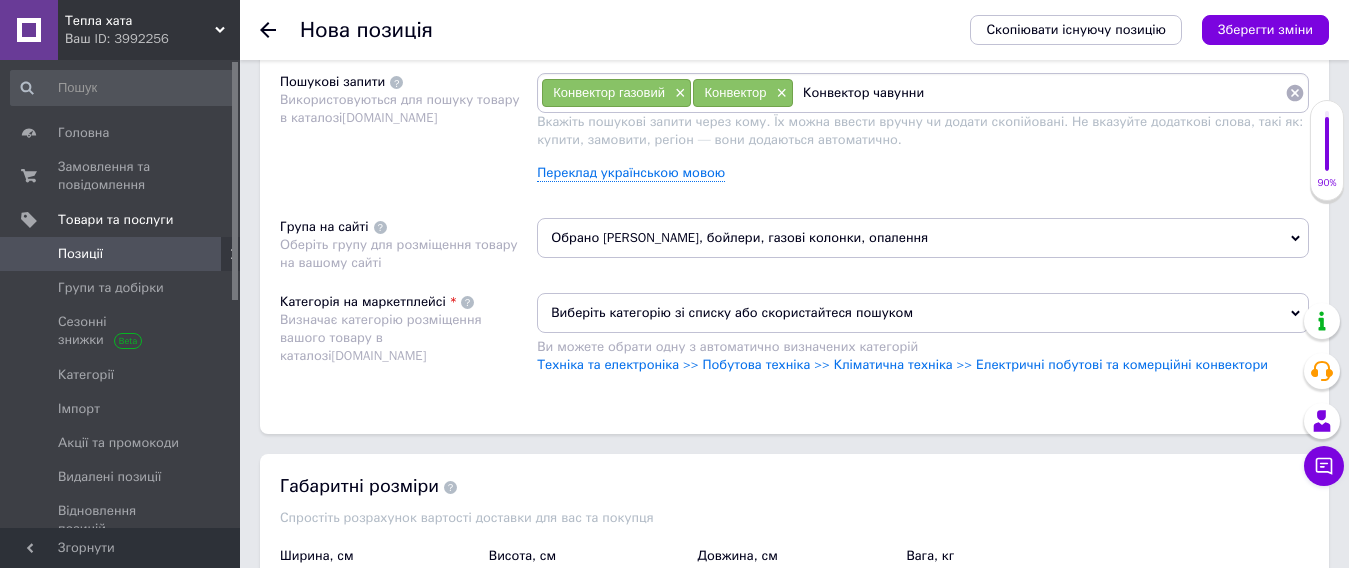 type on "Конвектор чавунний" 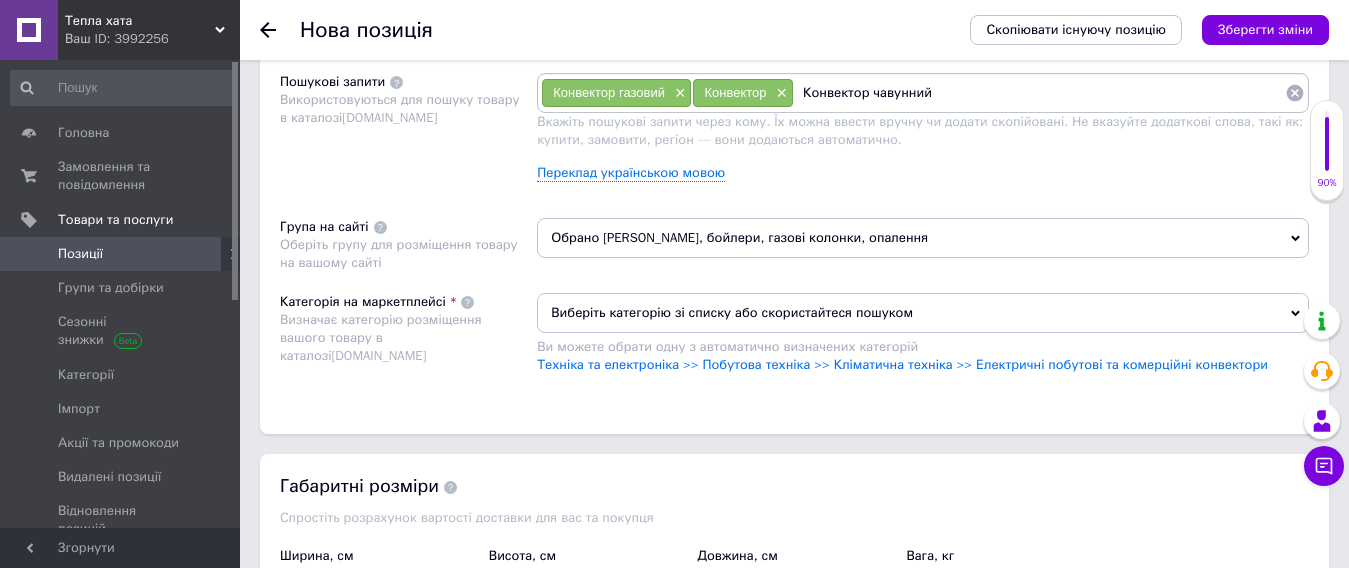 type 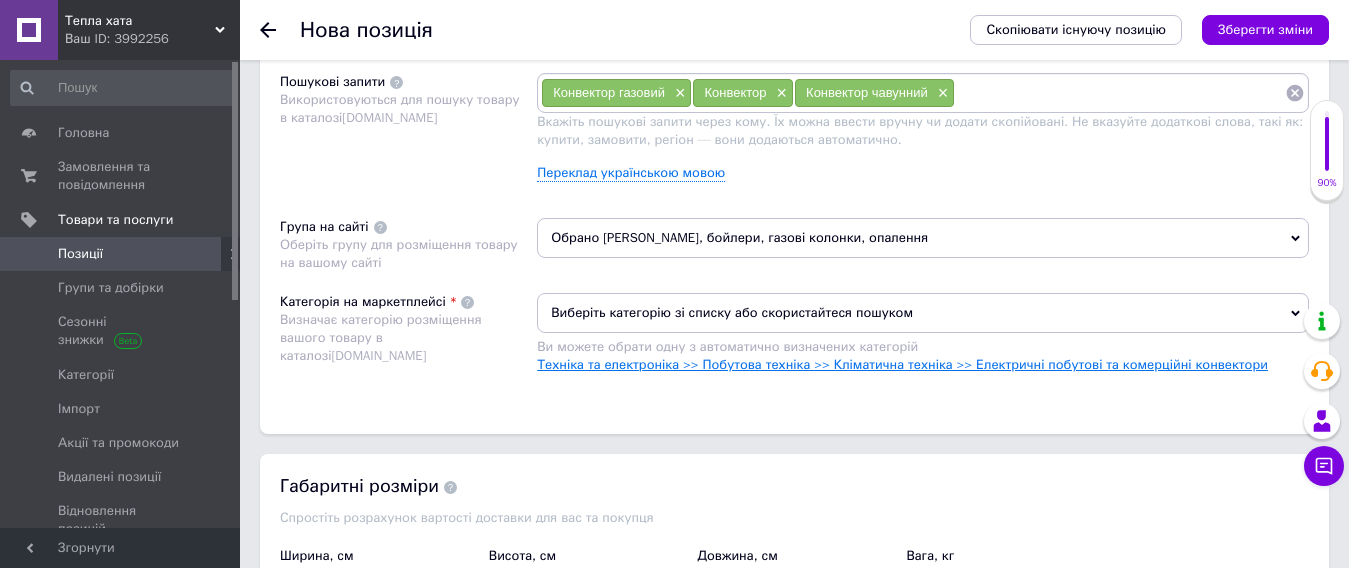 click on "Техніка та електроніка >> Побутова техніка >> Кліматична техніка >> Електричні побутові та комерційні конвектори" at bounding box center (902, 364) 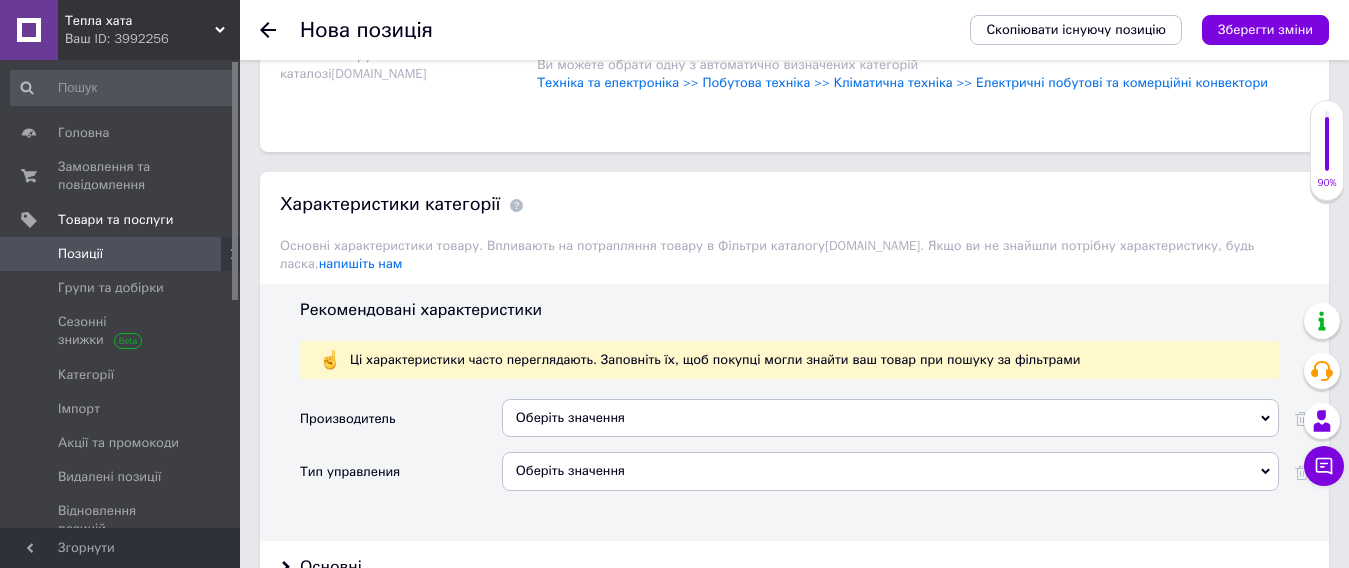 scroll, scrollTop: 1500, scrollLeft: 0, axis: vertical 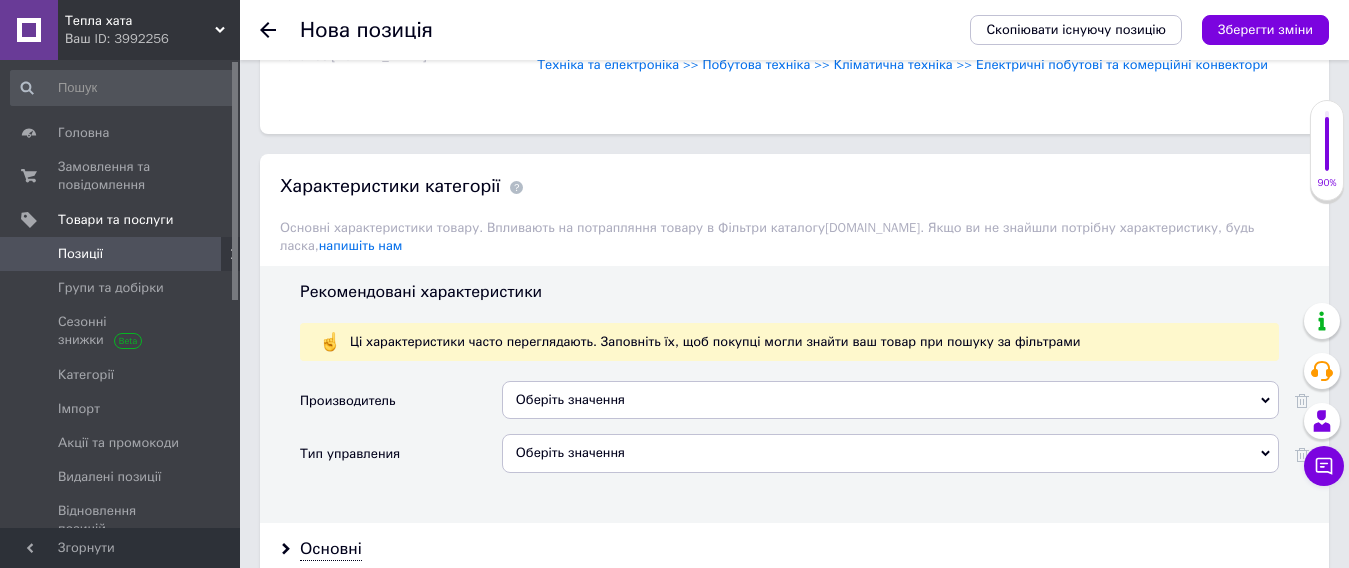 click on "Производитель" at bounding box center [401, 407] 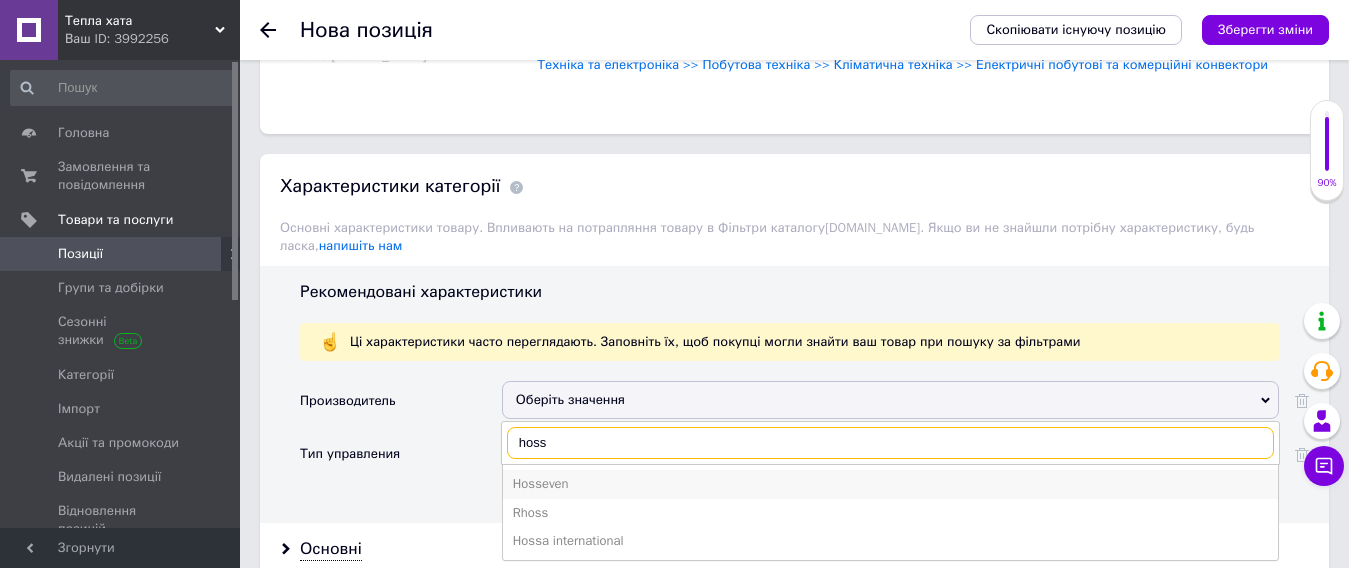 type on "hoss" 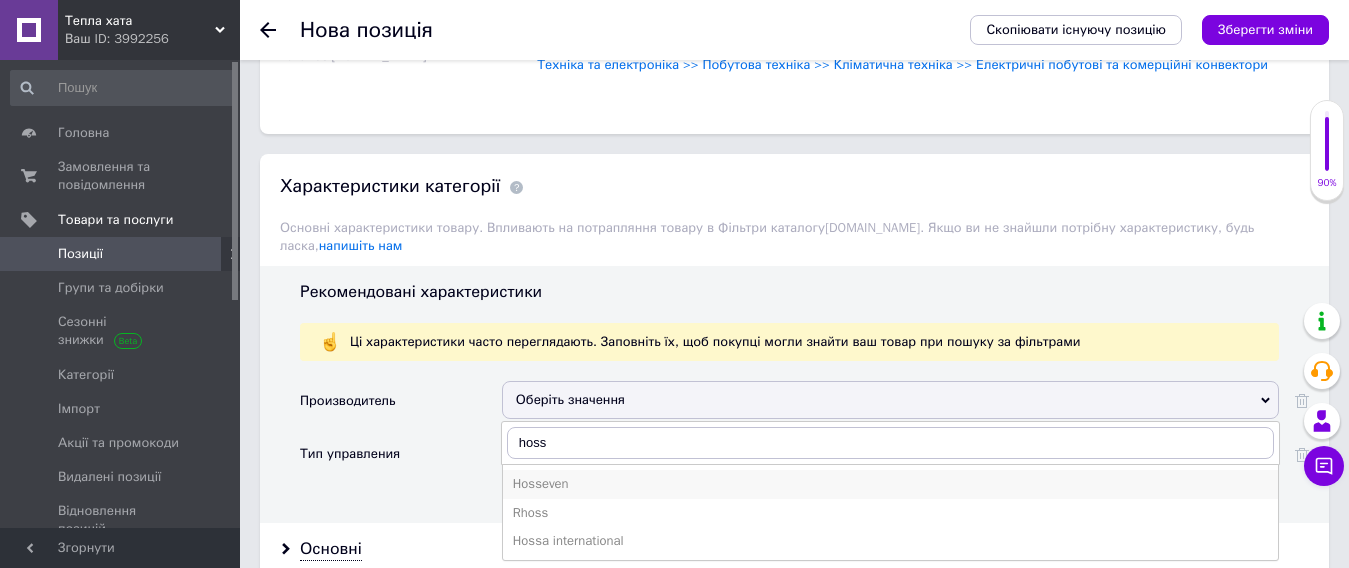 click on "Hosseven" at bounding box center (890, 484) 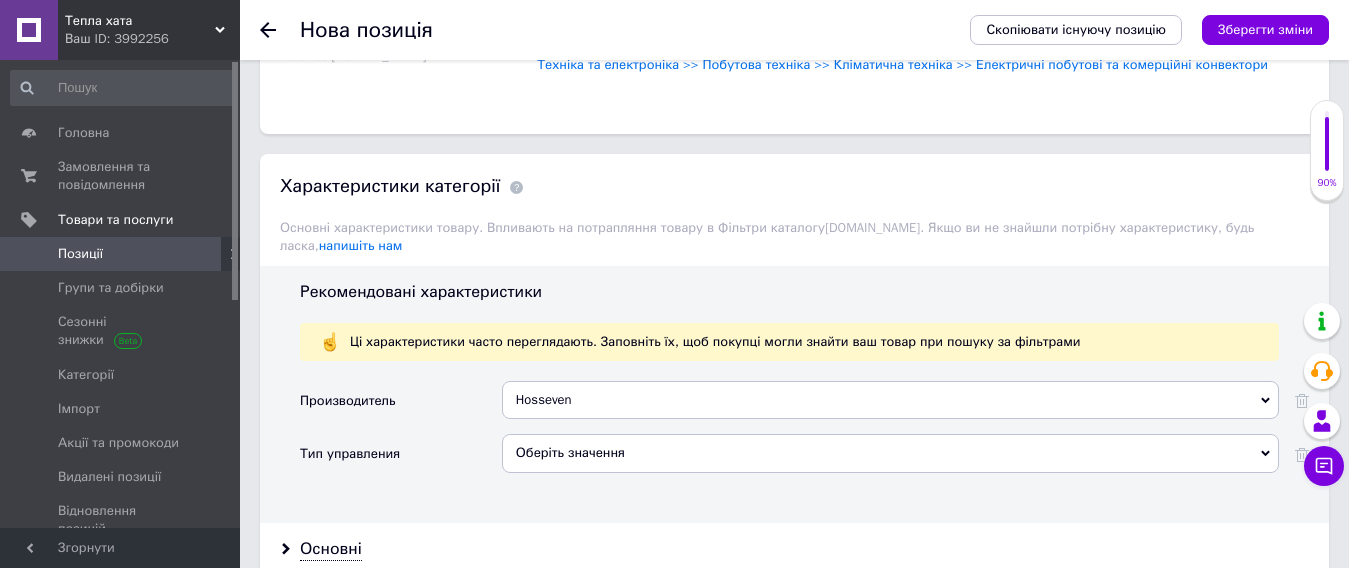 click on "Оберіть значення" at bounding box center [890, 453] 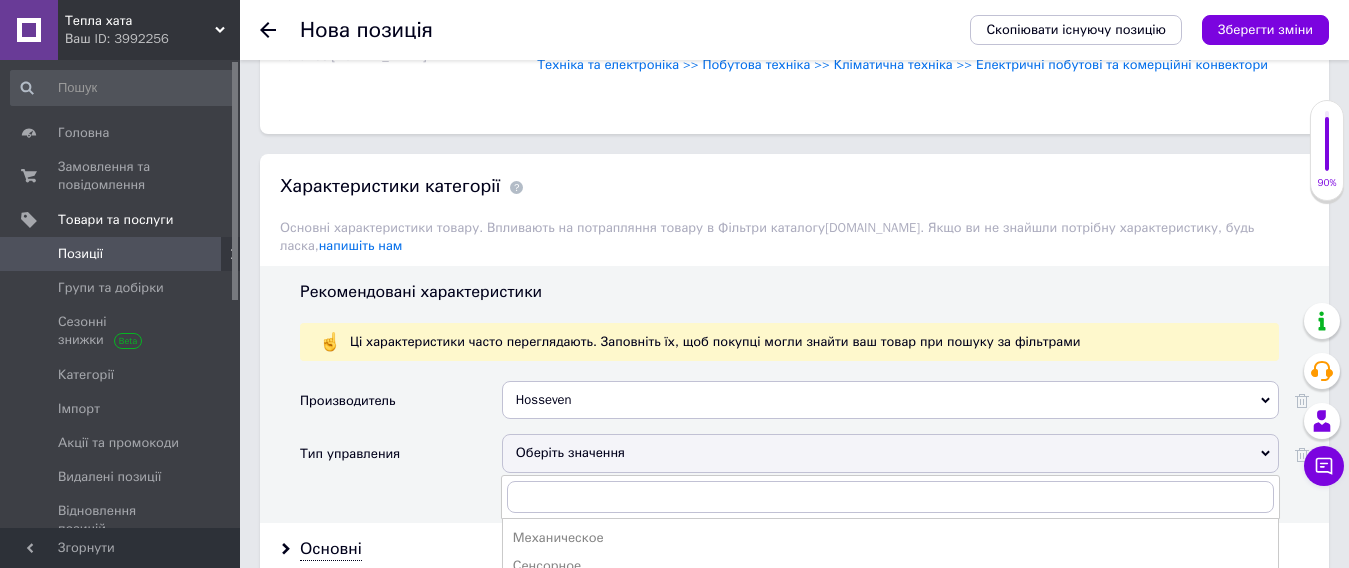 click on "Оберіть значення" at bounding box center [890, 453] 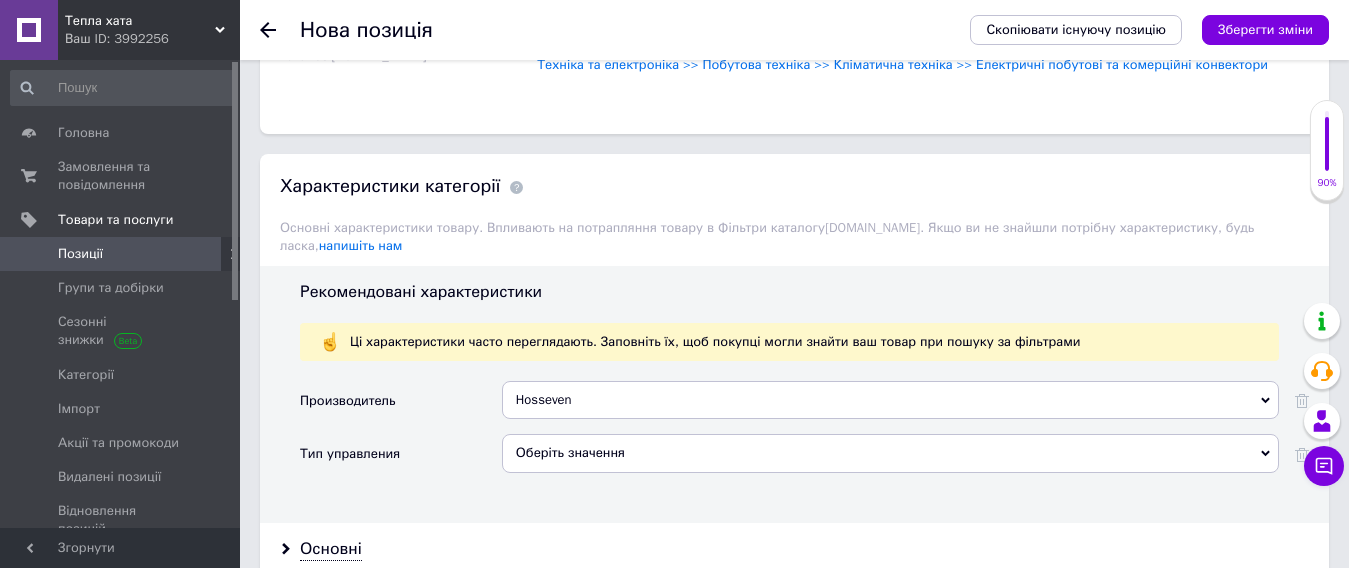click on "Оберіть значення" at bounding box center [890, 453] 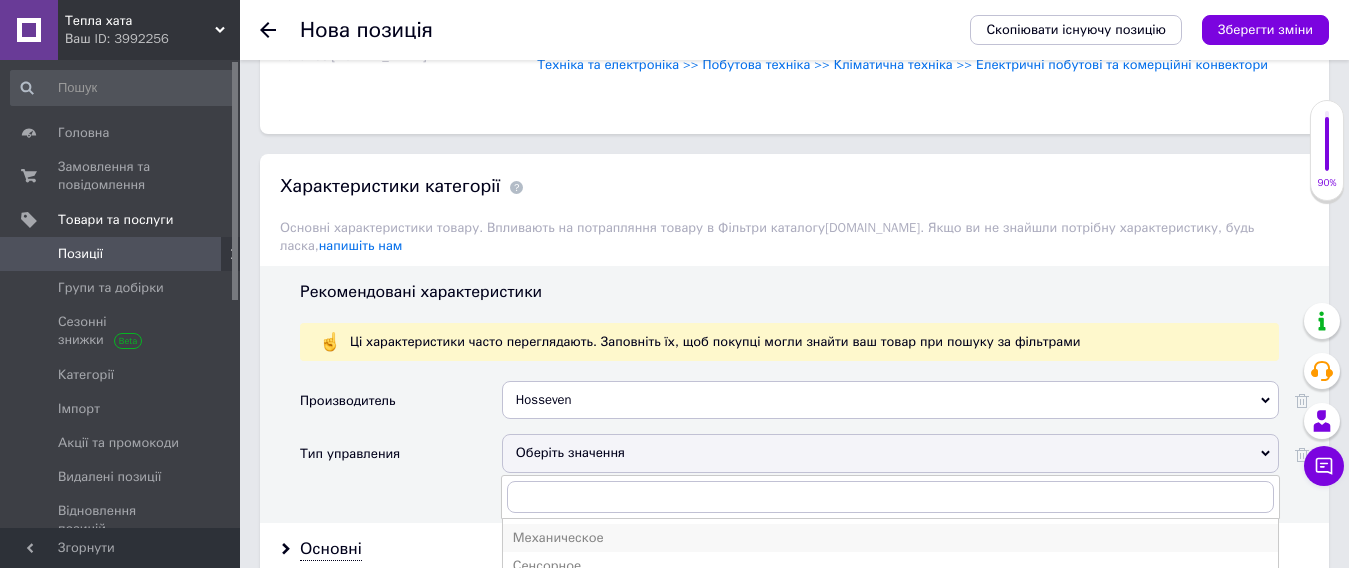 click on "Механическое" at bounding box center [890, 538] 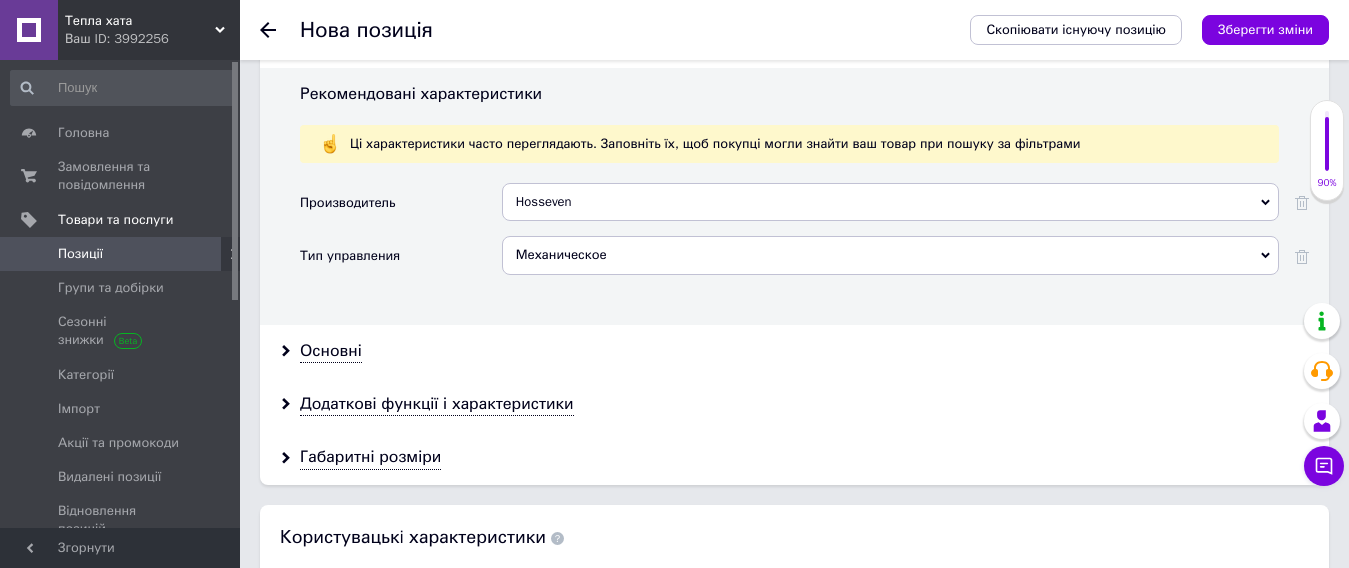 scroll, scrollTop: 1700, scrollLeft: 0, axis: vertical 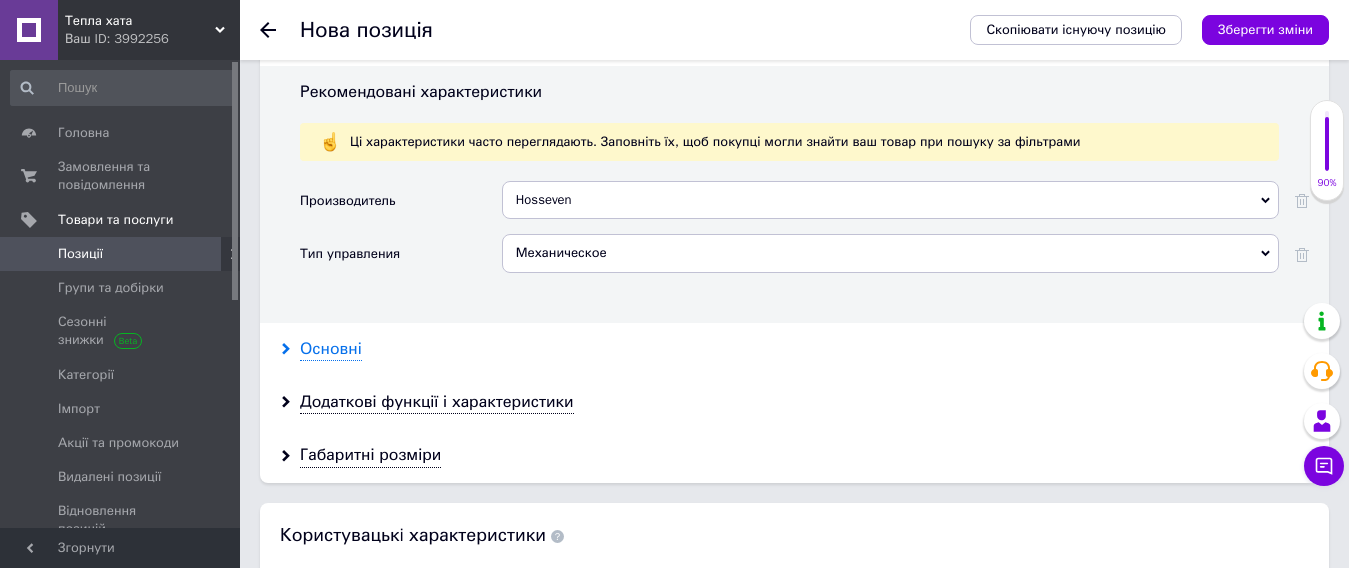 click on "Основні" at bounding box center (331, 349) 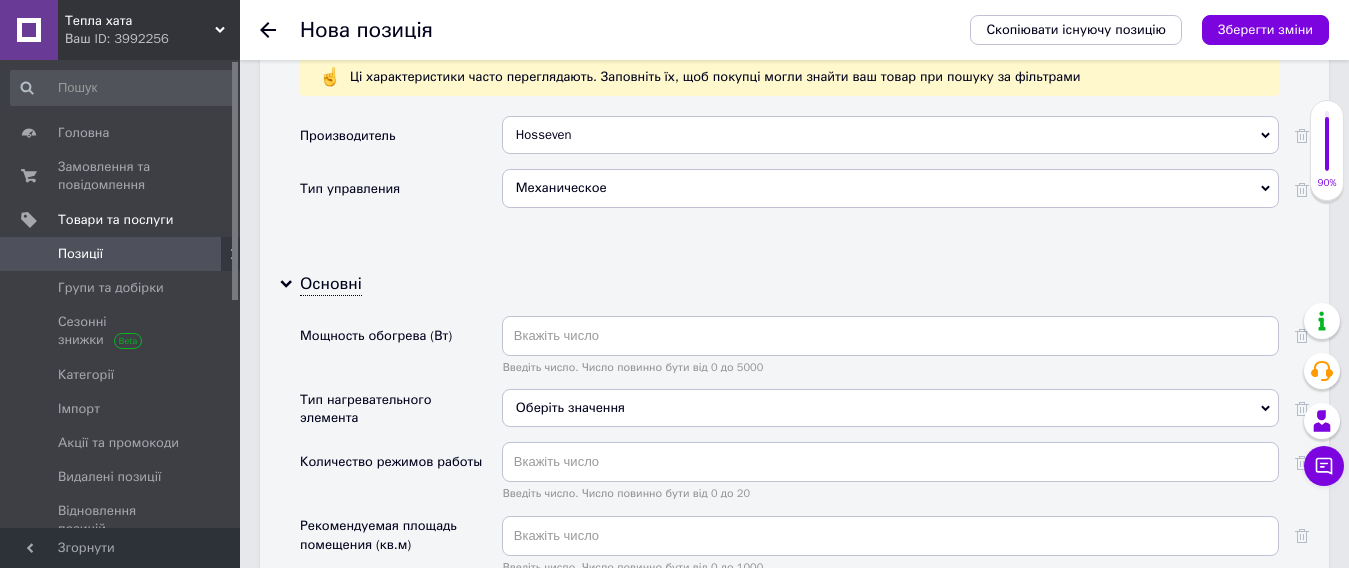 scroll, scrollTop: 1800, scrollLeft: 0, axis: vertical 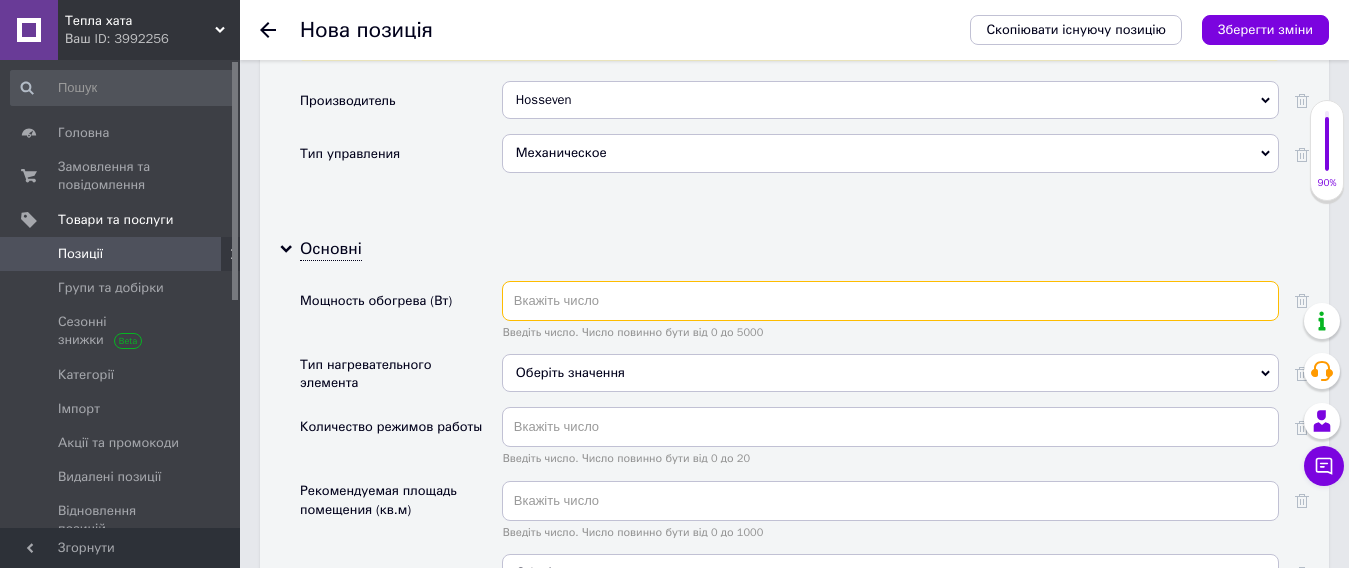 click at bounding box center (890, 301) 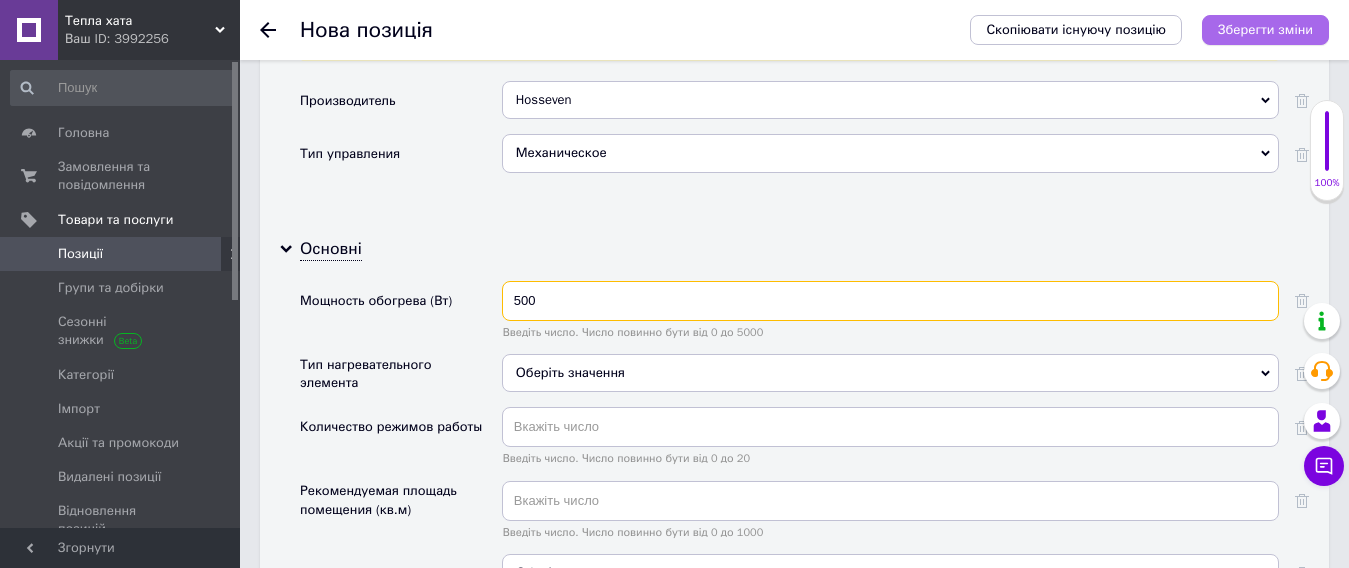 type on "500" 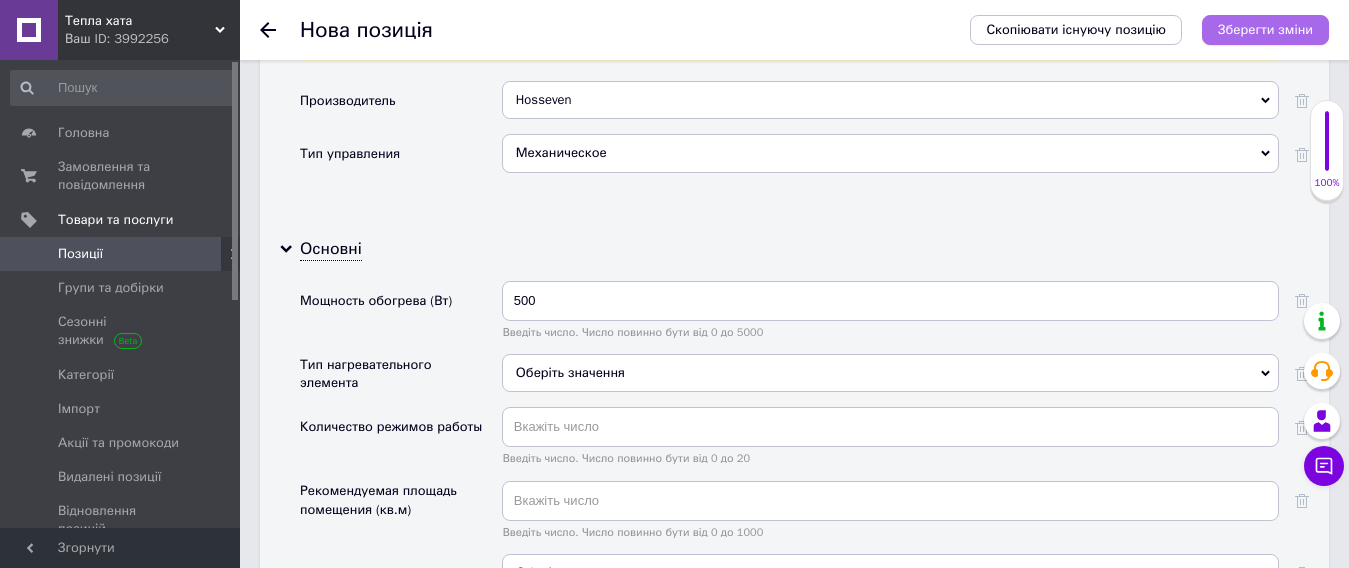 click on "Зберегти зміни" at bounding box center (1265, 29) 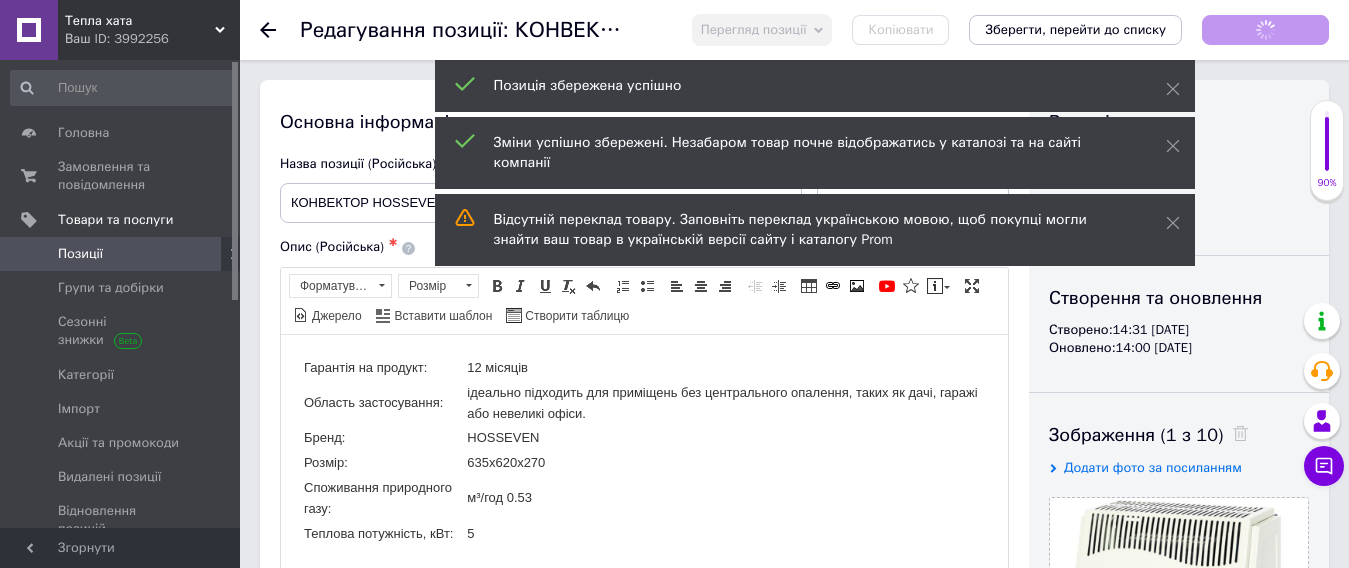 scroll, scrollTop: 0, scrollLeft: 0, axis: both 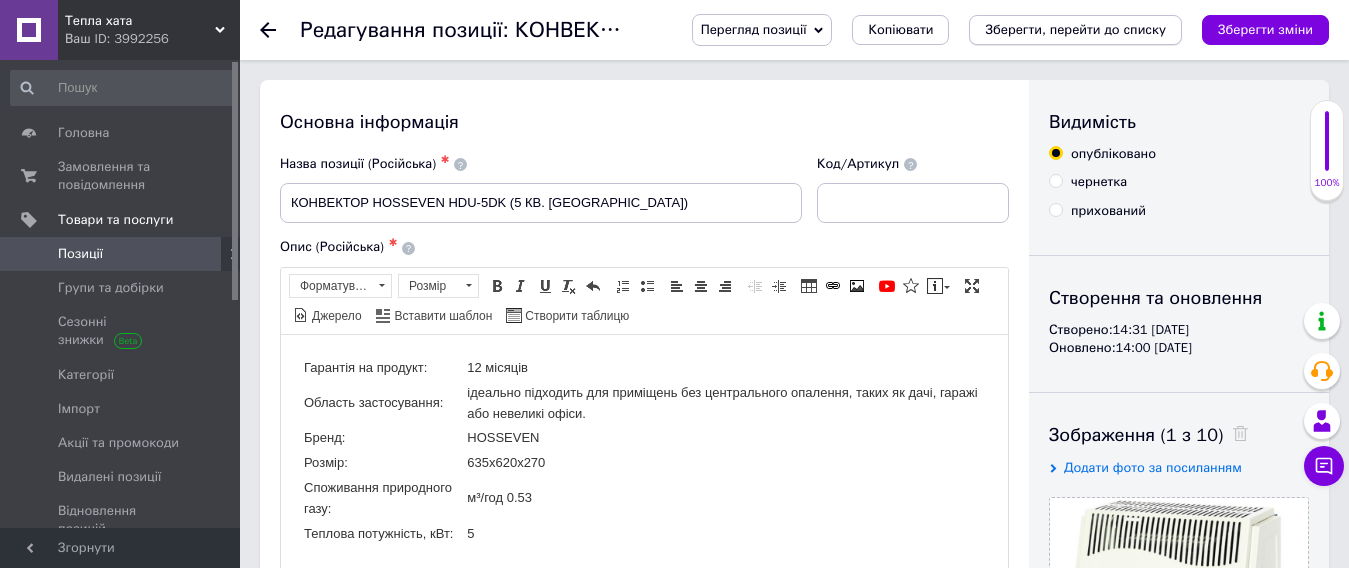 click on "Зберегти, перейти до списку" at bounding box center (1075, 29) 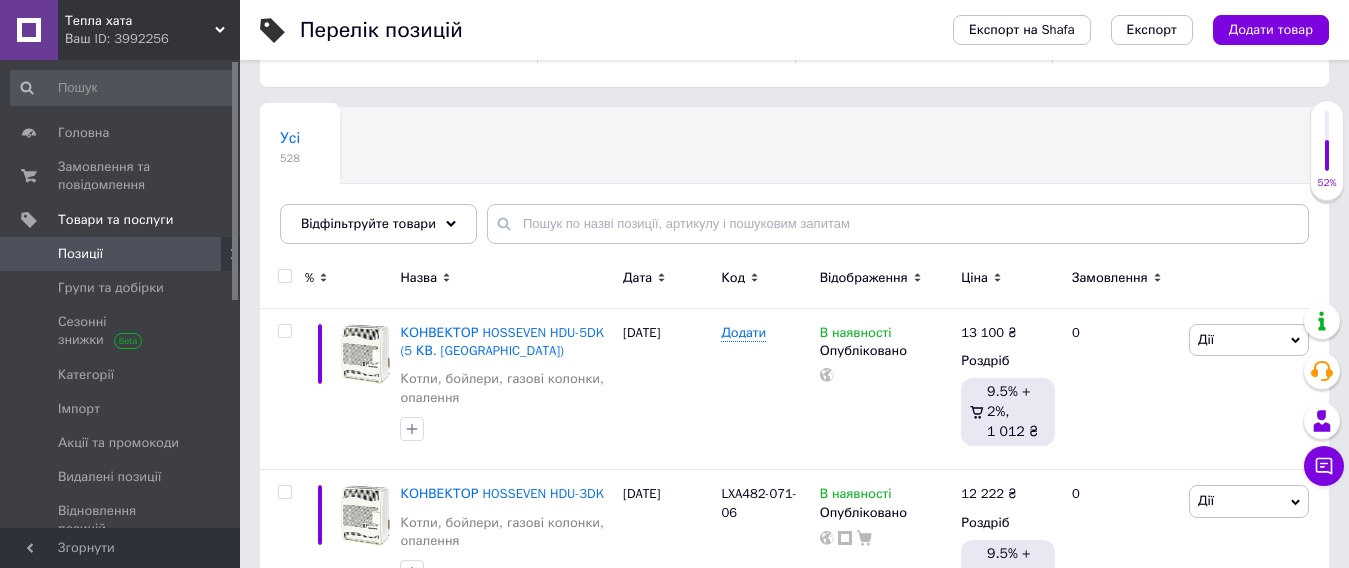 scroll, scrollTop: 200, scrollLeft: 0, axis: vertical 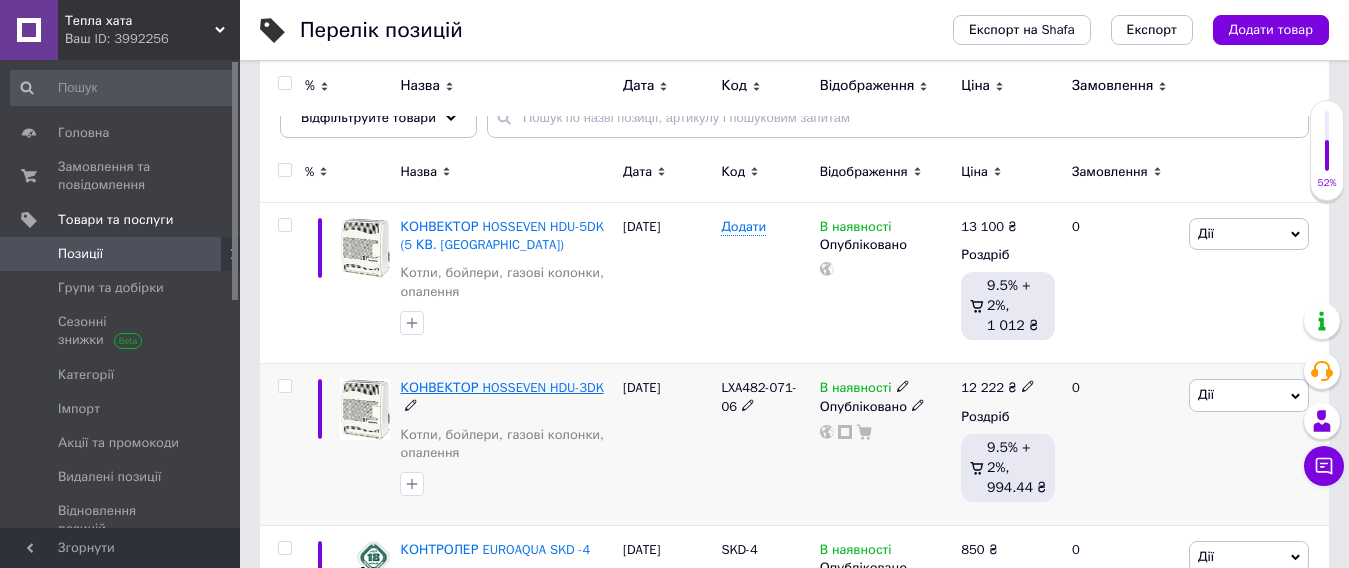 click on "КОНВЕКТОР HOSSEVEN HDU-3DK" at bounding box center [501, 387] 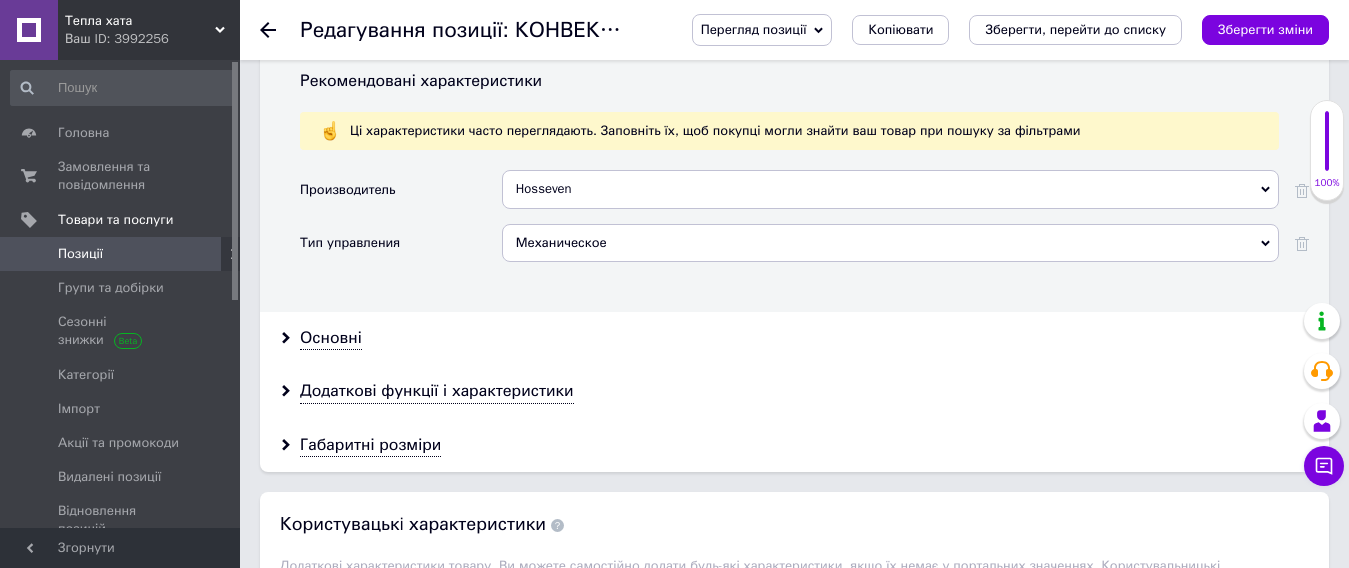 scroll, scrollTop: 1700, scrollLeft: 0, axis: vertical 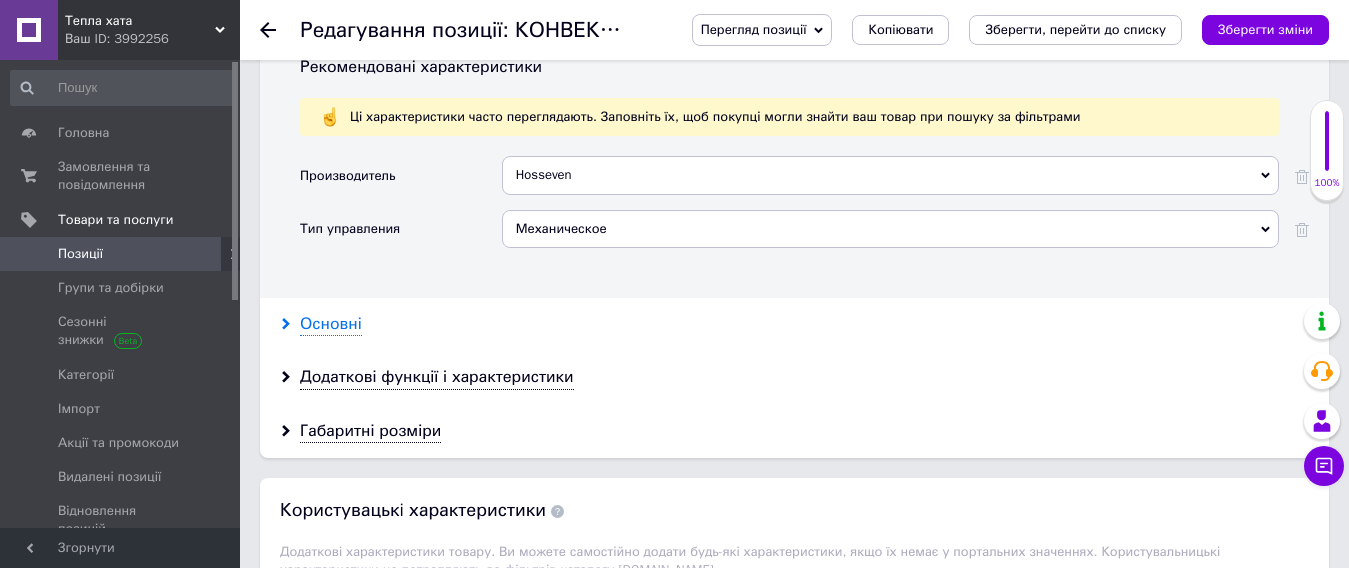 click on "Основні" at bounding box center (331, 324) 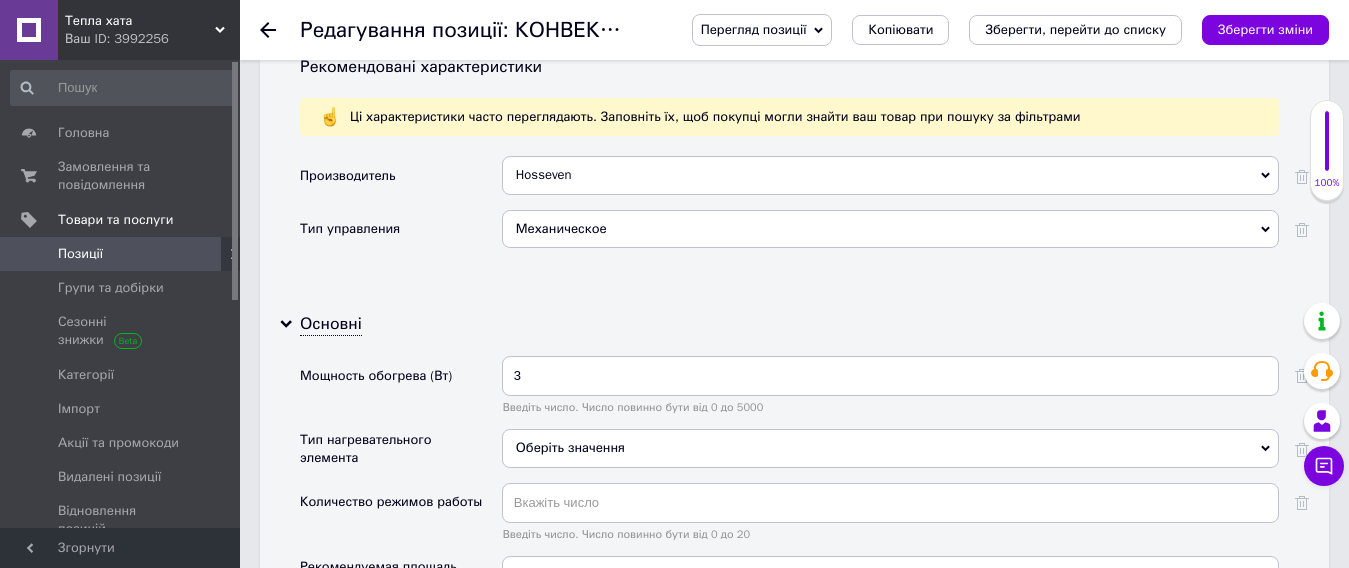 click on "Зберегти, перейти до списку" at bounding box center (1075, 29) 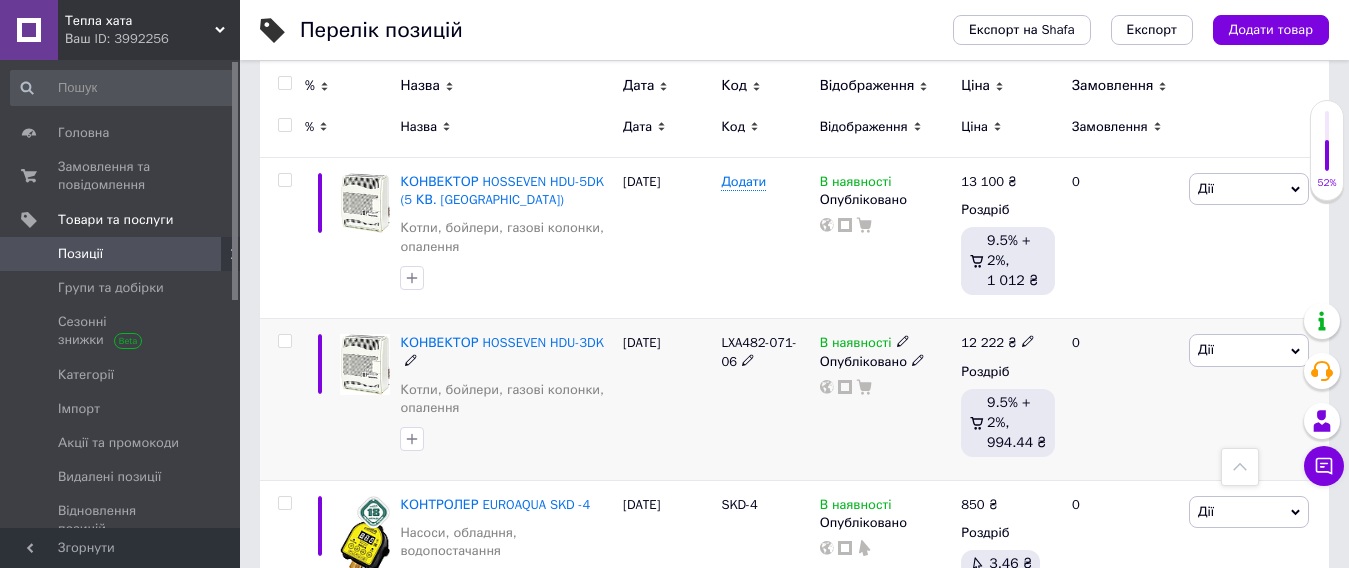 scroll, scrollTop: 0, scrollLeft: 0, axis: both 